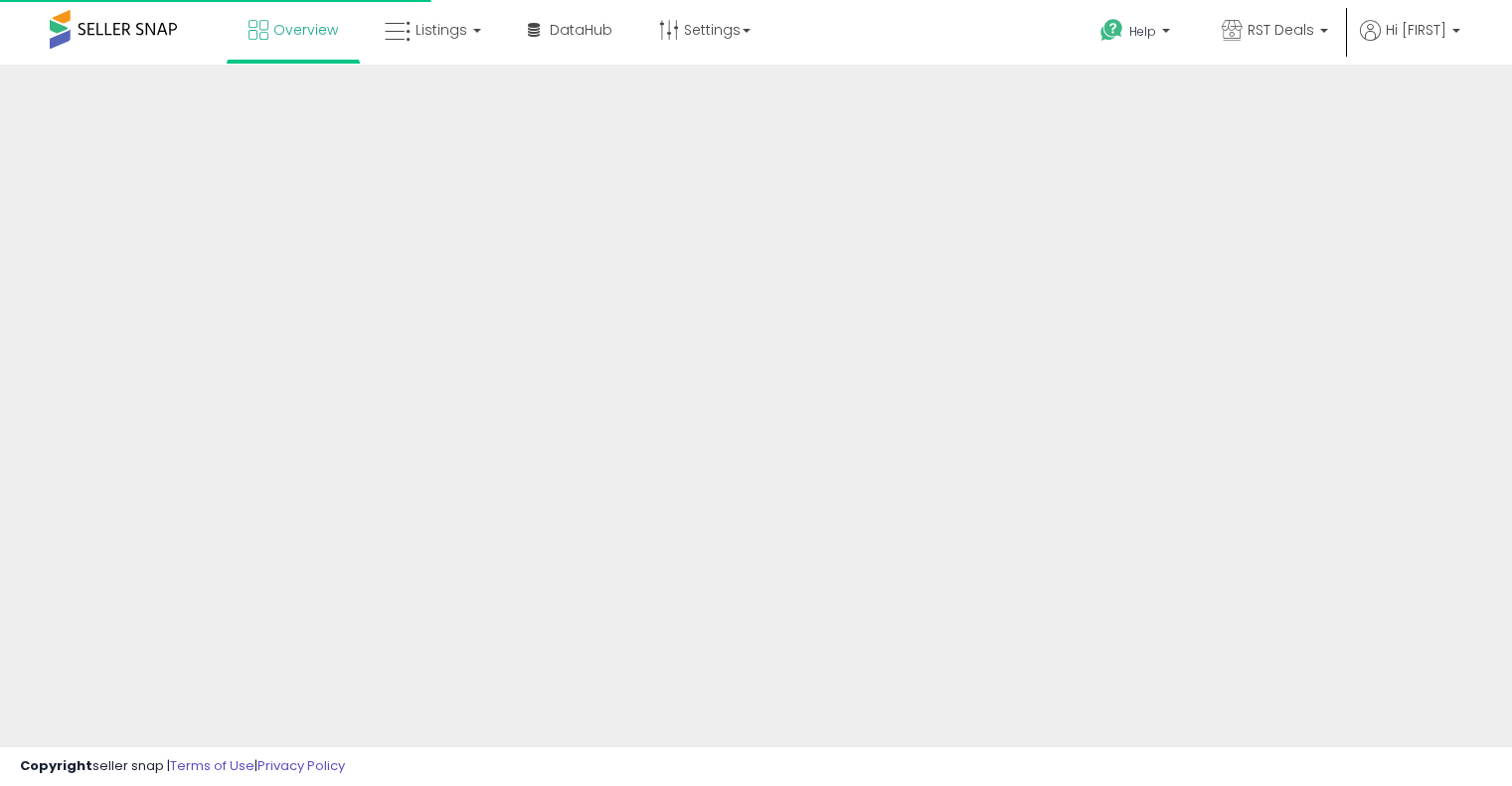 scroll, scrollTop: 0, scrollLeft: 0, axis: both 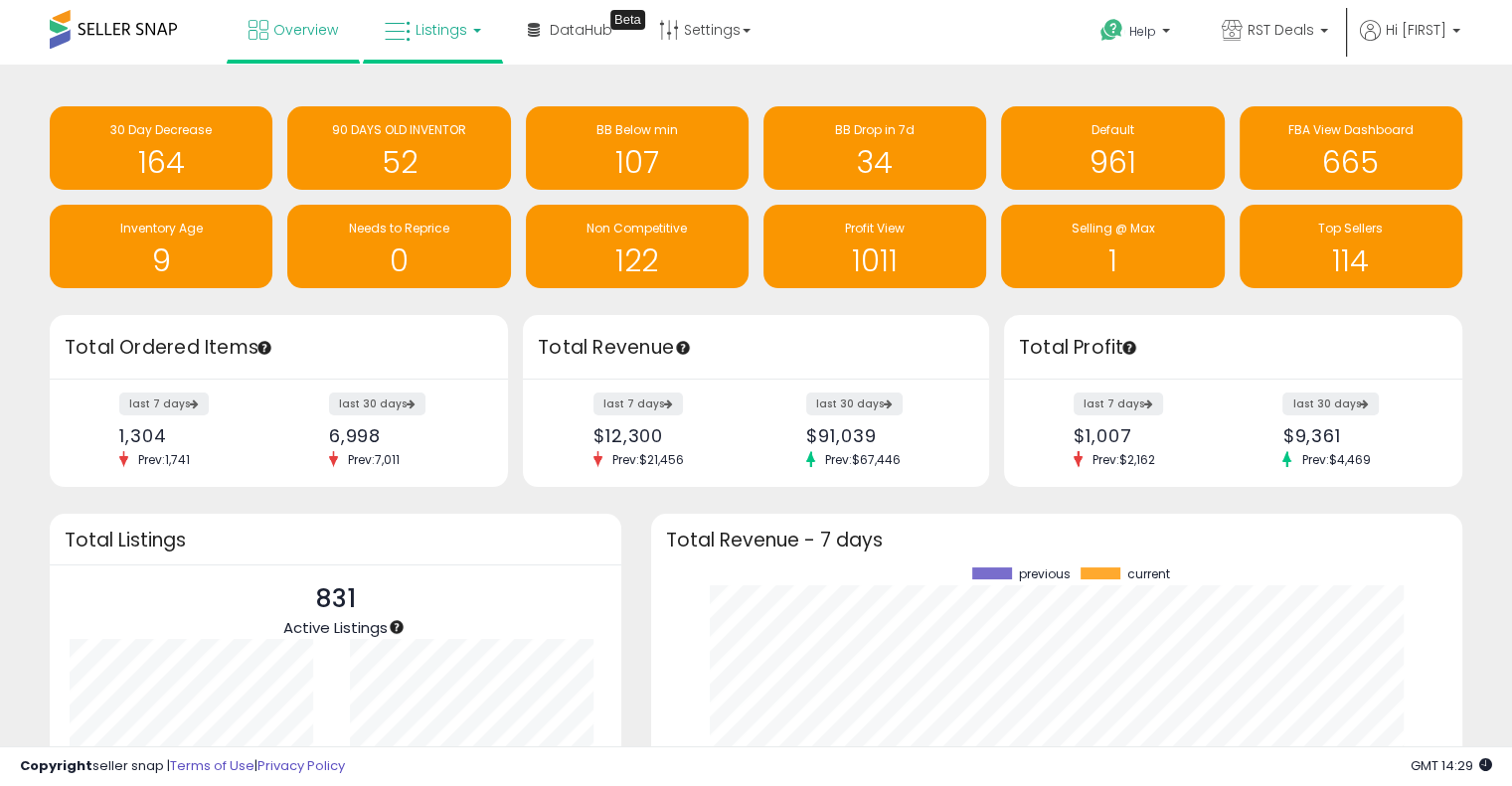 click on "Listings" at bounding box center (441, 30) 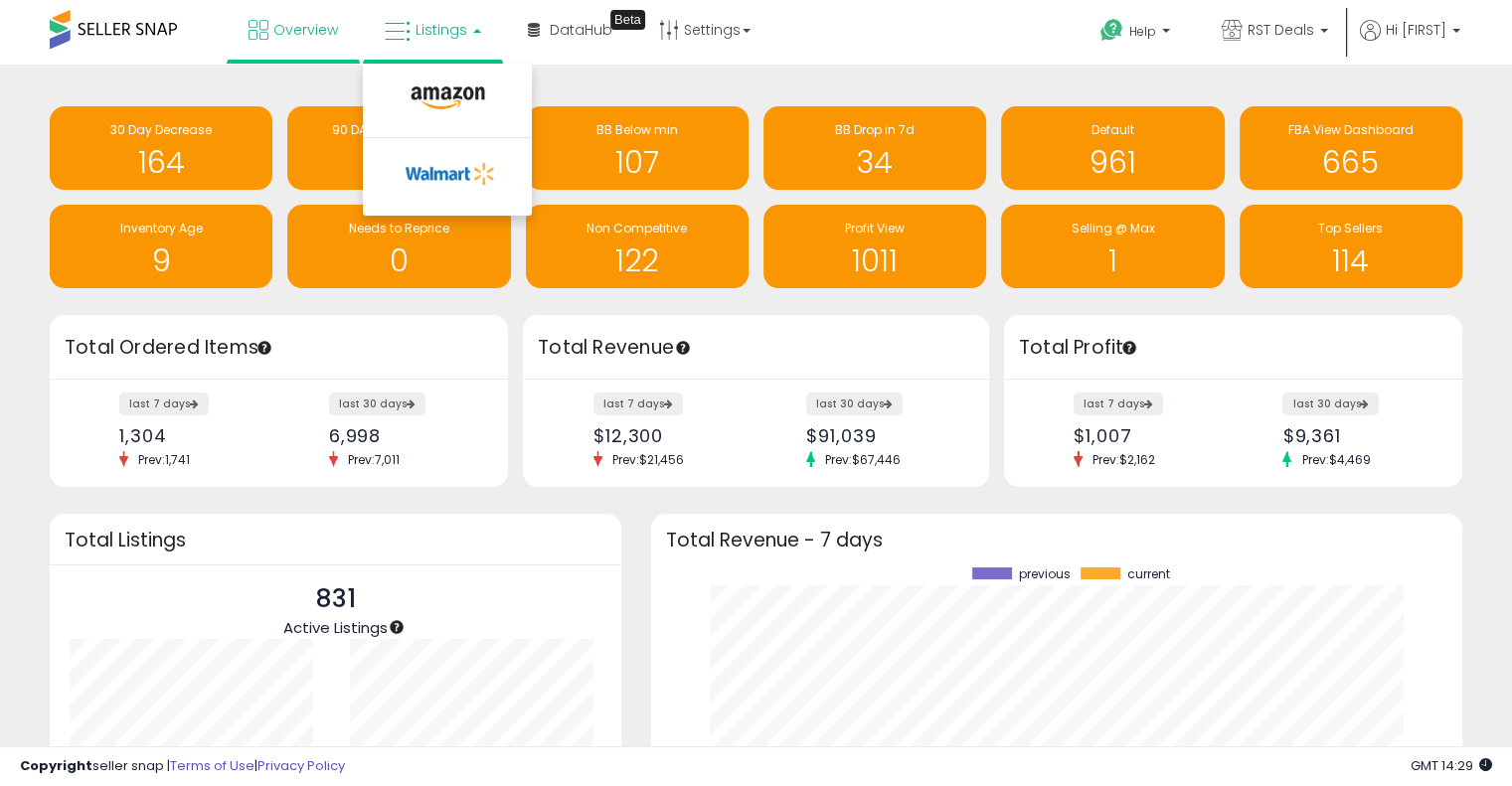 click on "Listings" at bounding box center (441, 30) 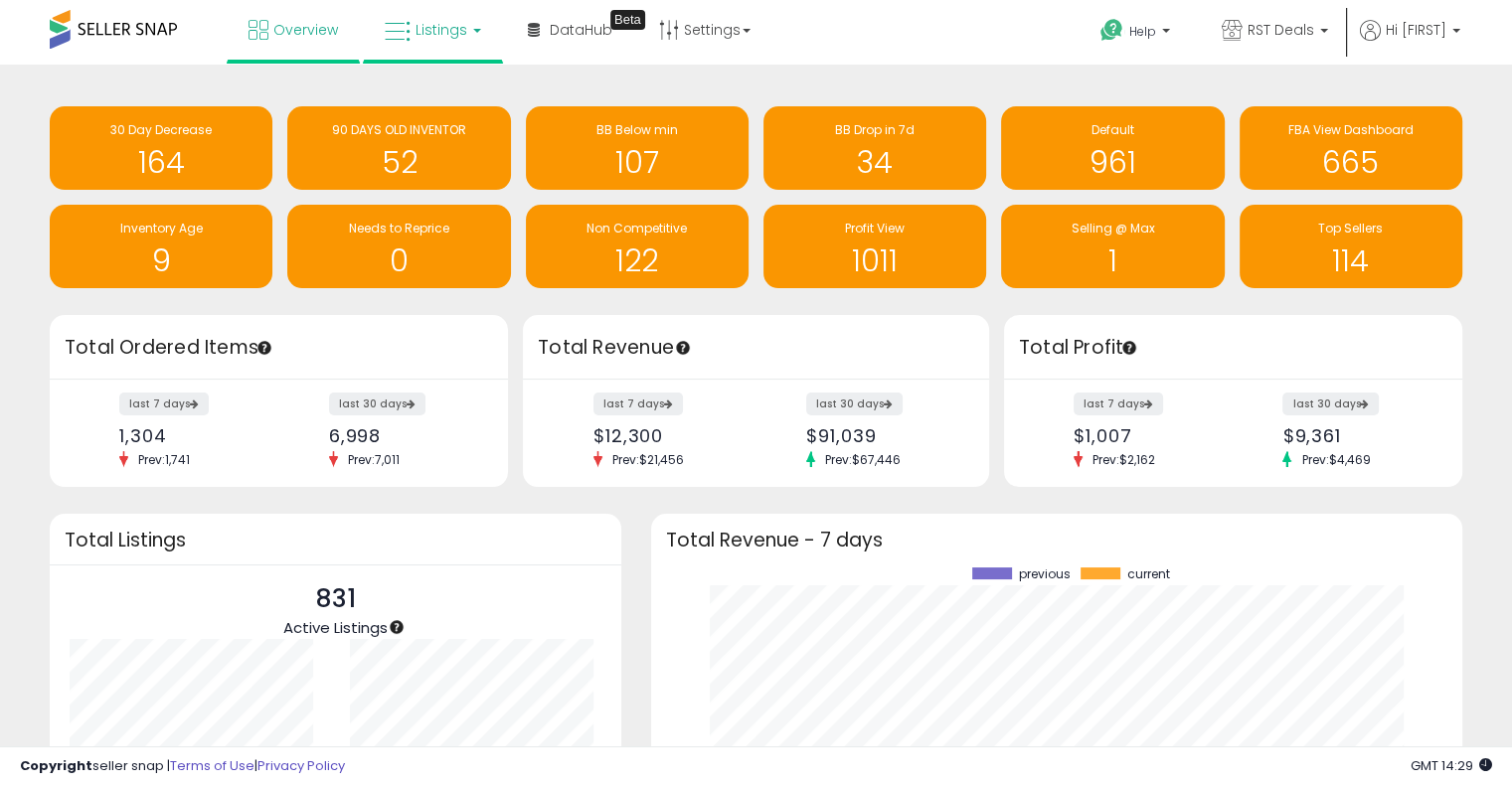 click on "Listings" at bounding box center (432, 30) 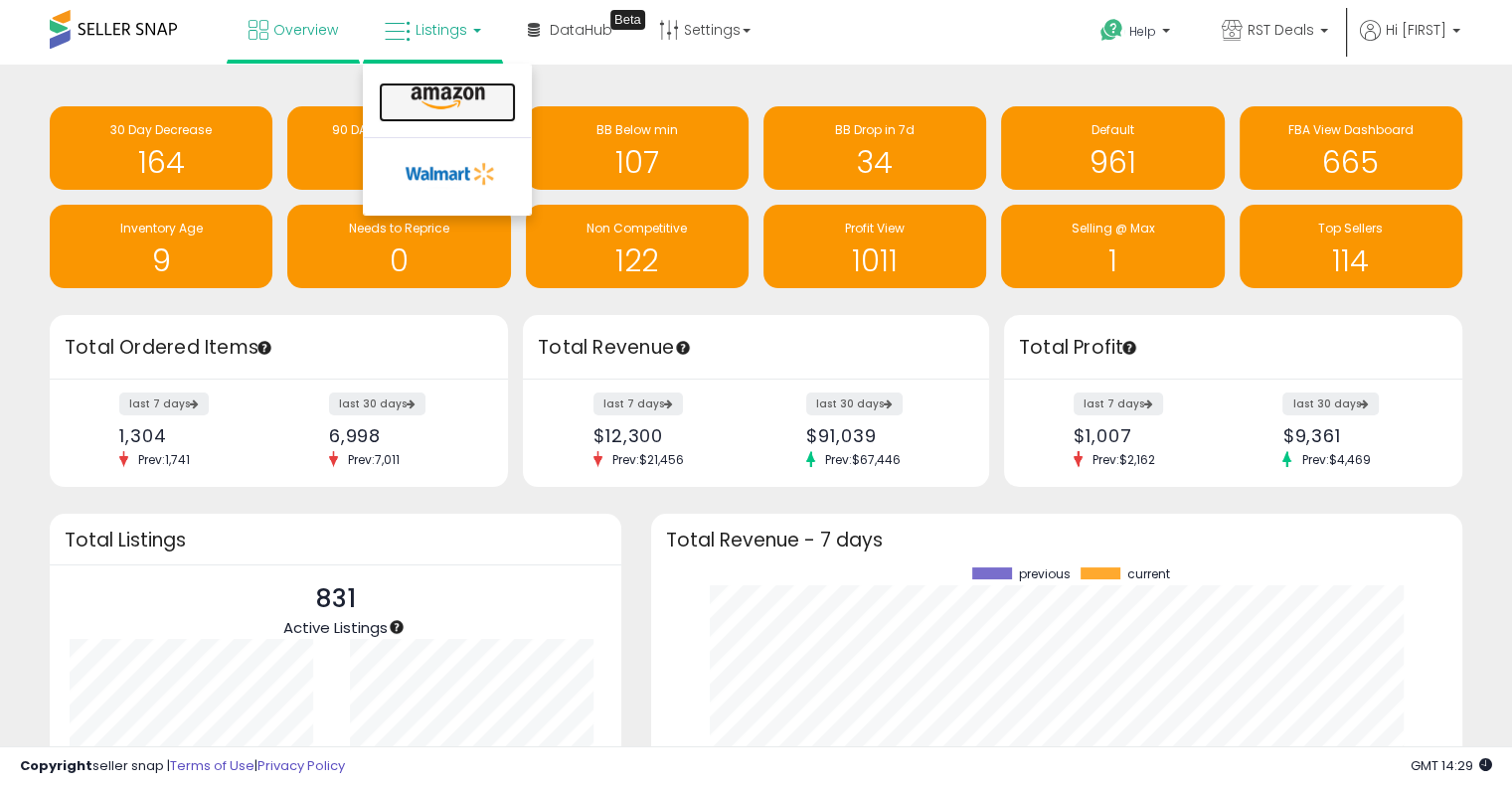 click at bounding box center [447, 102] 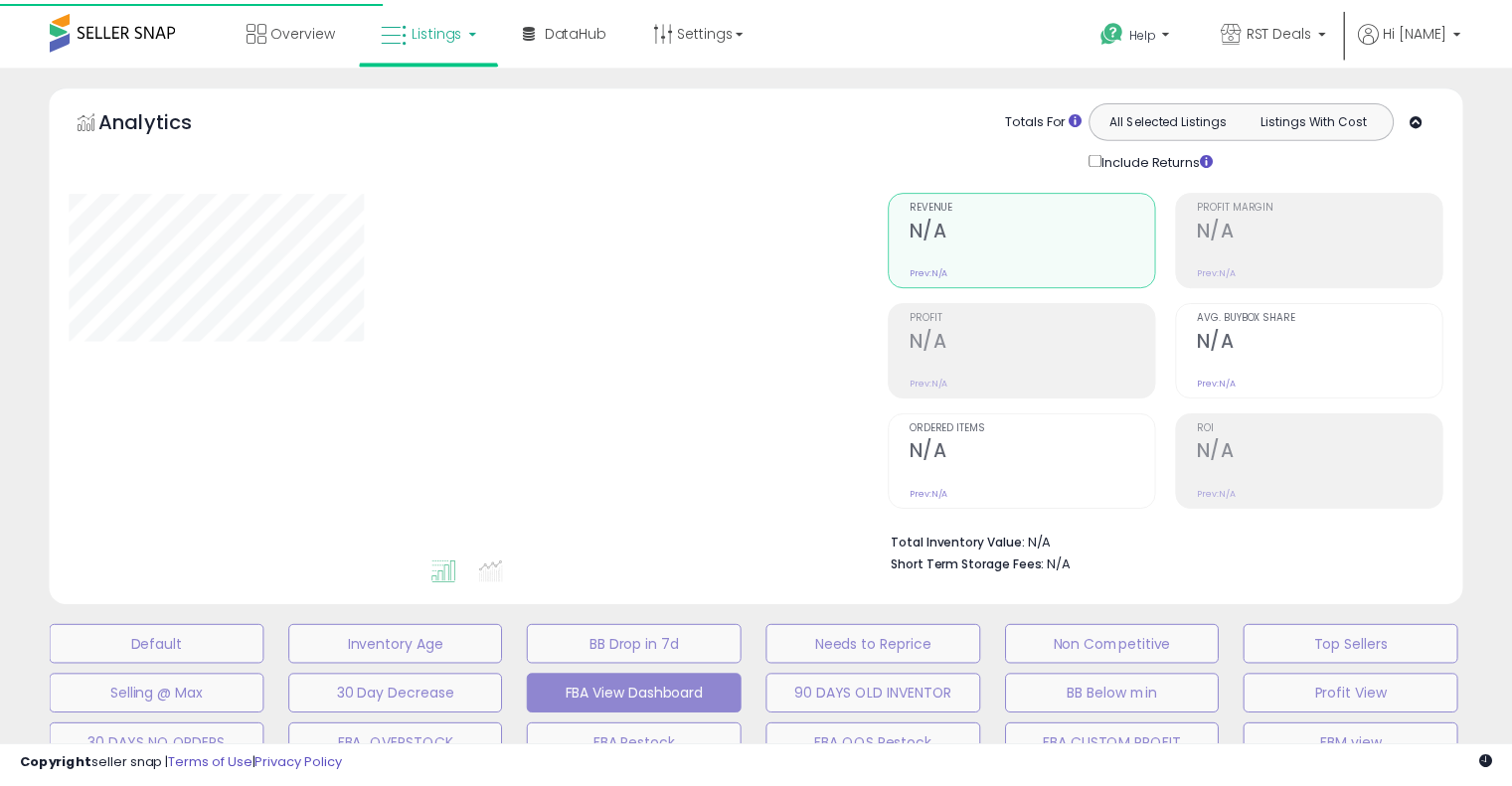 scroll, scrollTop: 0, scrollLeft: 0, axis: both 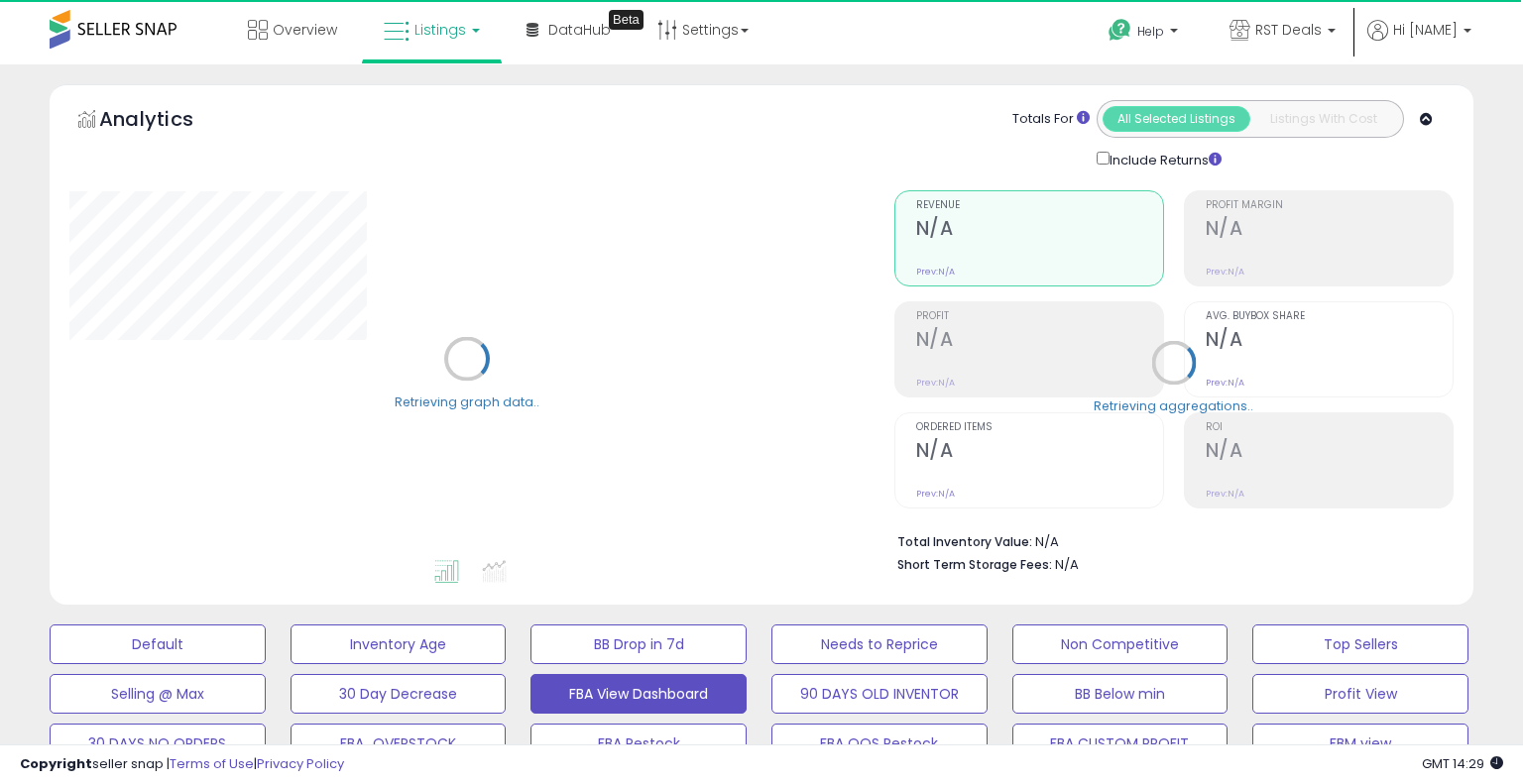 select on "**" 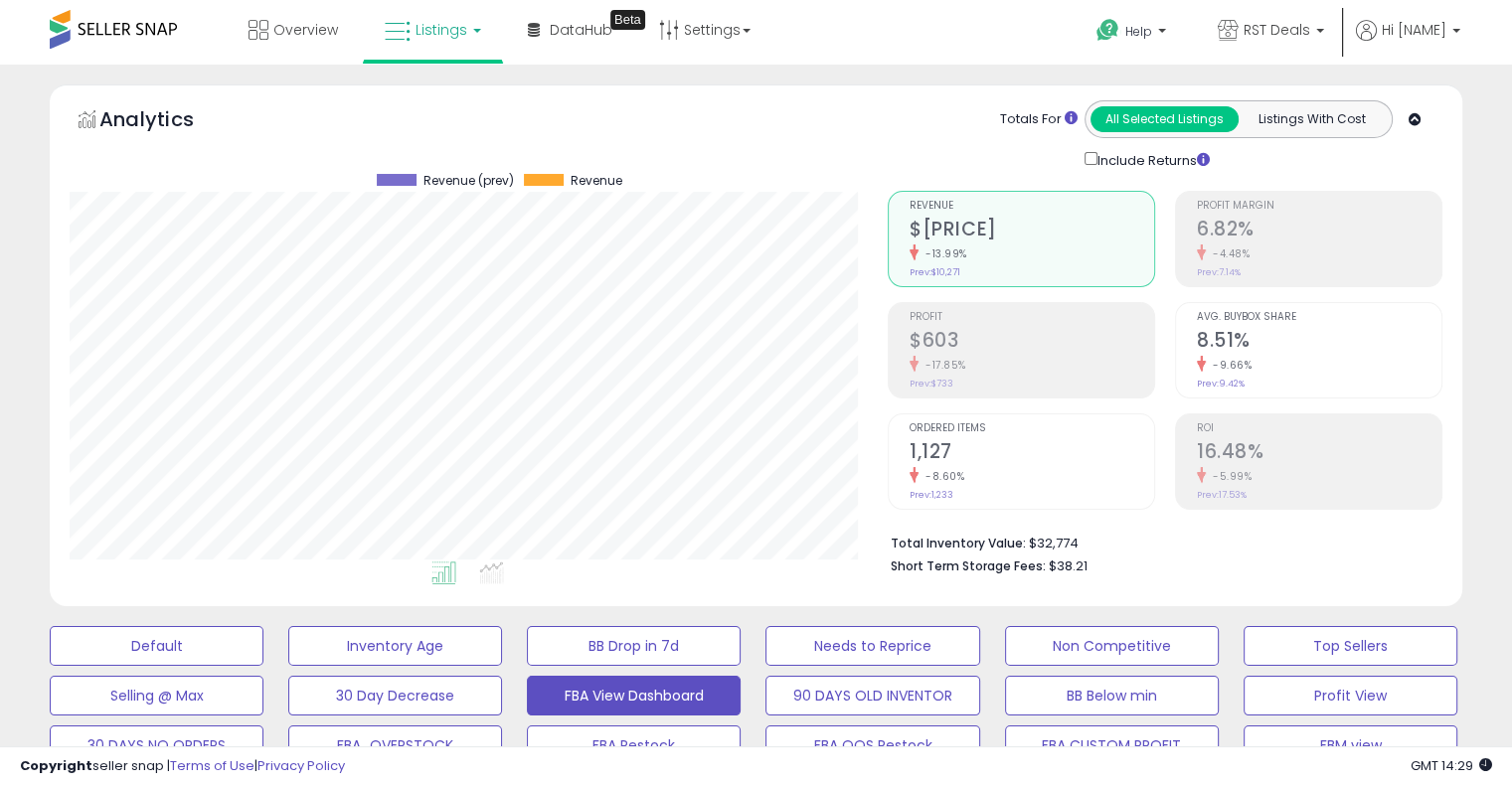scroll, scrollTop: 993270, scrollLeft: 993264, axis: both 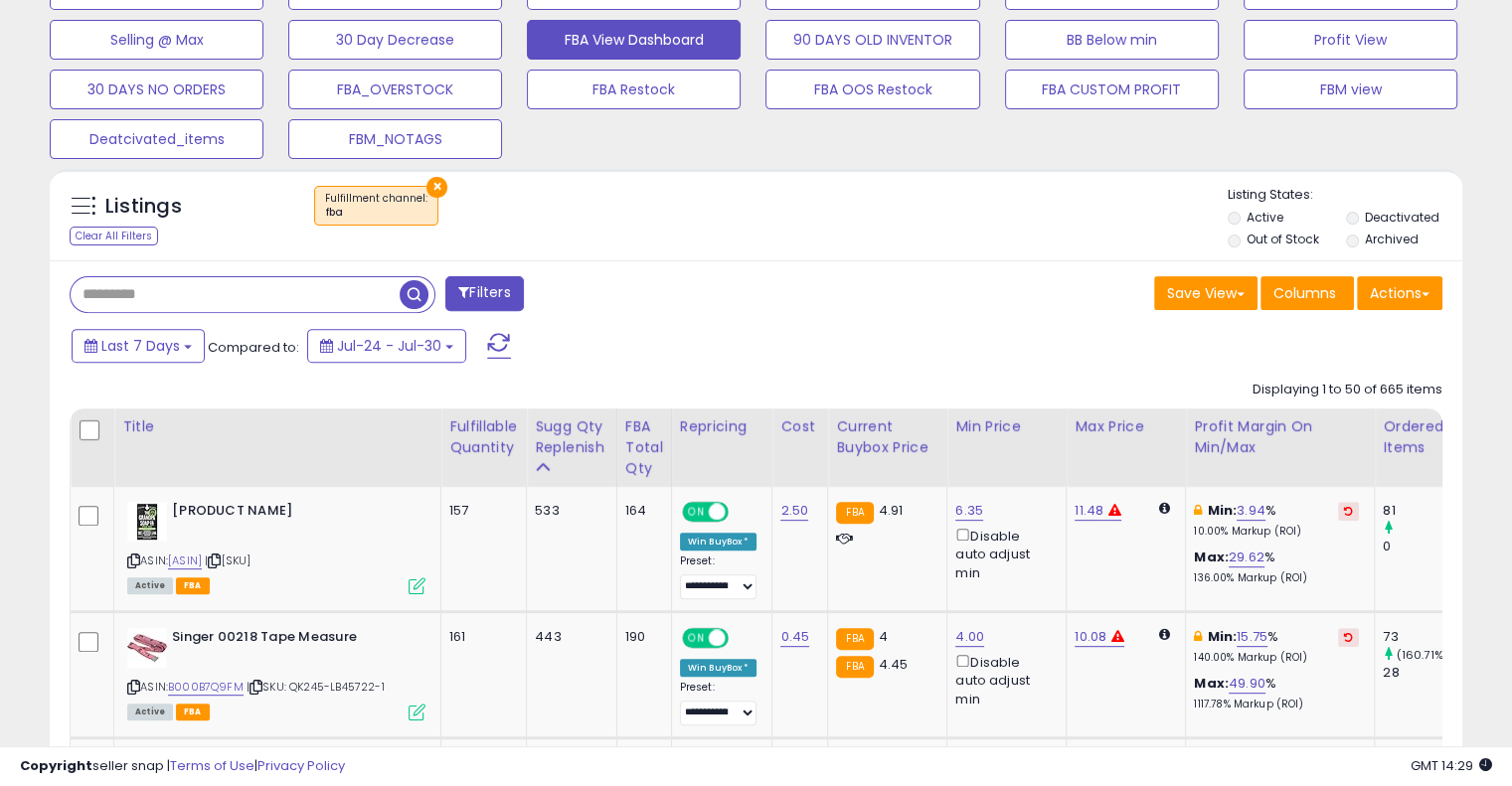 click at bounding box center [235, 294] 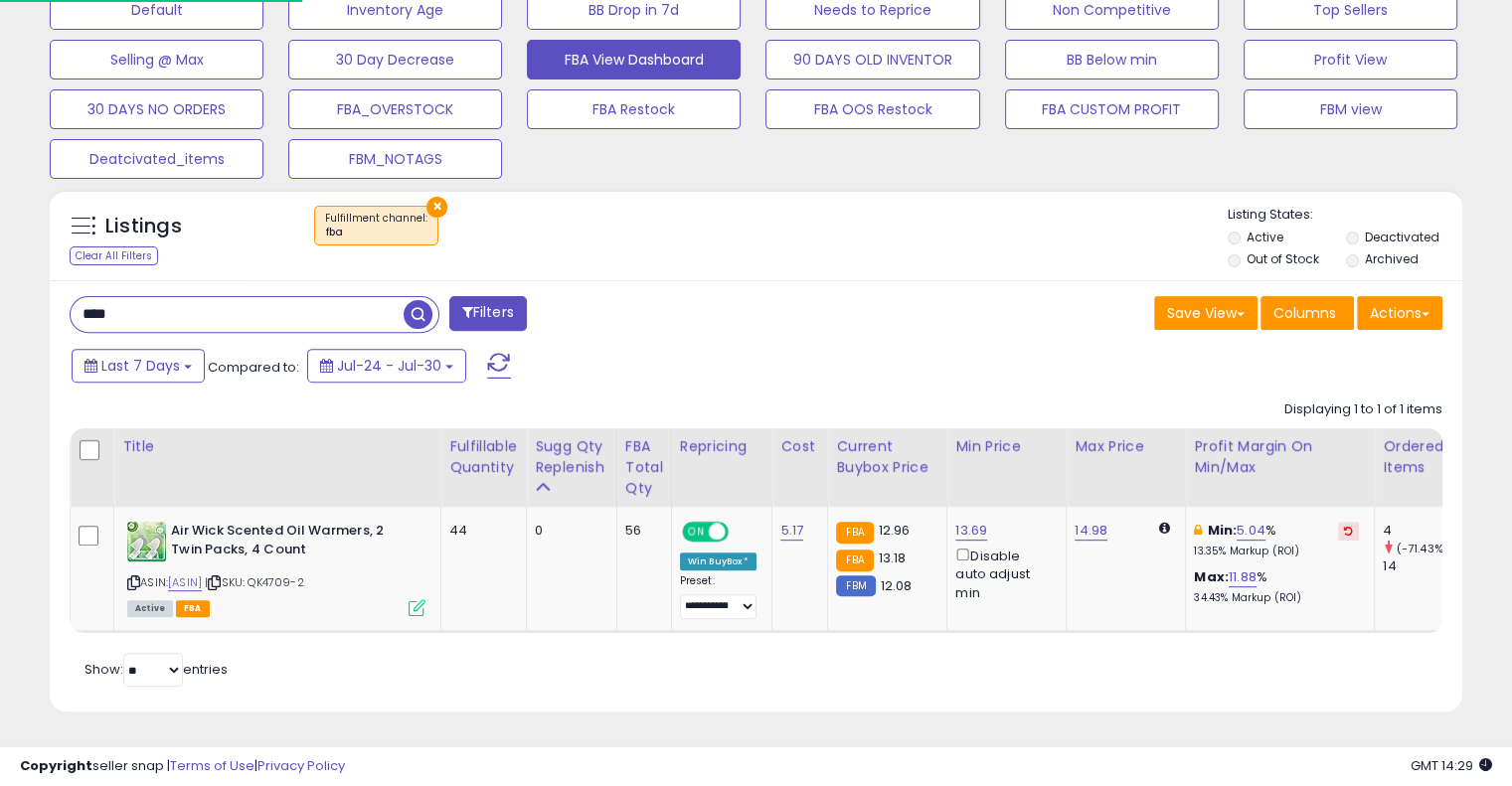 scroll, scrollTop: 545, scrollLeft: 0, axis: vertical 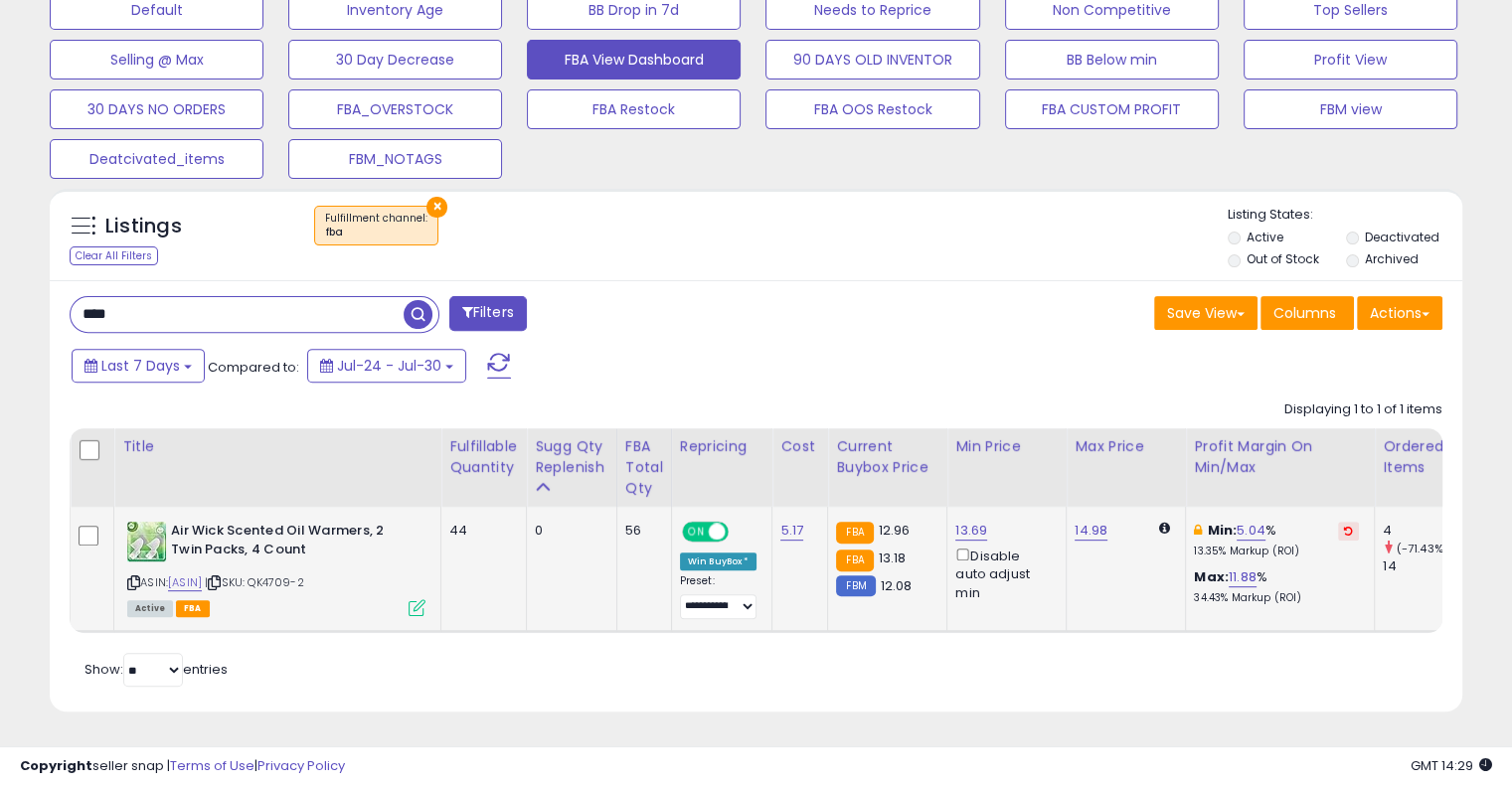 click at bounding box center [417, 607] 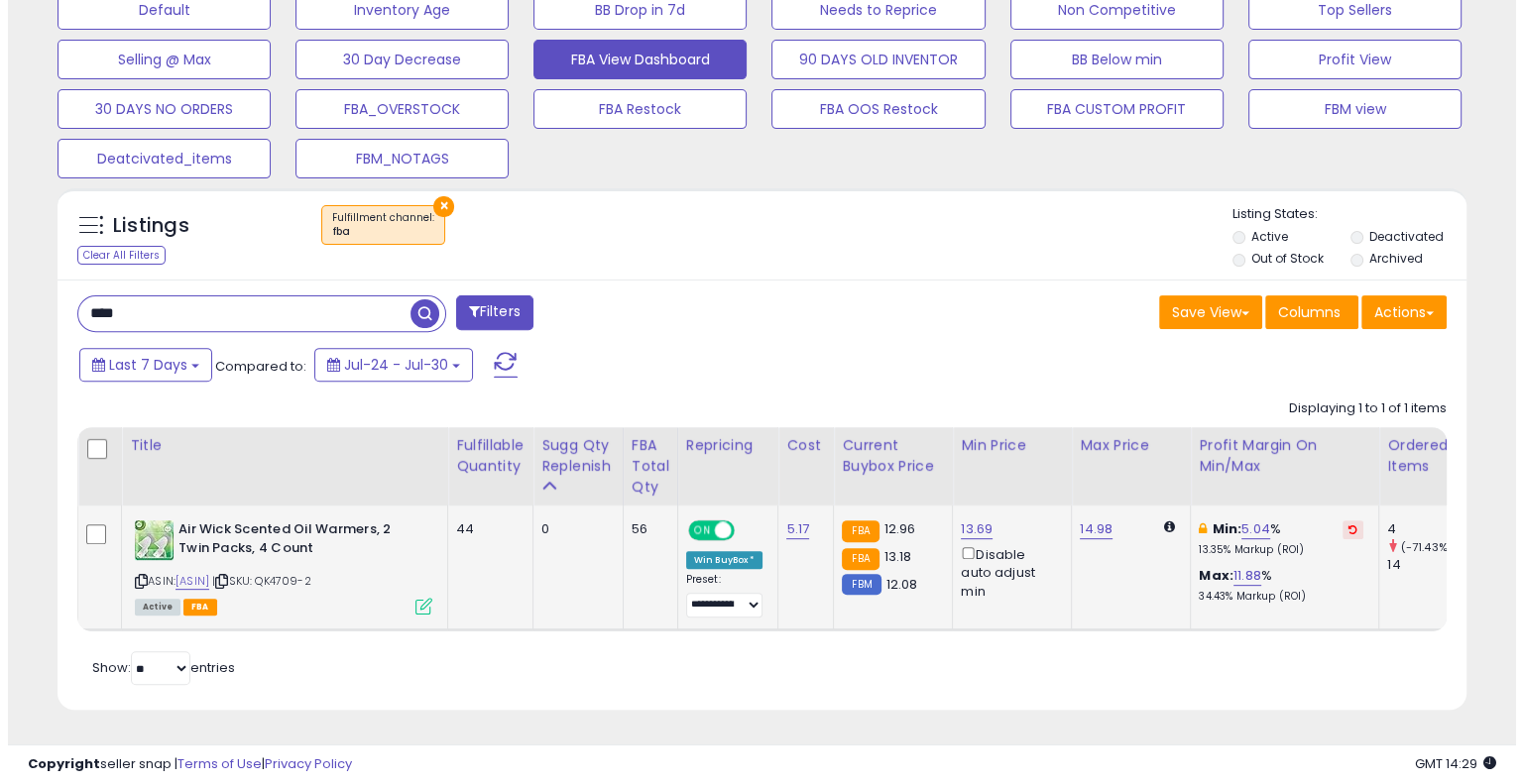 scroll, scrollTop: 990743, scrollLeft: 990712, axis: both 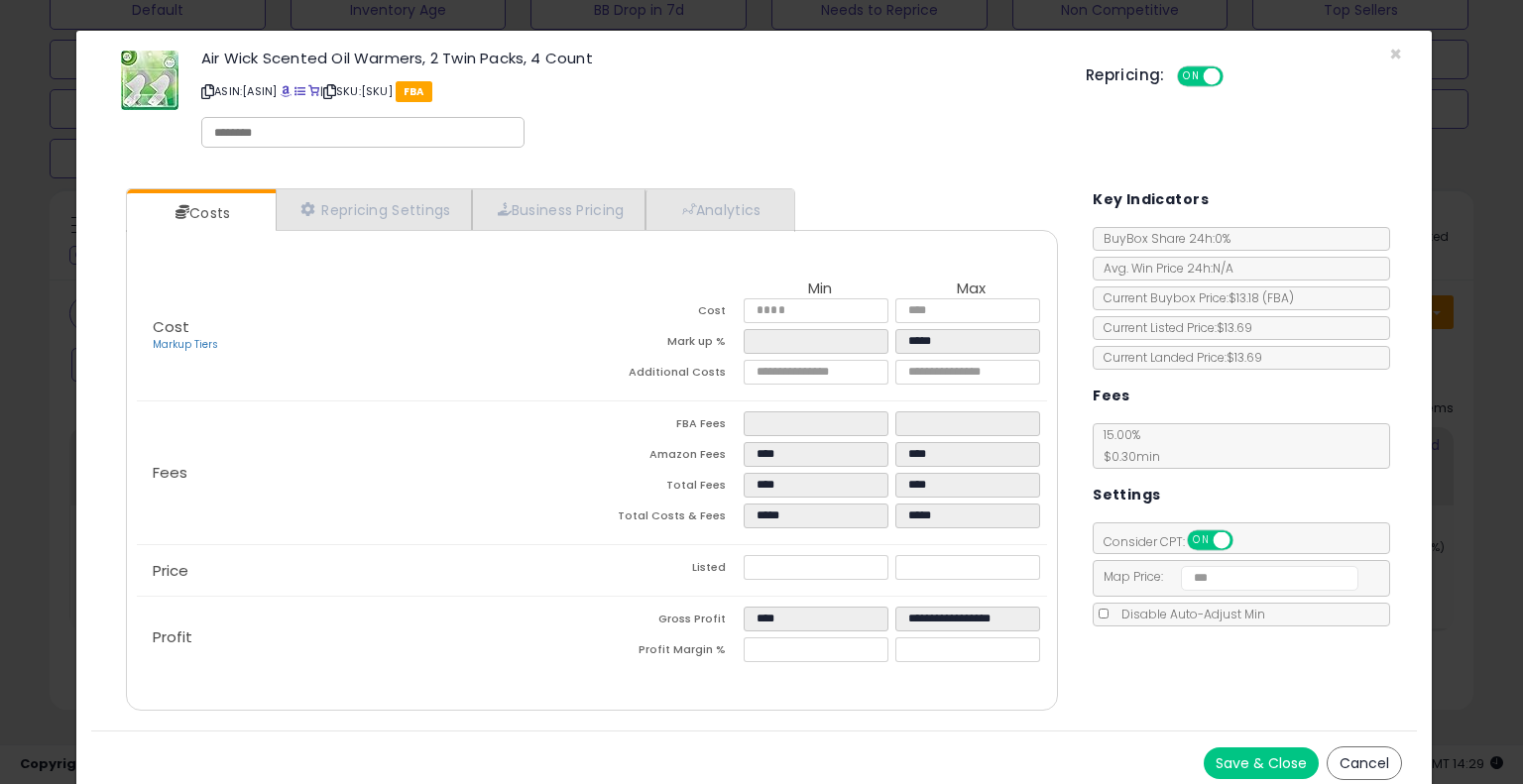 click on "× Close
Air Wick Scented Oil Warmers, 2 Twin Packs, 4 Count
ASIN:  B073V5YGQF
|
SKU:  QK4709-2
FBA
Repricing:
ON   OFF
Retrieving listing data..." 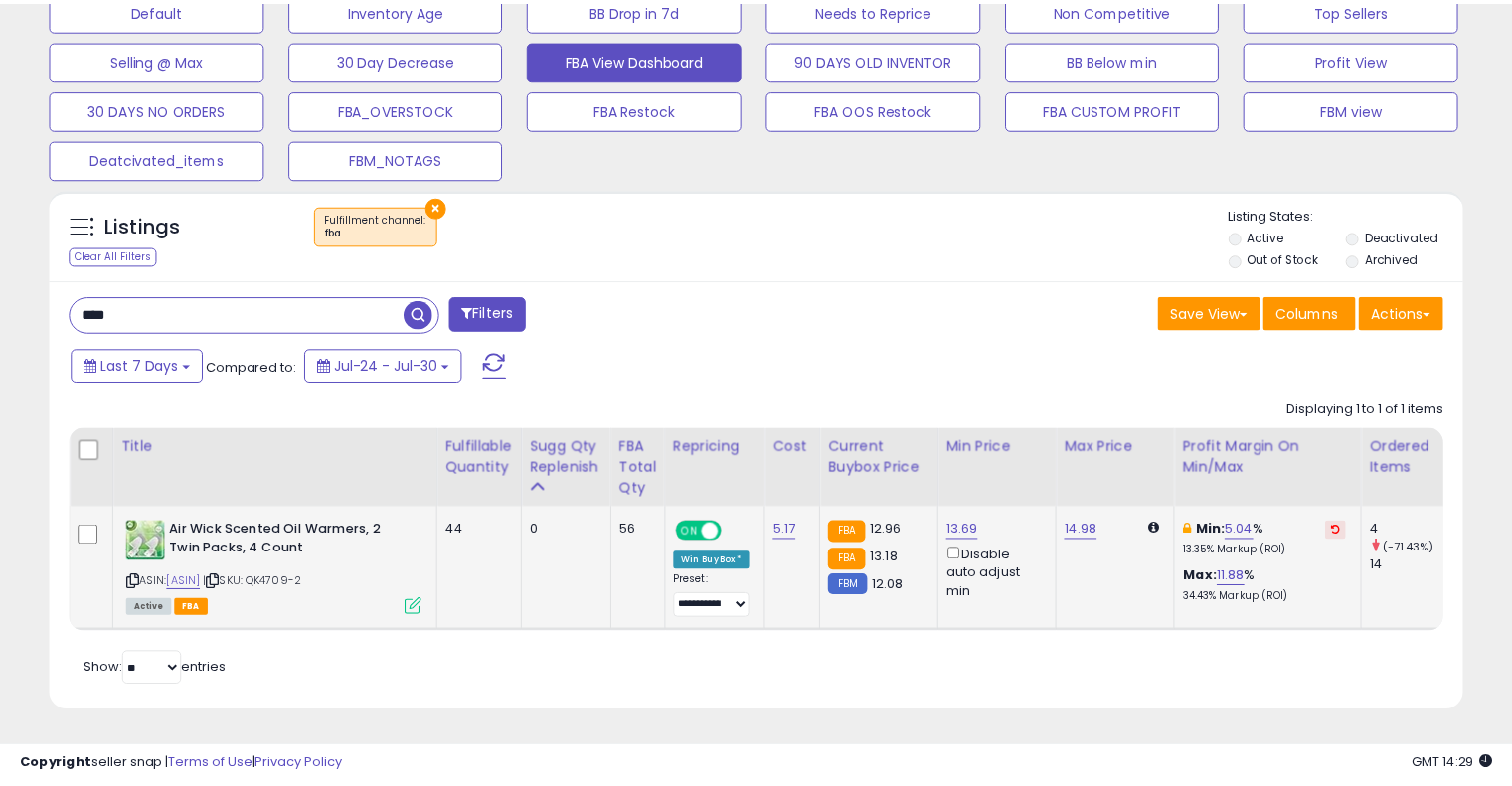 scroll, scrollTop: 406, scrollLeft: 817, axis: both 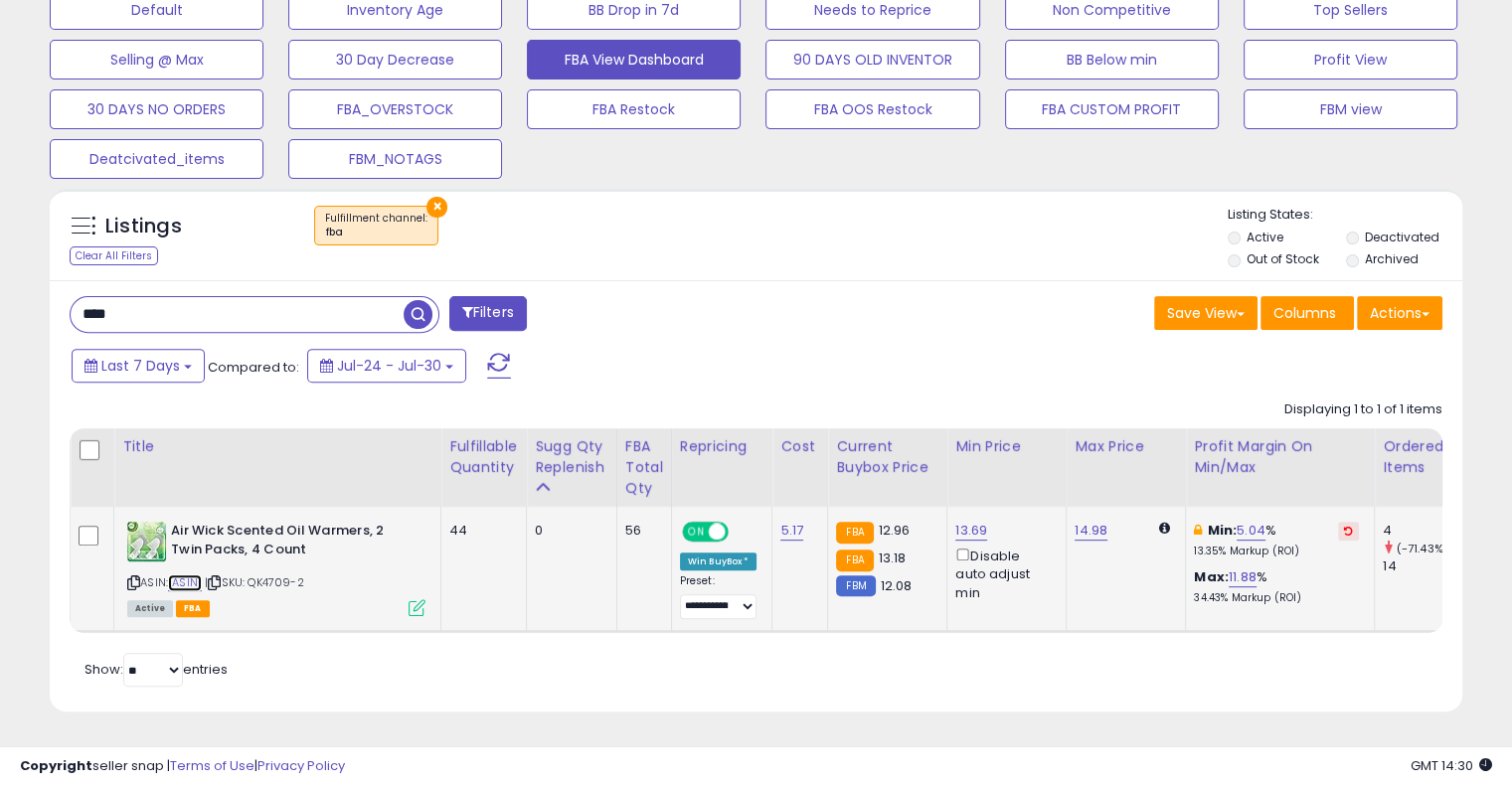 click on "B073V5YGQF" at bounding box center [185, 582] 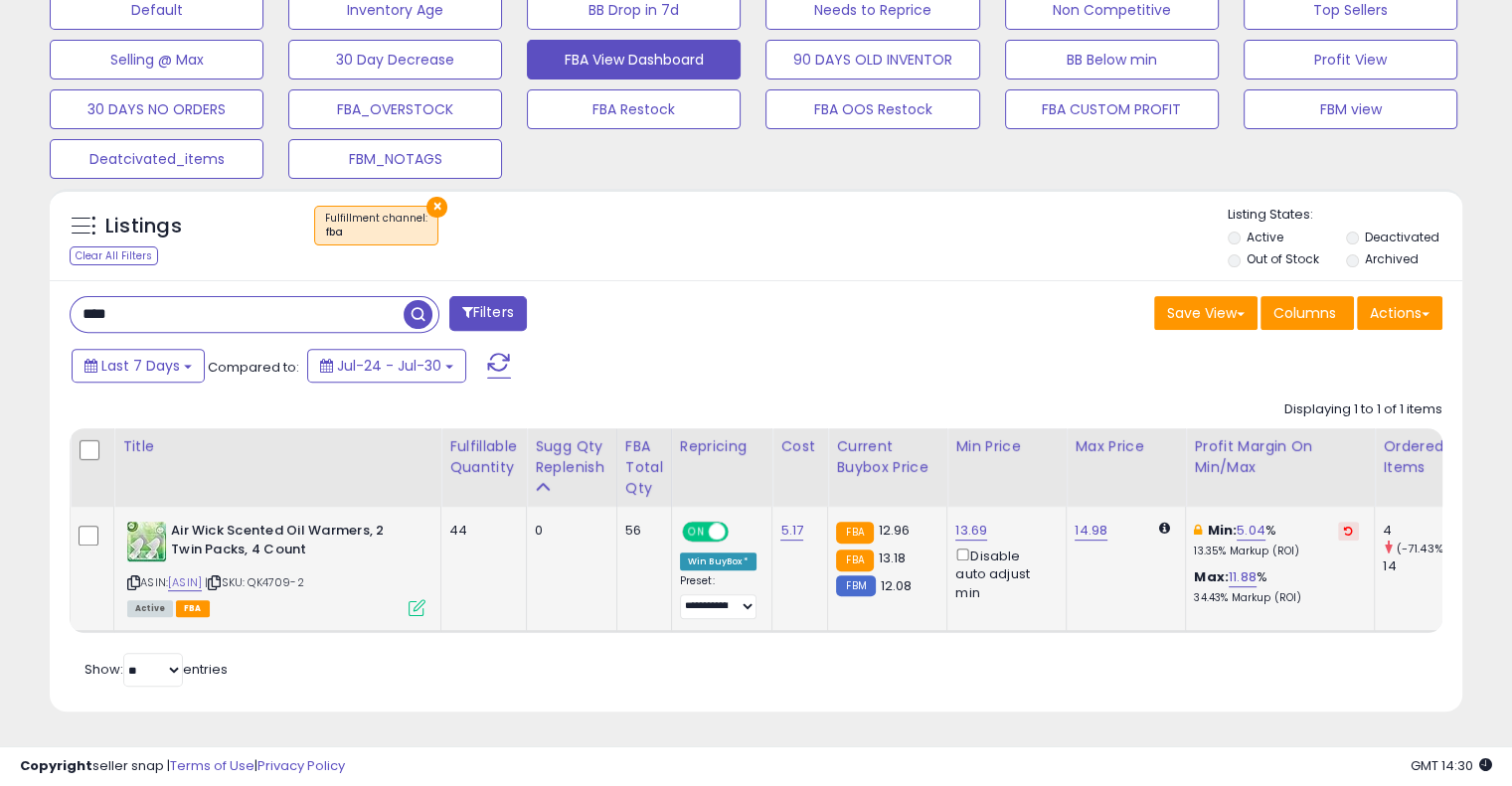 click at bounding box center (417, 607) 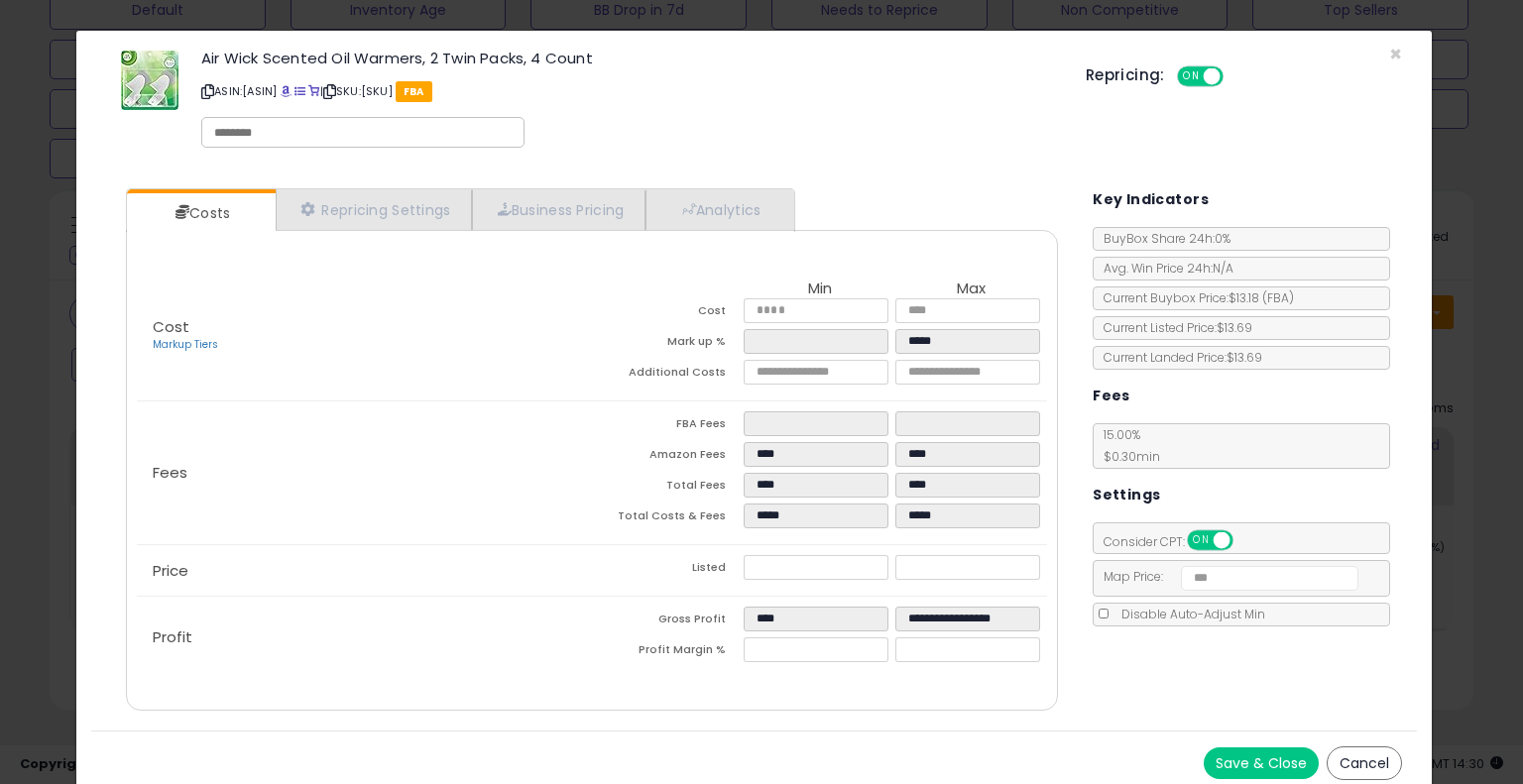click on "Repricing:
ON   OFF" at bounding box center [1243, 73] 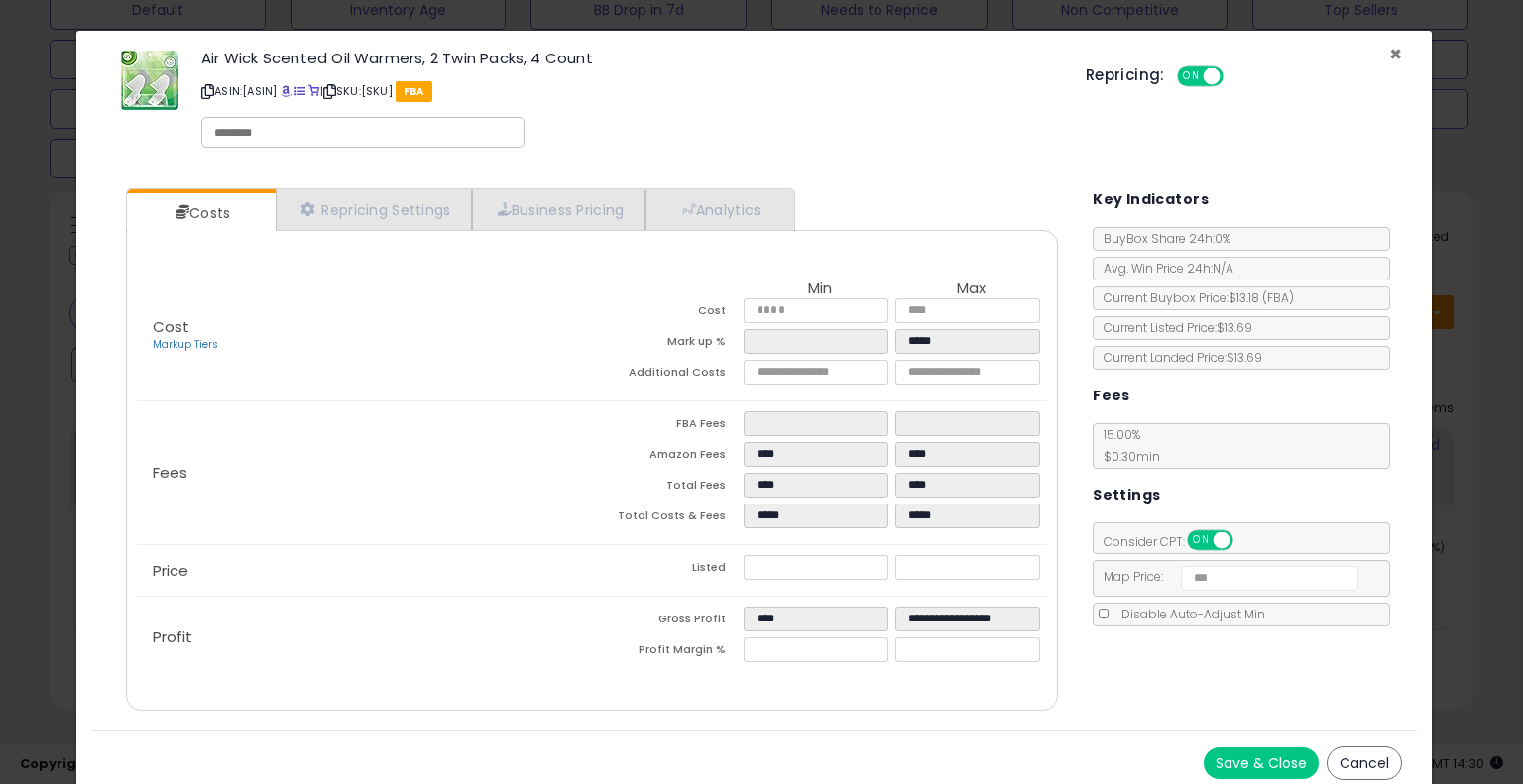 click on "×" at bounding box center (1395, 54) 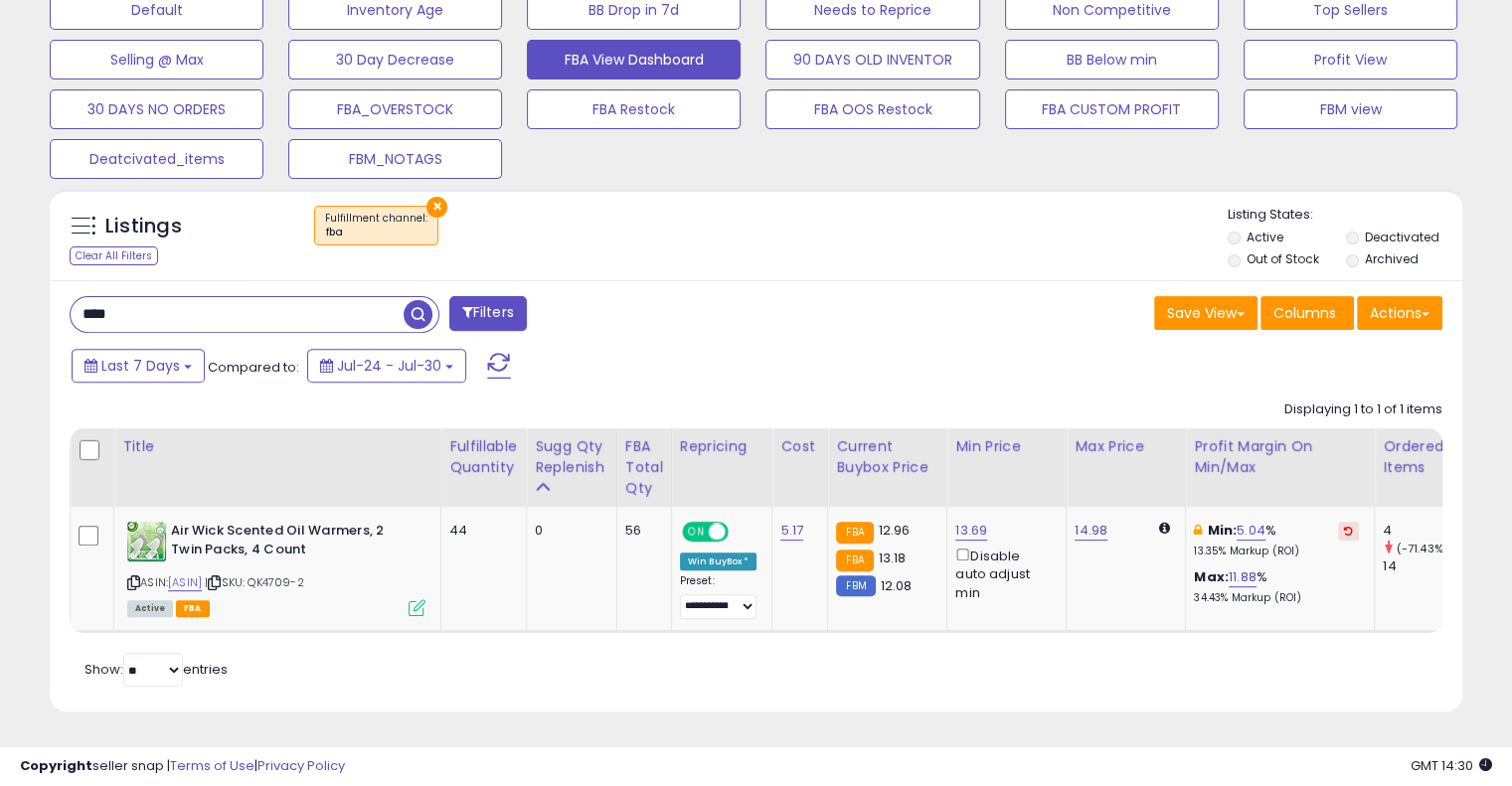 click on "****" at bounding box center [237, 314] 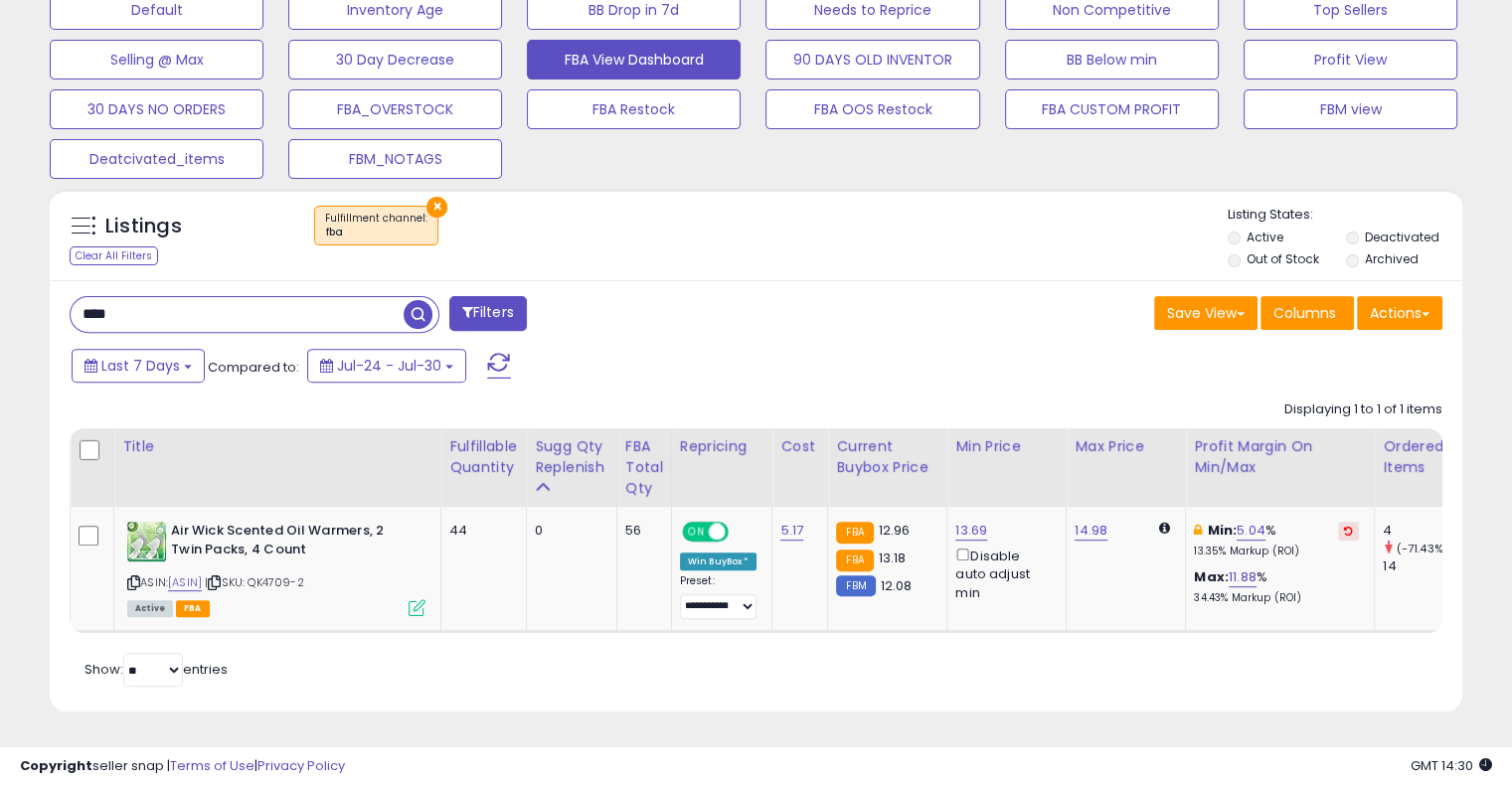 click on "****" at bounding box center (237, 314) 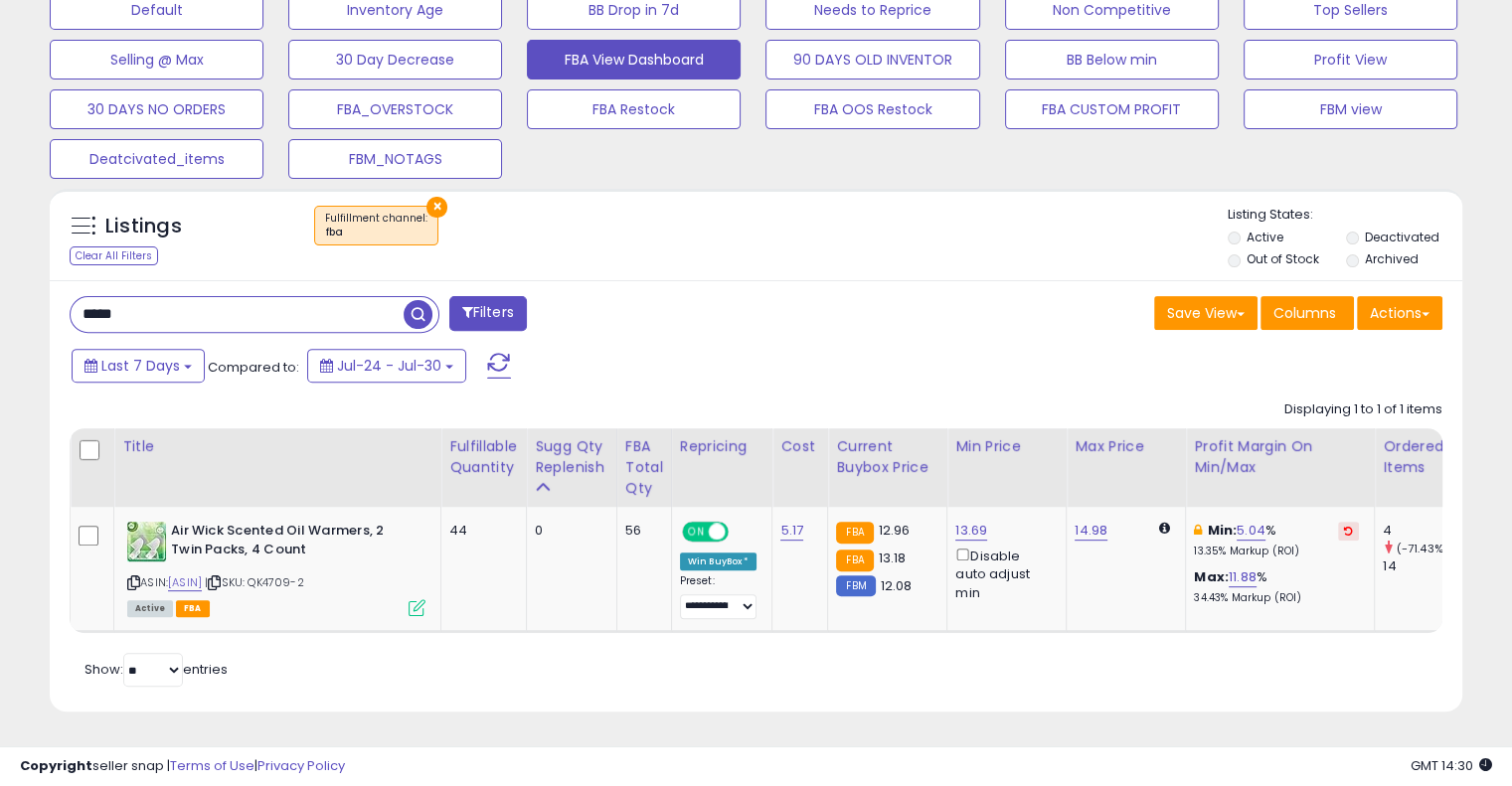 type on "*****" 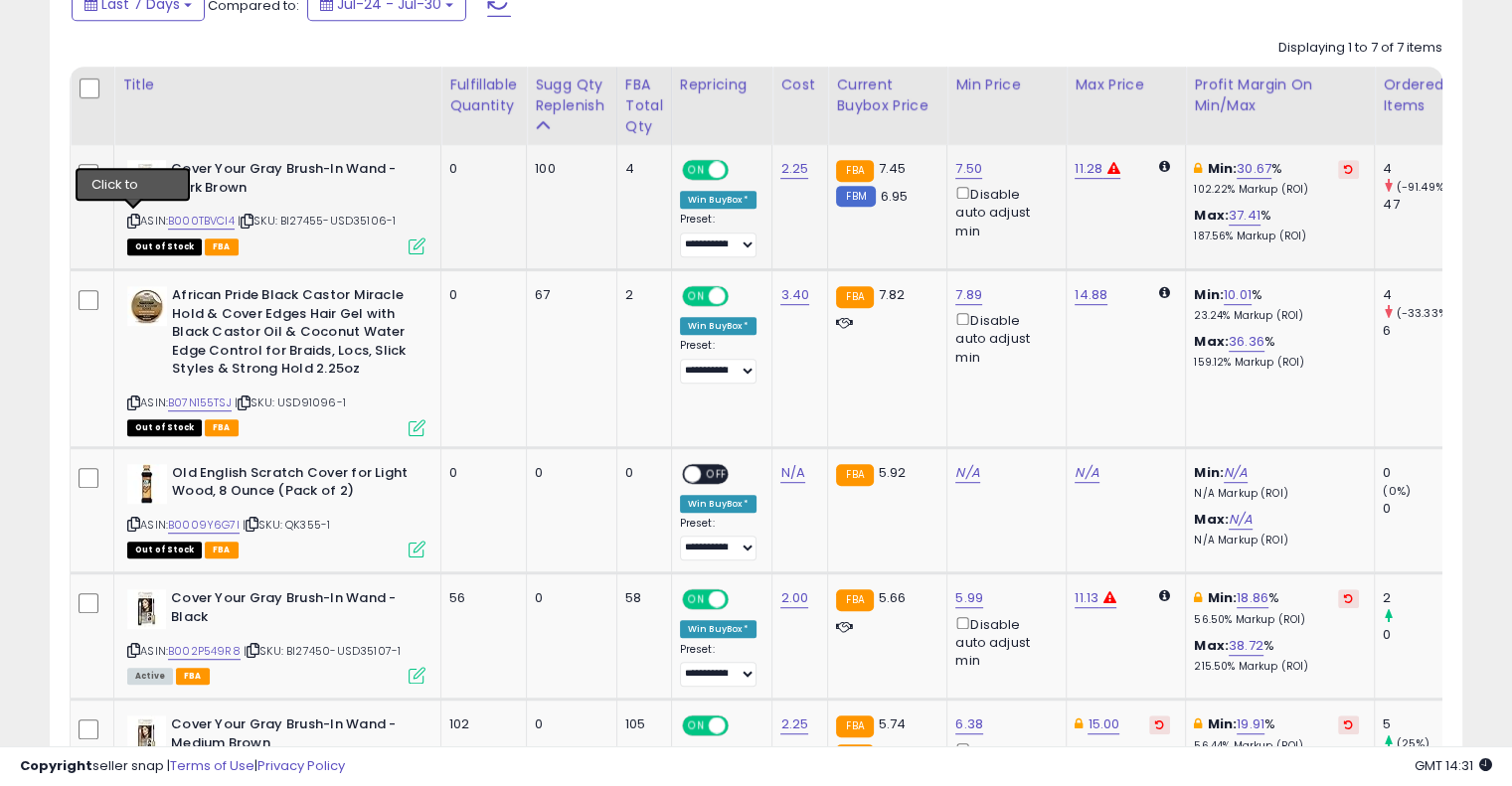 click at bounding box center (133, 221) 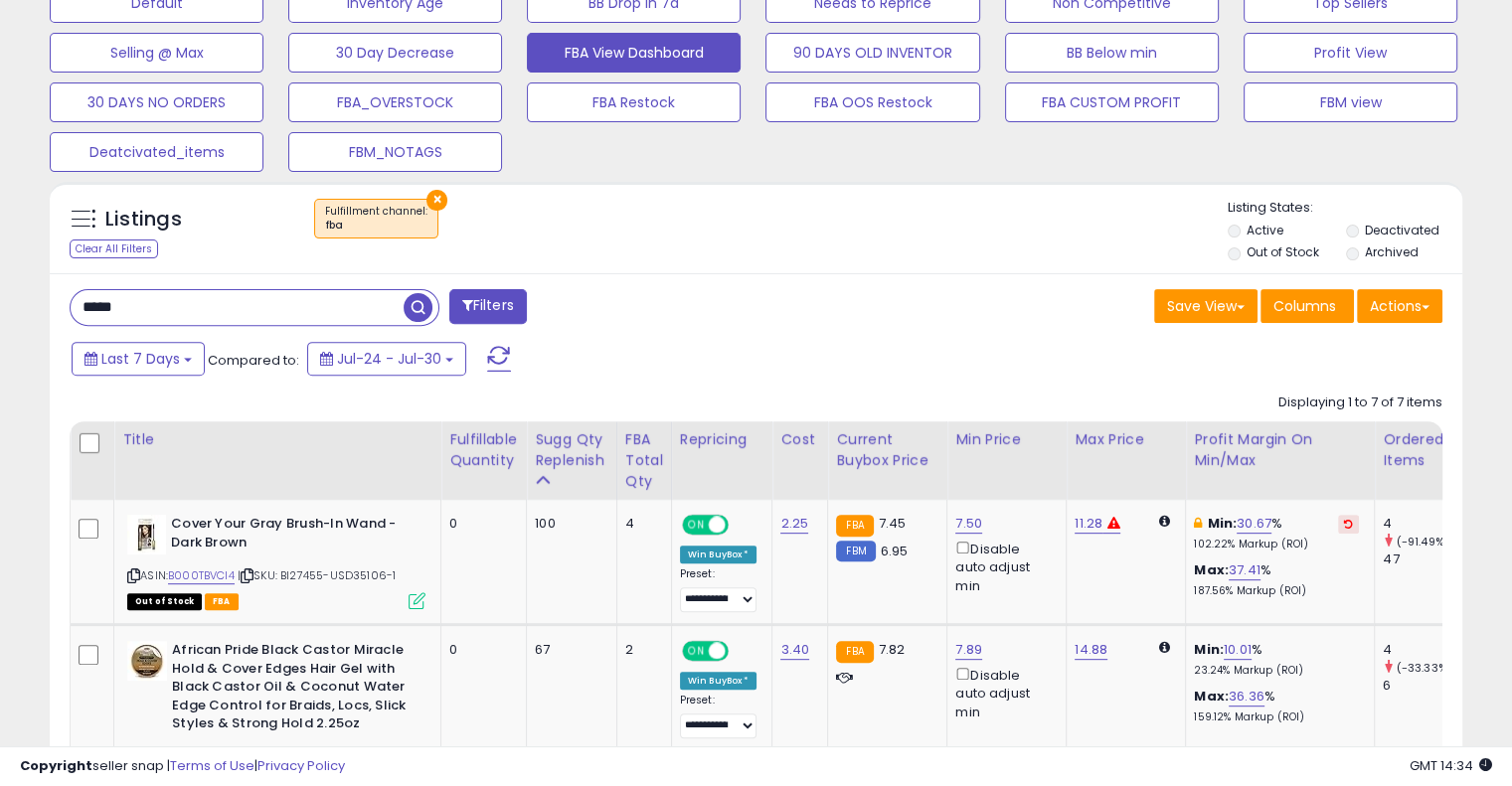 scroll, scrollTop: 568, scrollLeft: 0, axis: vertical 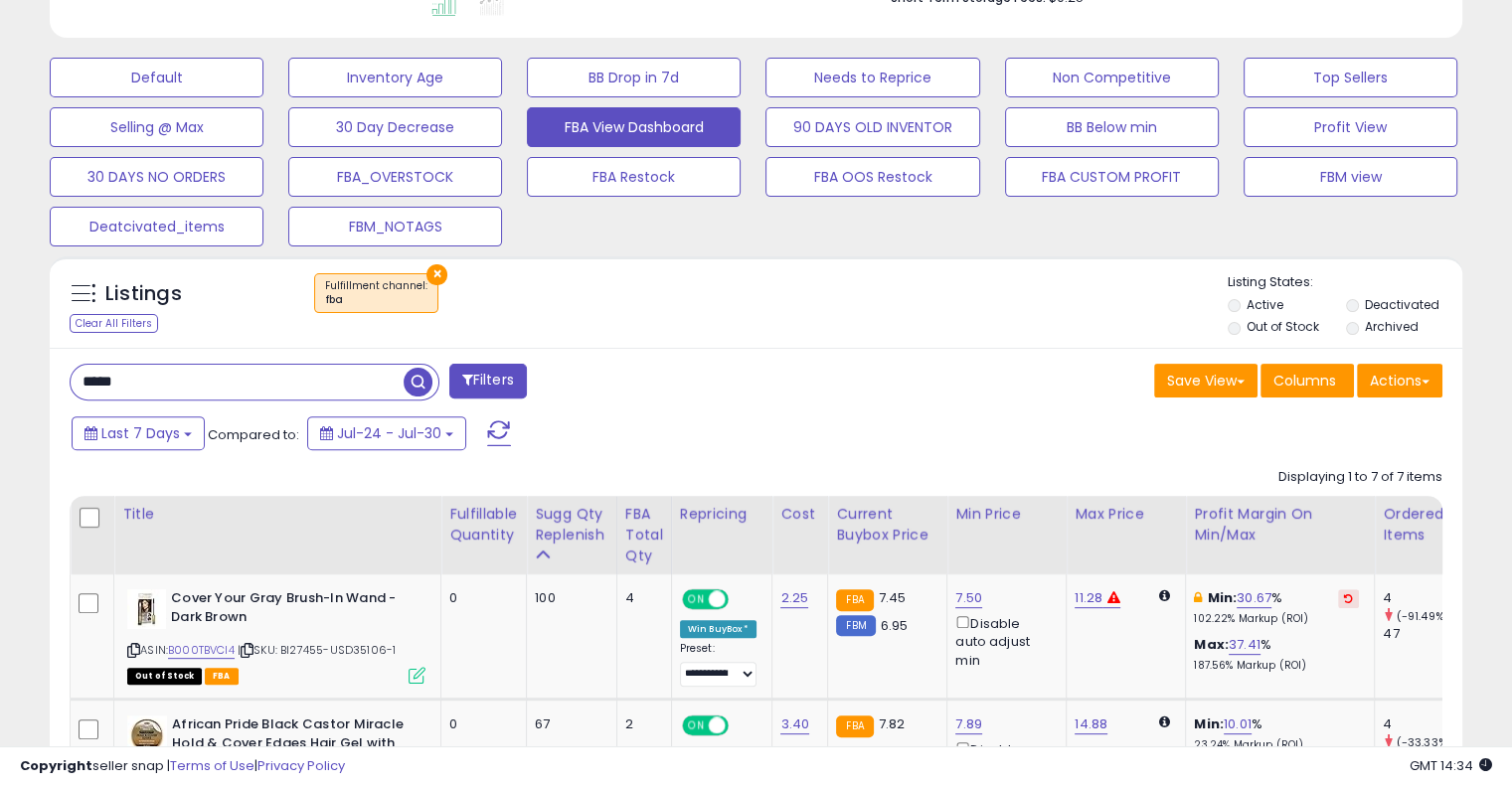 click on "*****" at bounding box center (237, 382) 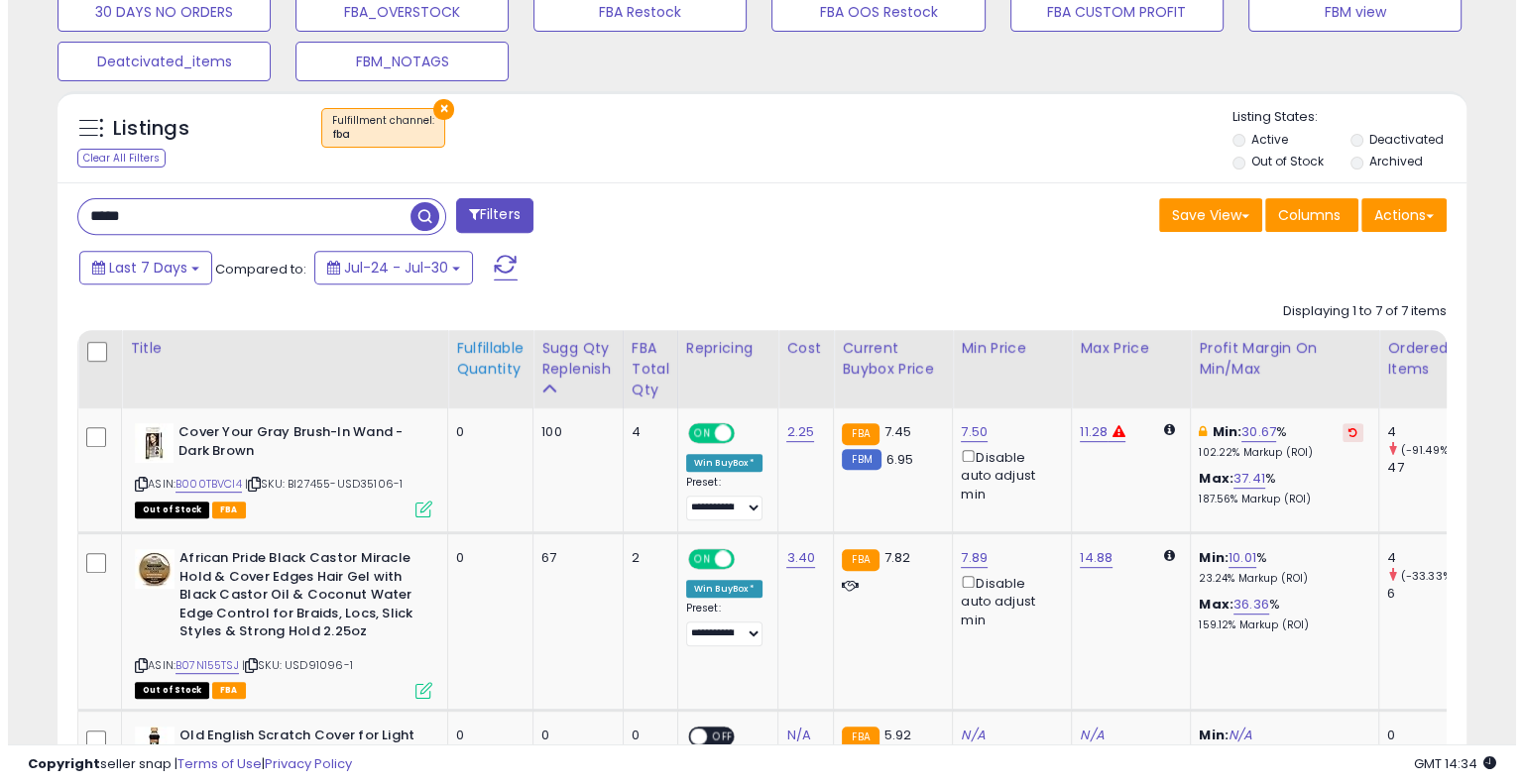 scroll, scrollTop: 732, scrollLeft: 0, axis: vertical 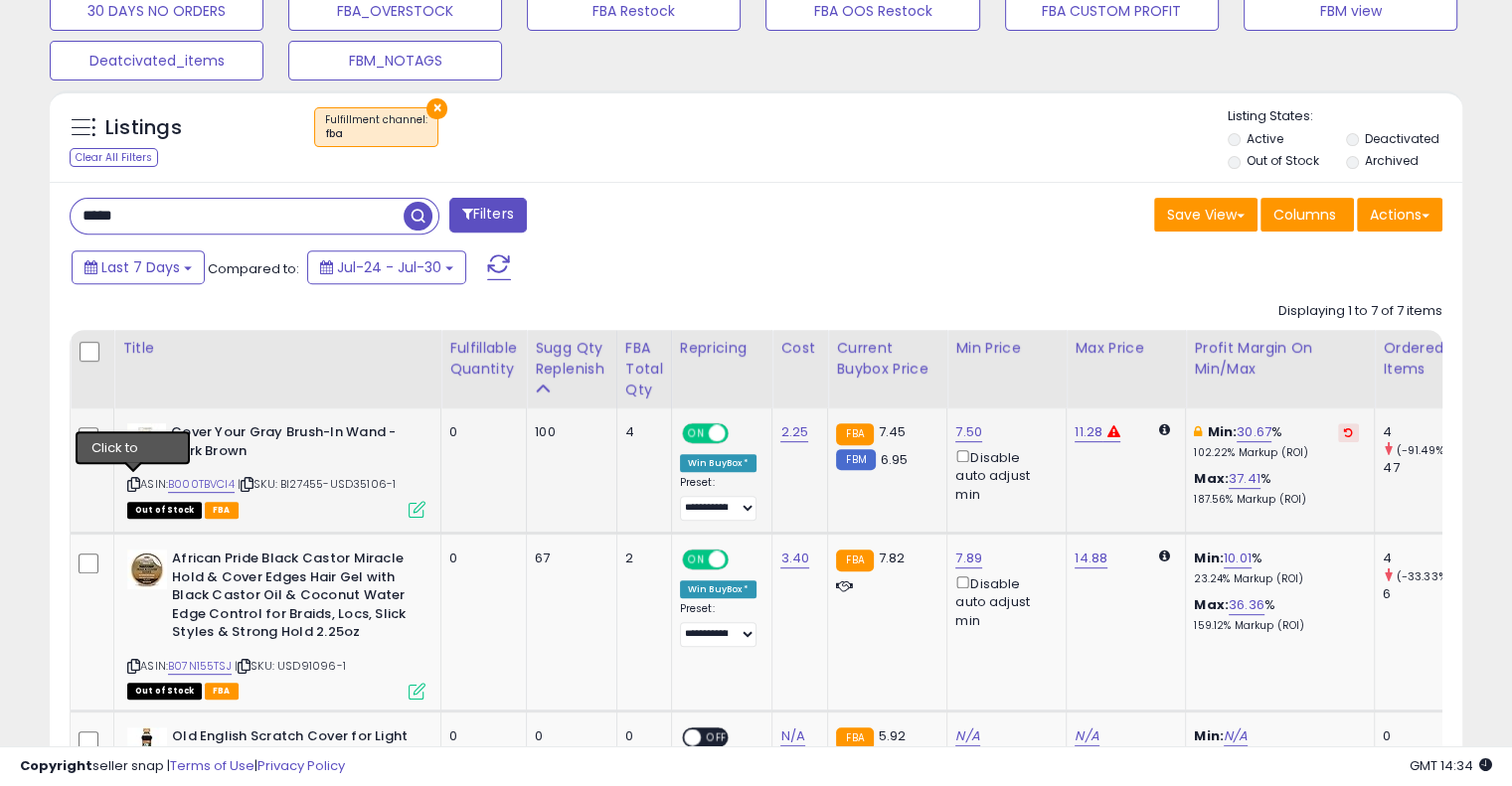 click at bounding box center [133, 484] 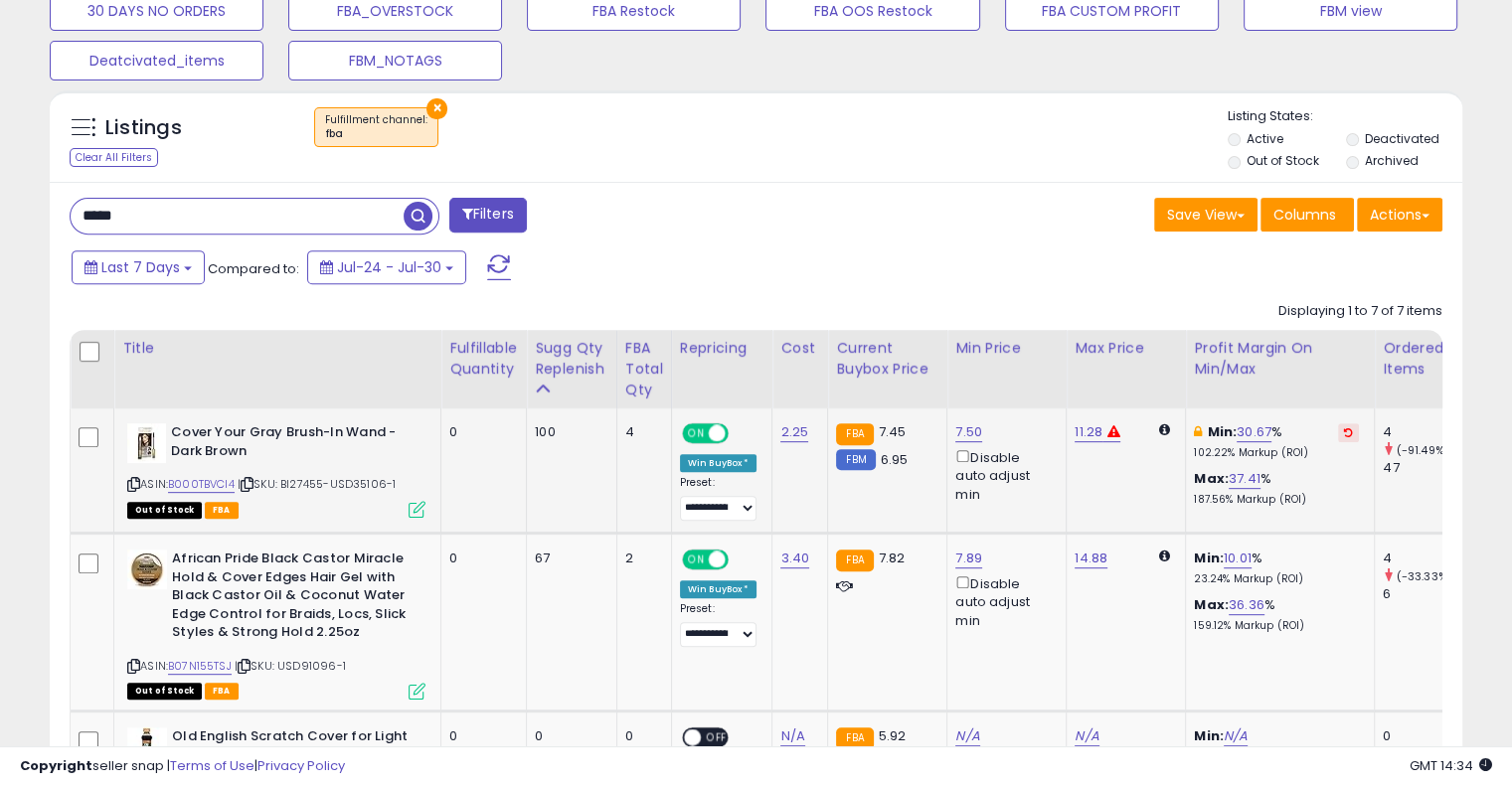 click at bounding box center (417, 509) 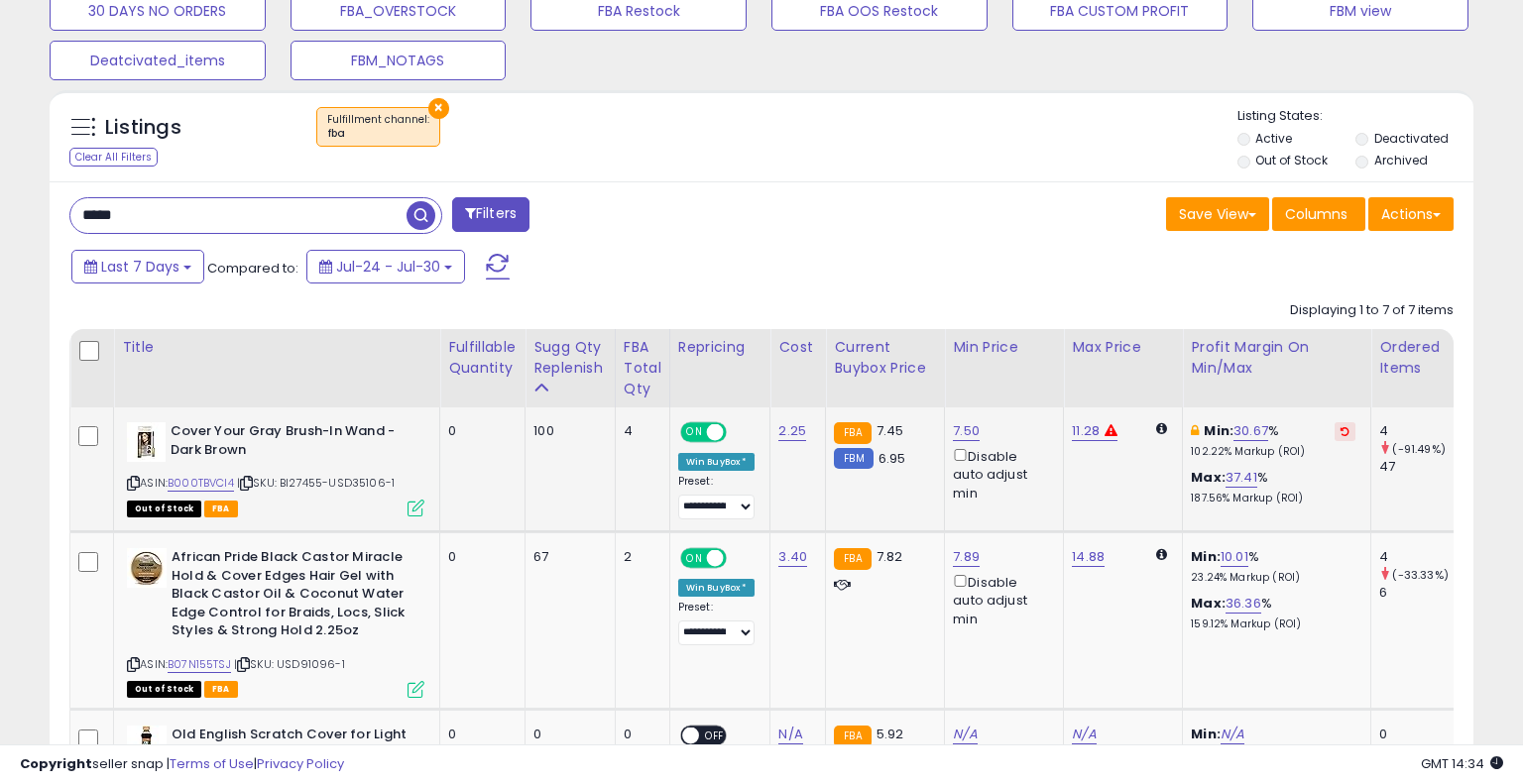 scroll, scrollTop: 990743, scrollLeft: 990712, axis: both 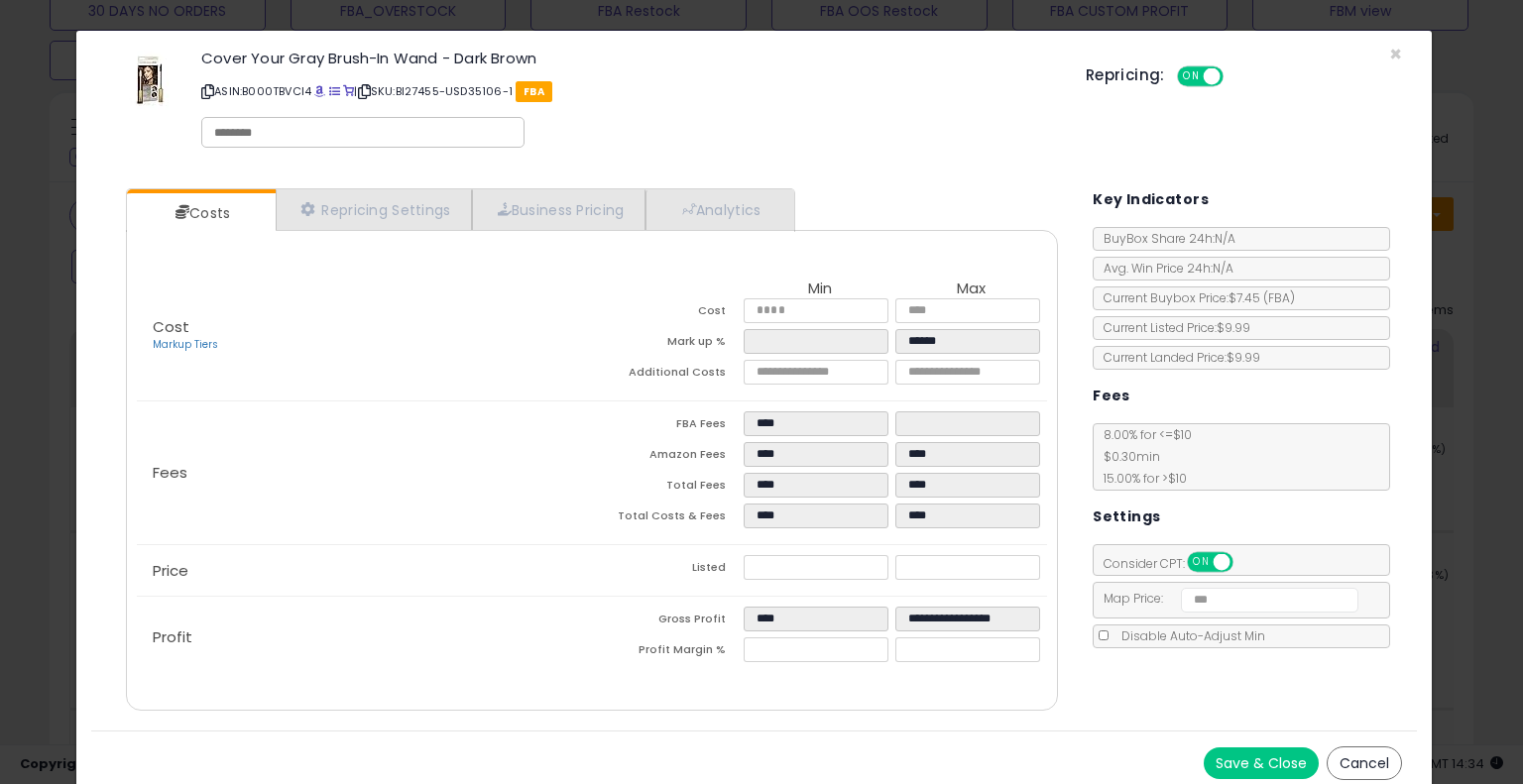 click on "× Close
Cover Your Gray Brush-In Wand - Dark Brown
ASIN:  B000TBVCI4
|
SKU:  BI27455-USD35106-1
FBA
Repricing:
ON   OFF
Retrieving listing data..." 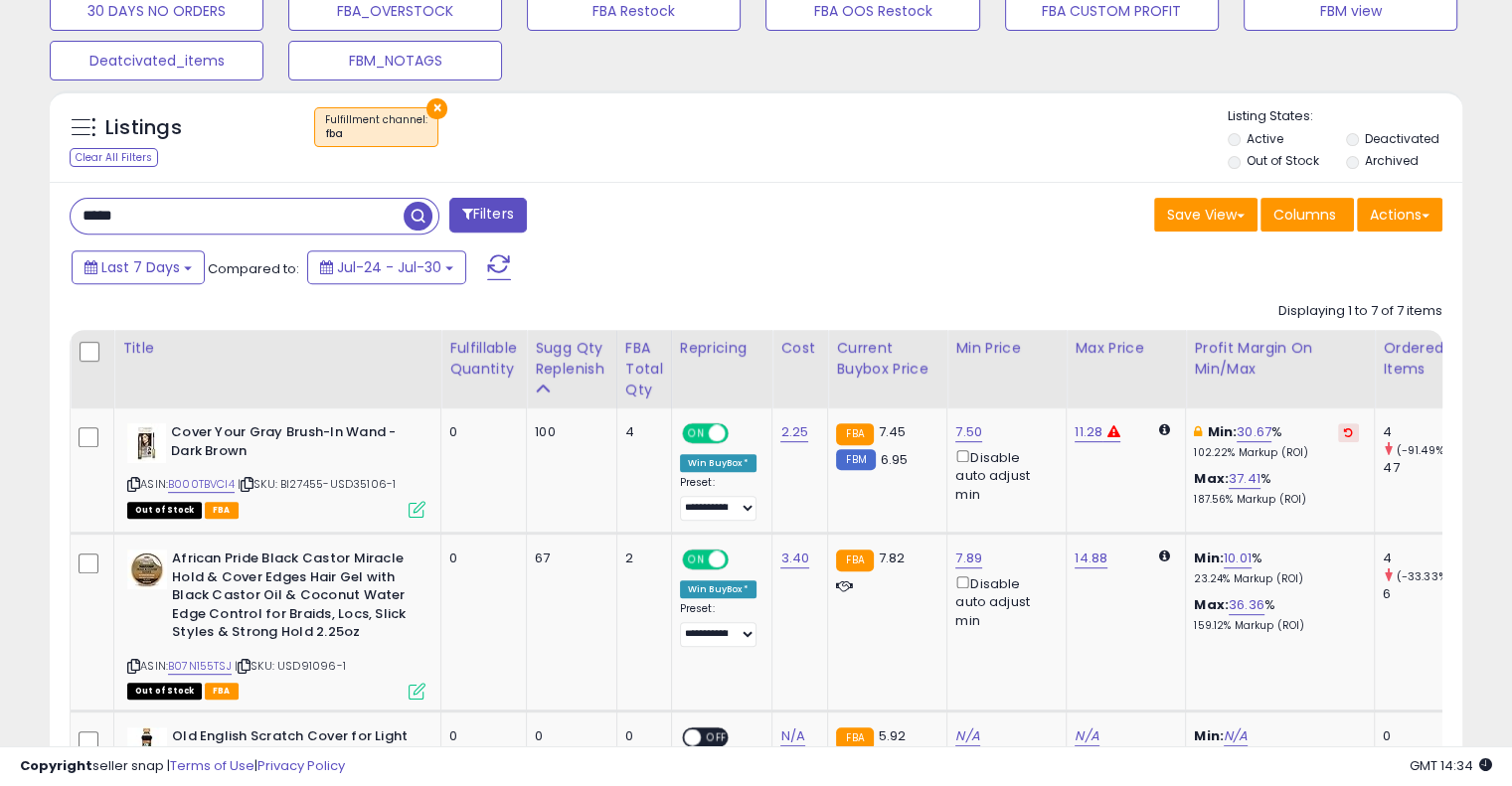 scroll, scrollTop: 406, scrollLeft: 817, axis: both 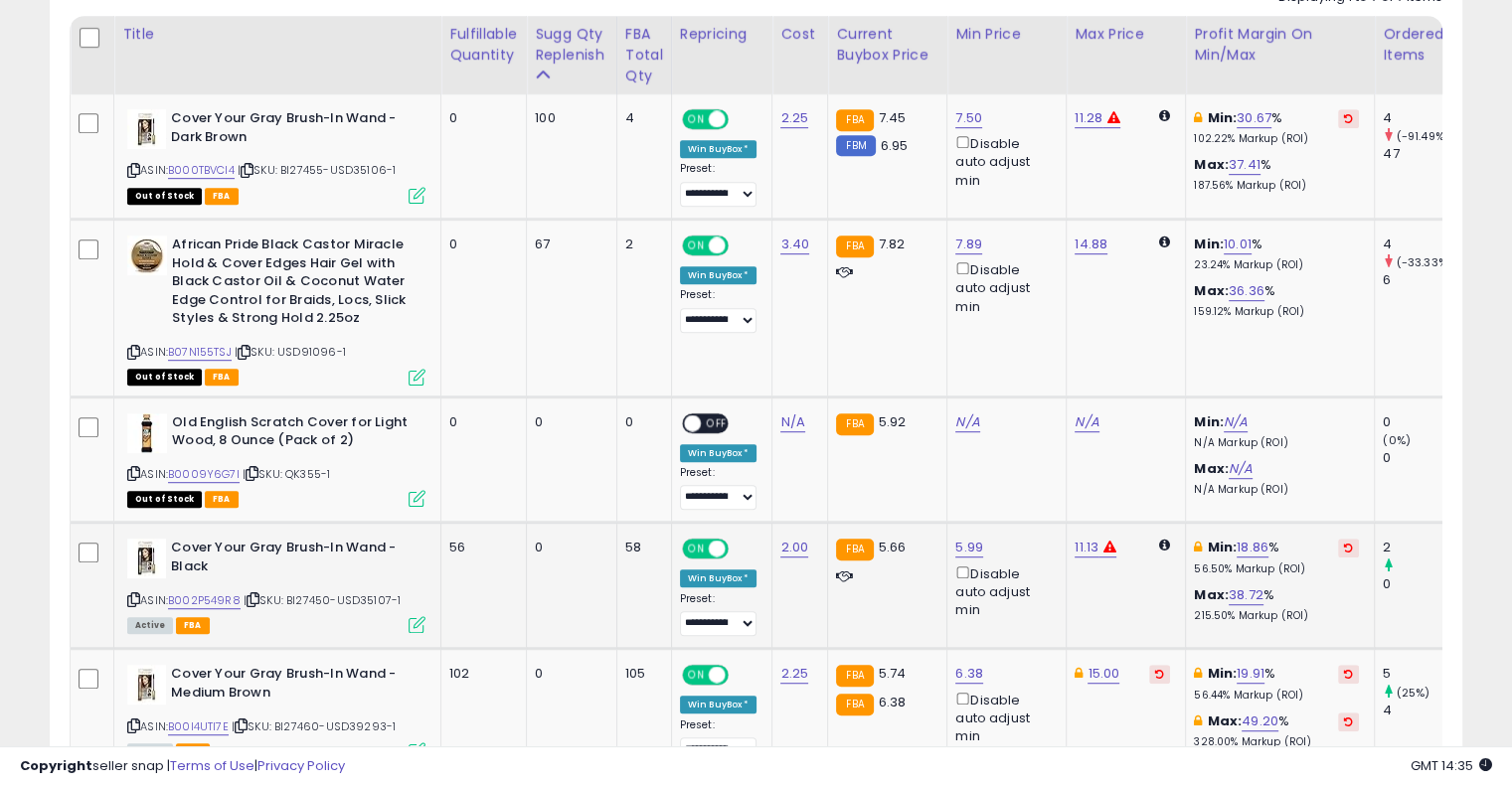 click at bounding box center (417, 624) 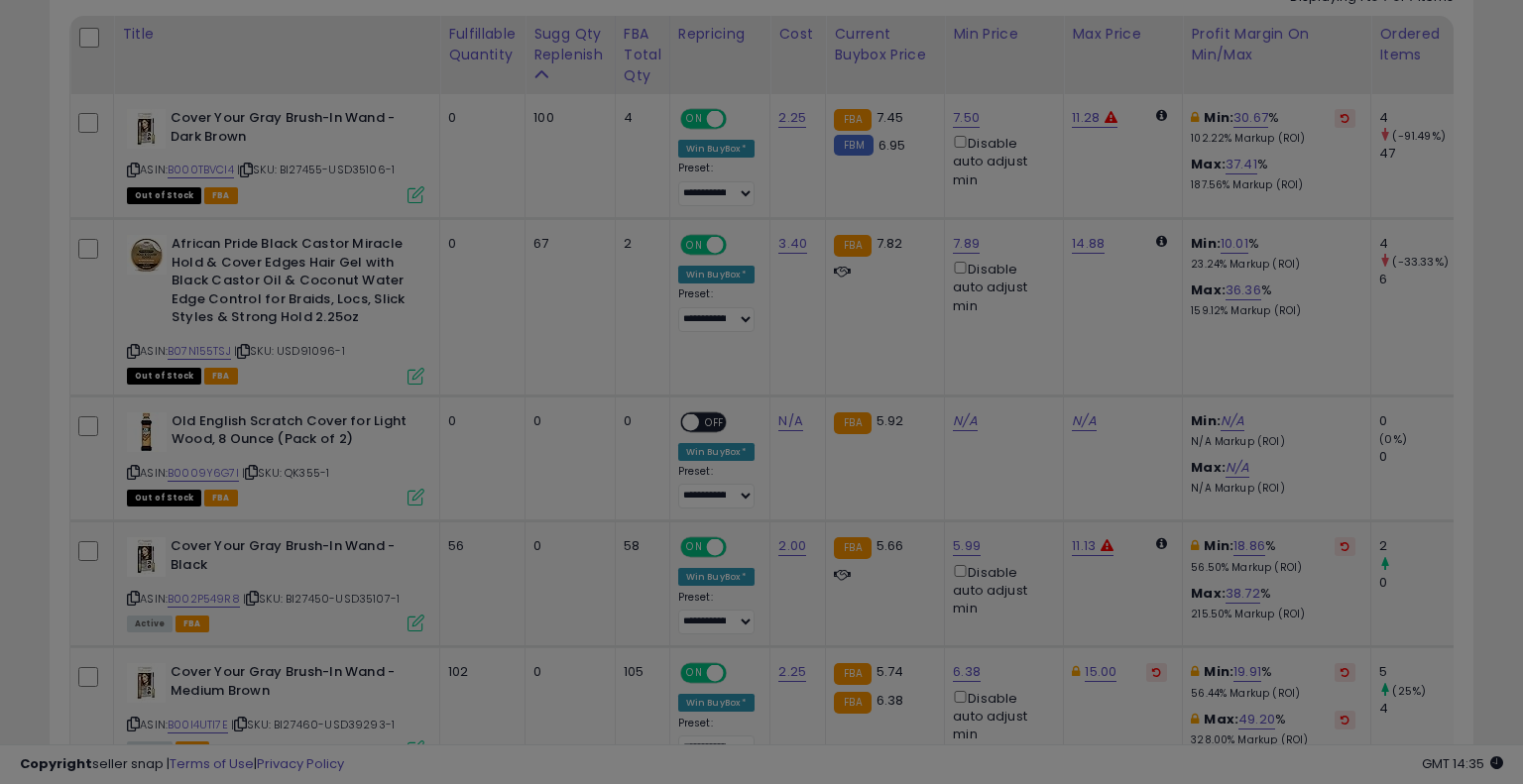 scroll, scrollTop: 990743, scrollLeft: 990712, axis: both 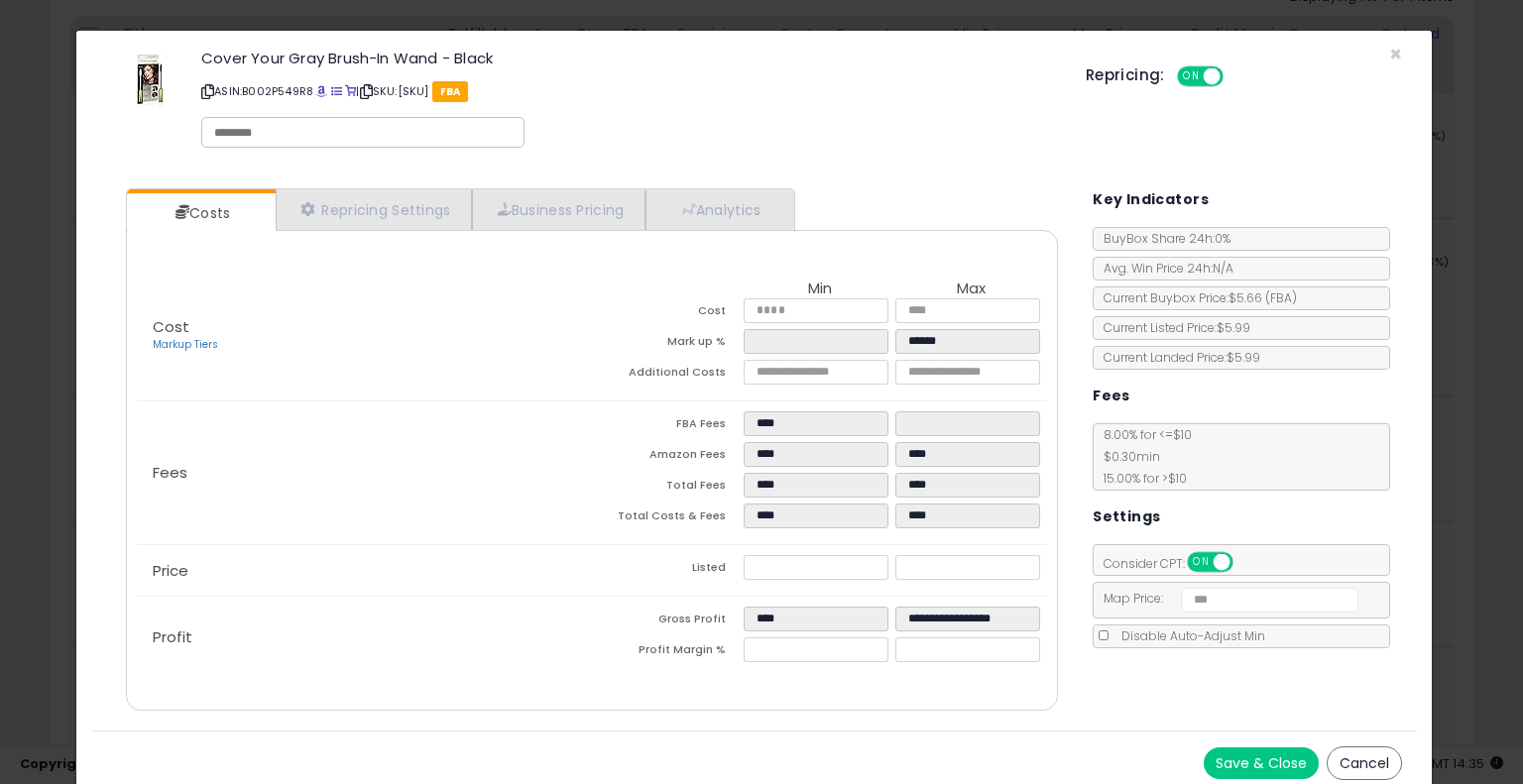 click on "× Close
Cover Your Gray Brush-In Wand - Black
ASIN:  B002P549R8
|
SKU:  BI27450-USD35107-1
FBA
Repricing:
ON   OFF
Retrieving listing data..." 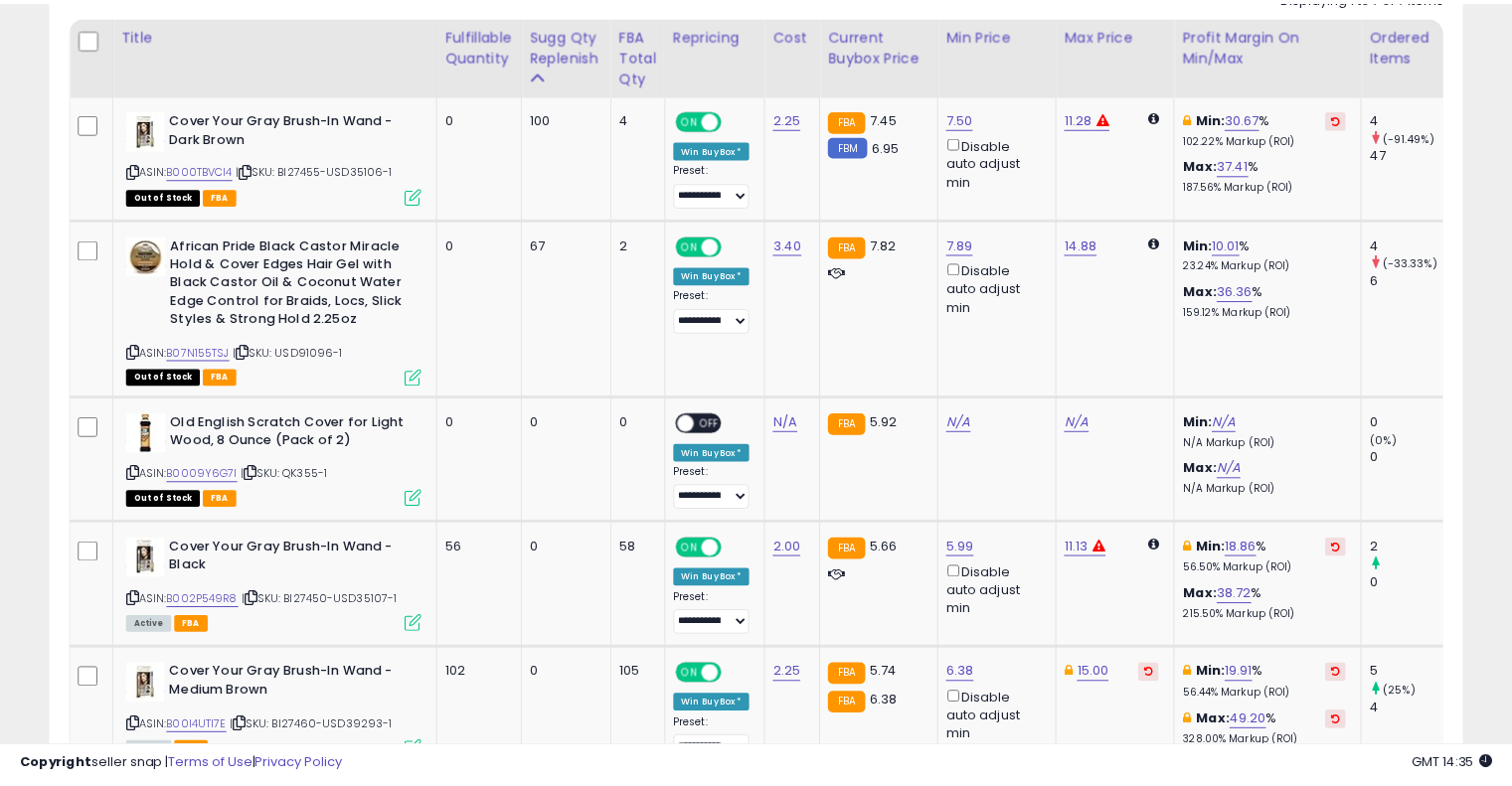 scroll, scrollTop: 406, scrollLeft: 817, axis: both 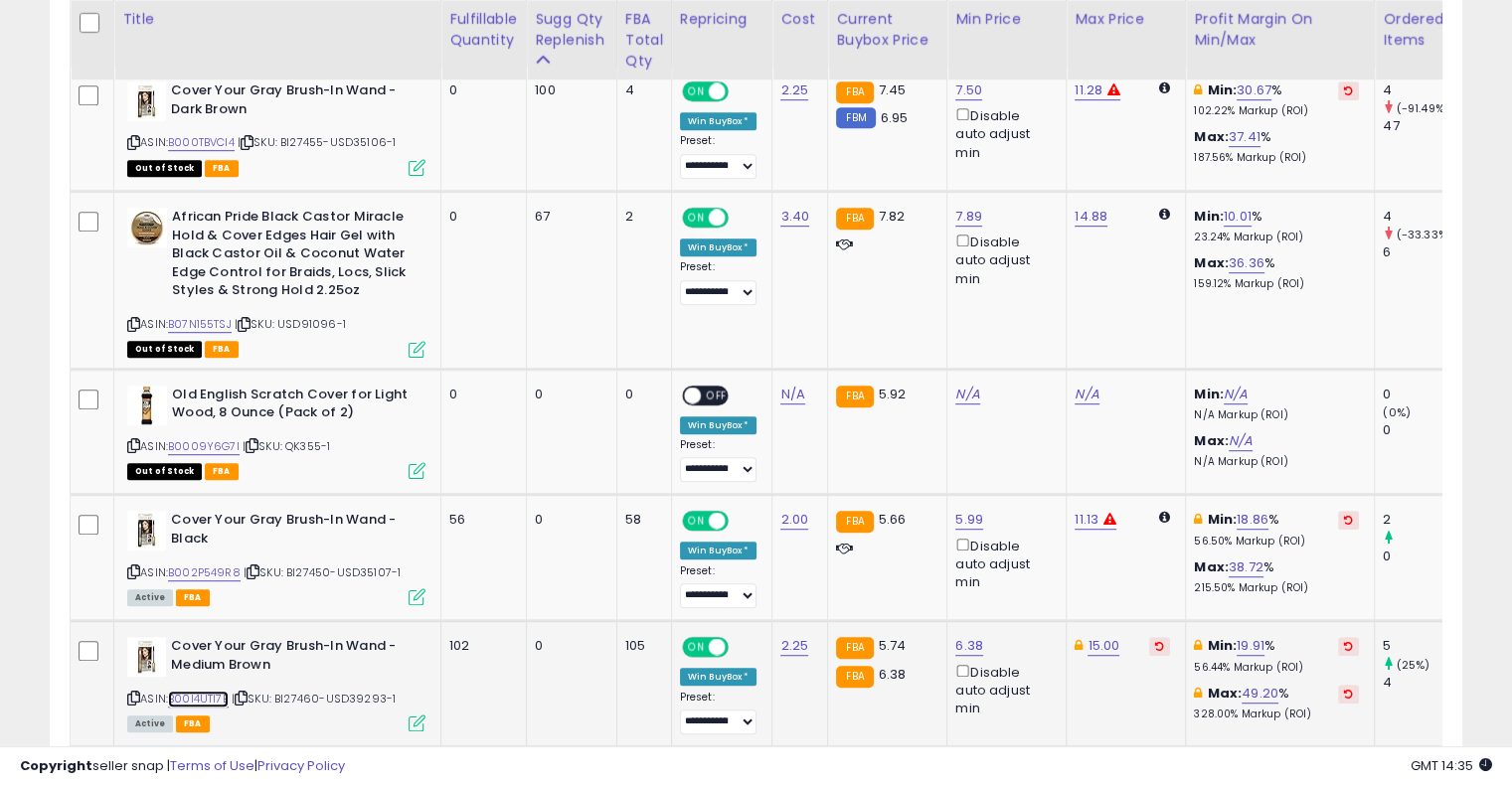 click on "B00I4UTI7E" at bounding box center (198, 699) 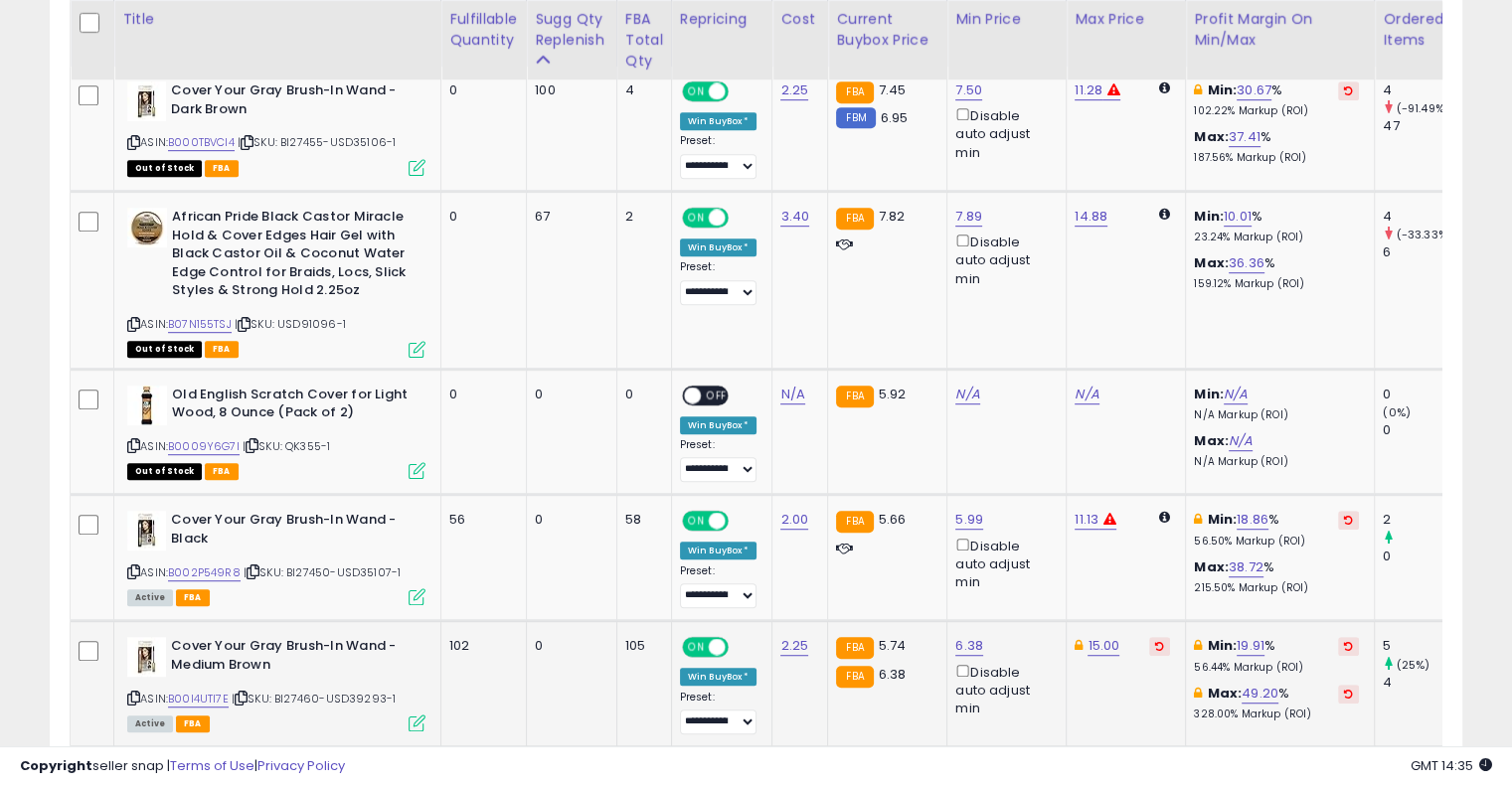 click on "Active FBA" at bounding box center [276, 722] 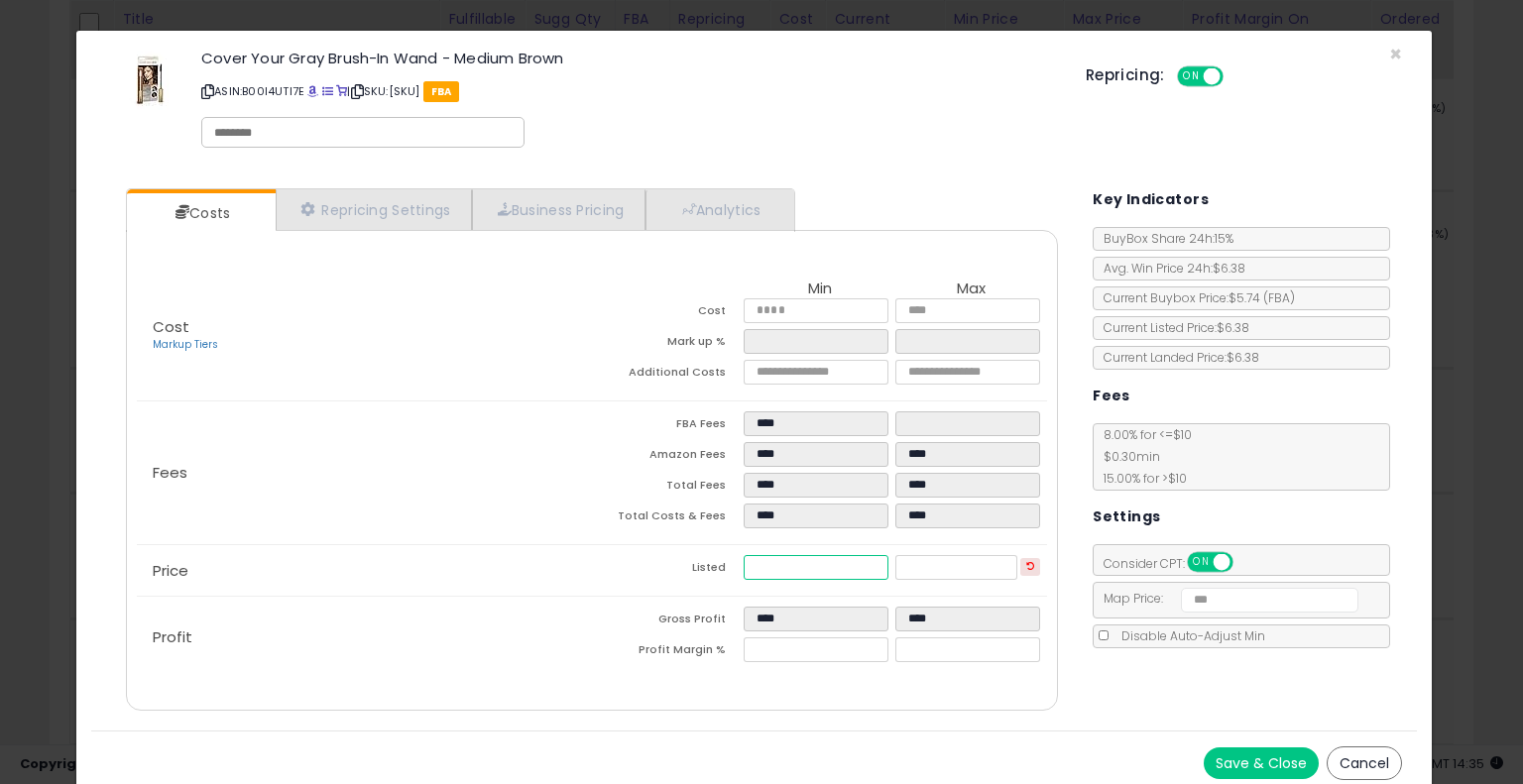 click on "****" at bounding box center (815, 567) 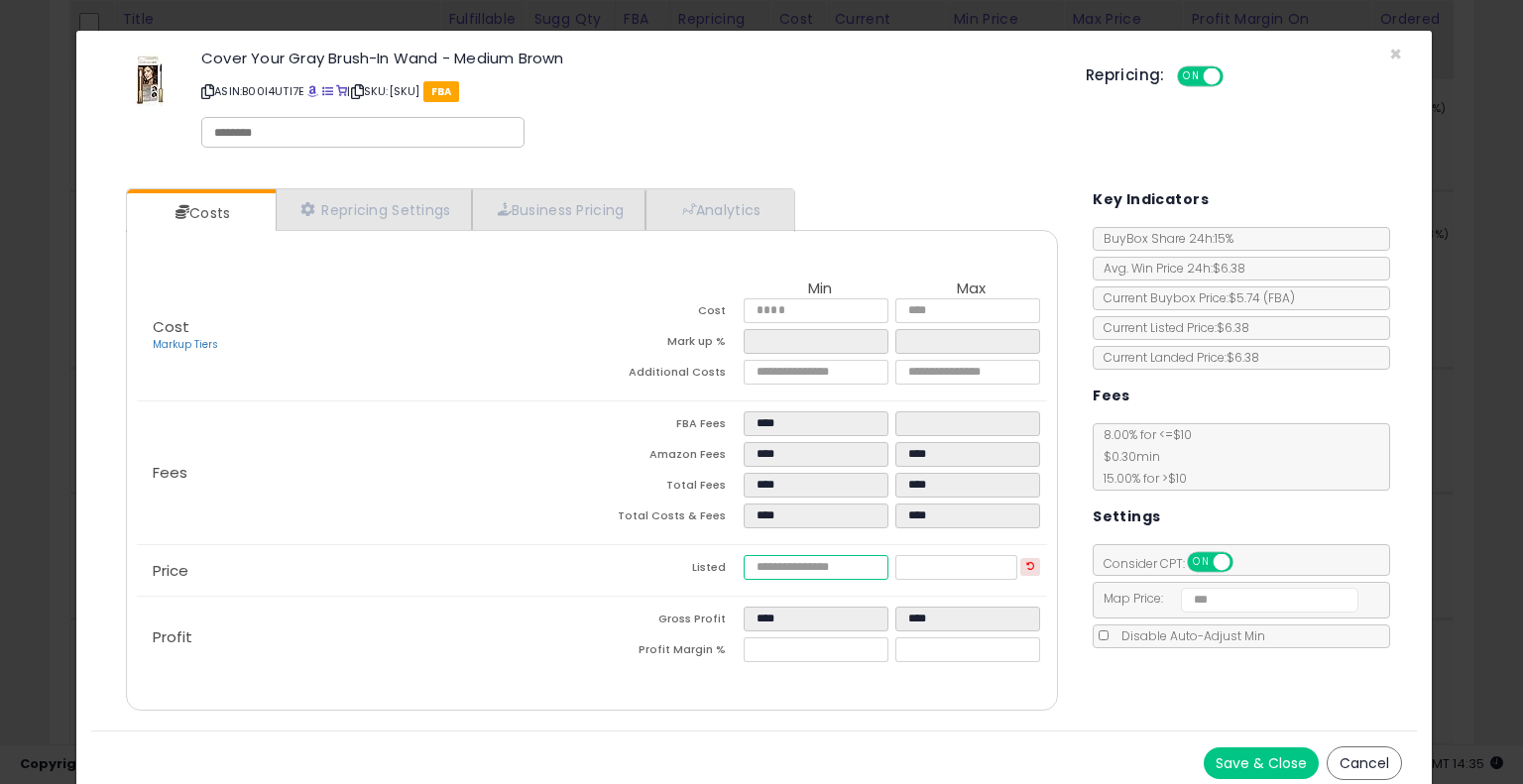 type on "****" 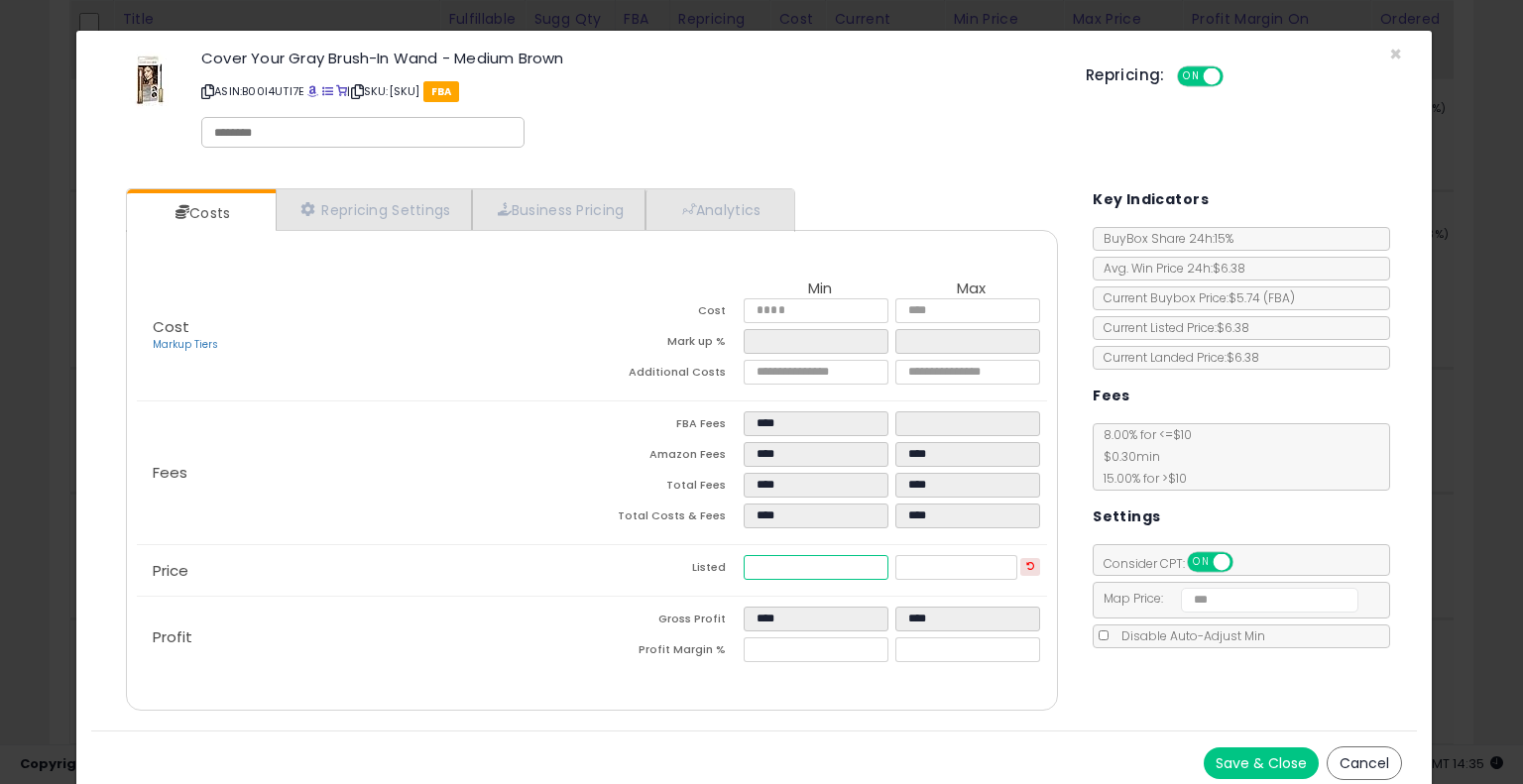 type on "****" 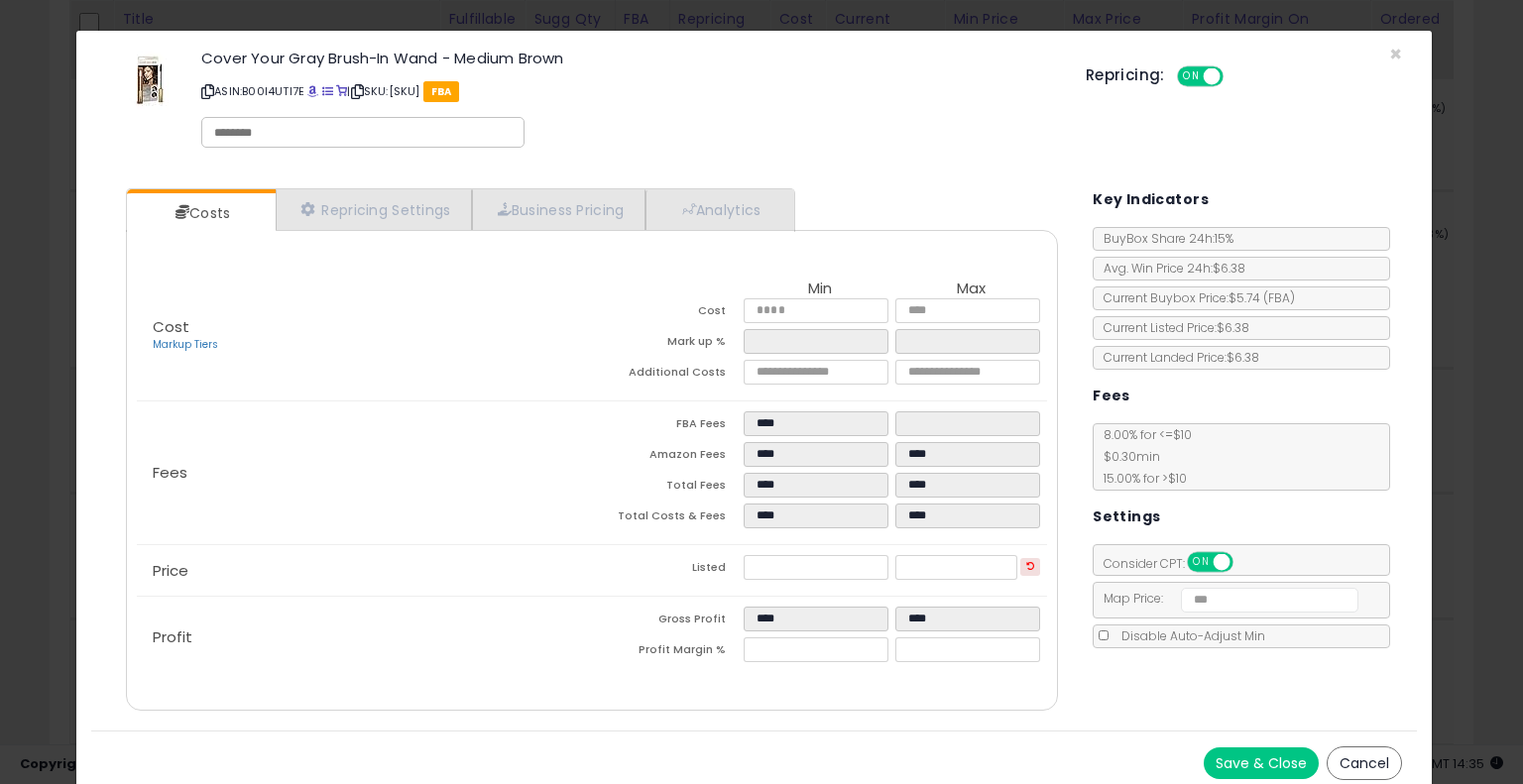 type on "*****" 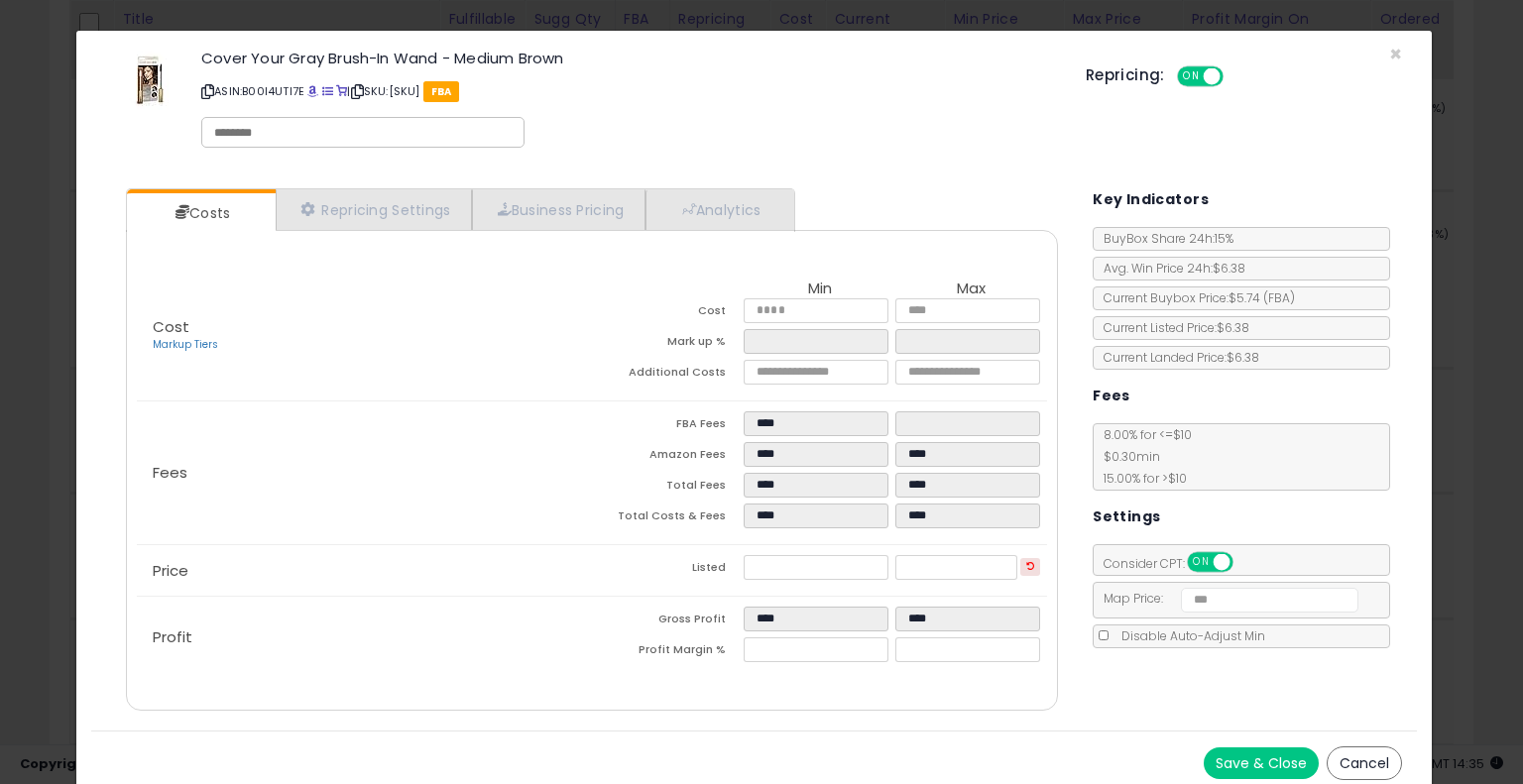 click on "Save & Close" at bounding box center [1261, 763] 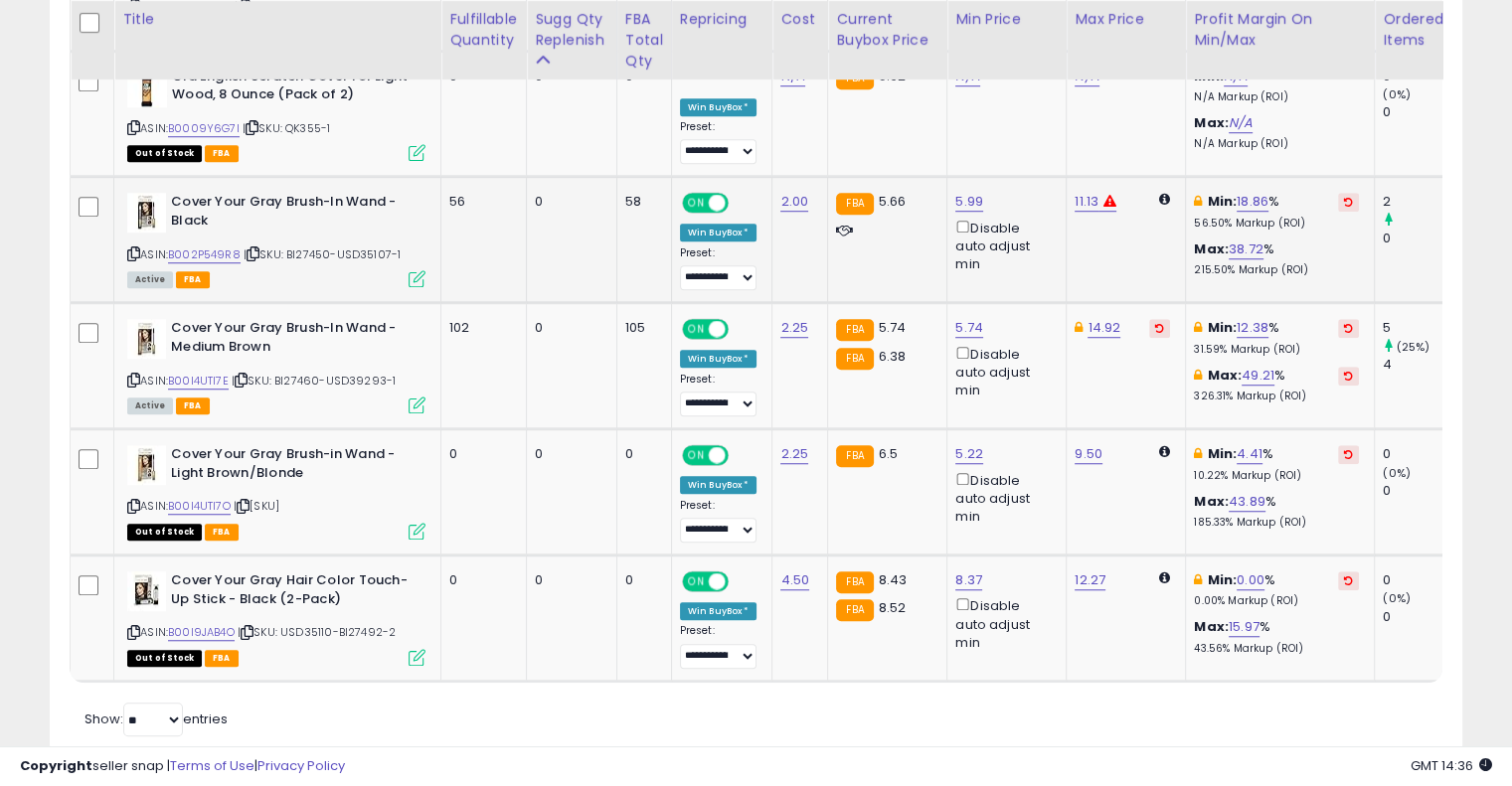 click at bounding box center (417, 278) 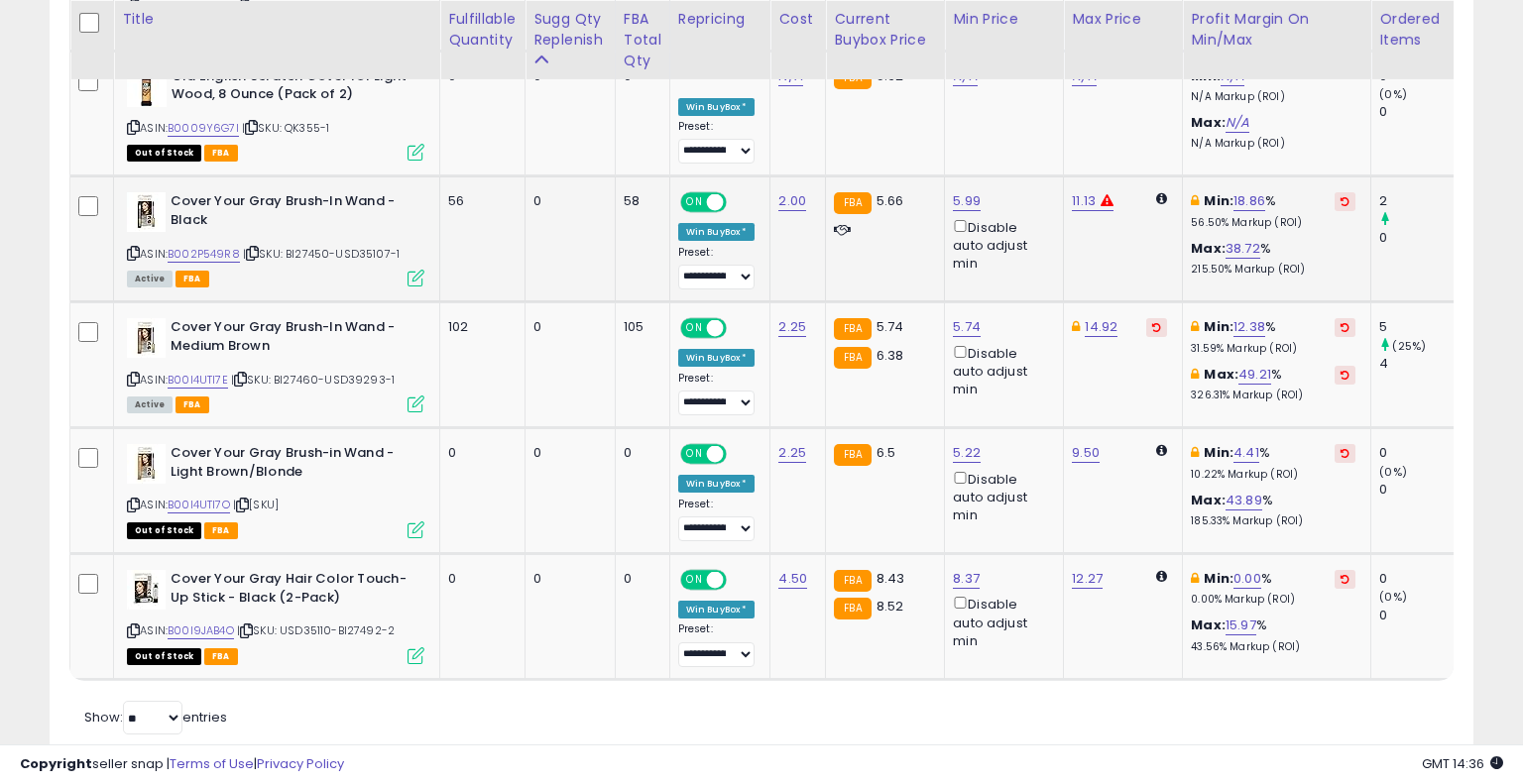 scroll, scrollTop: 990743, scrollLeft: 990712, axis: both 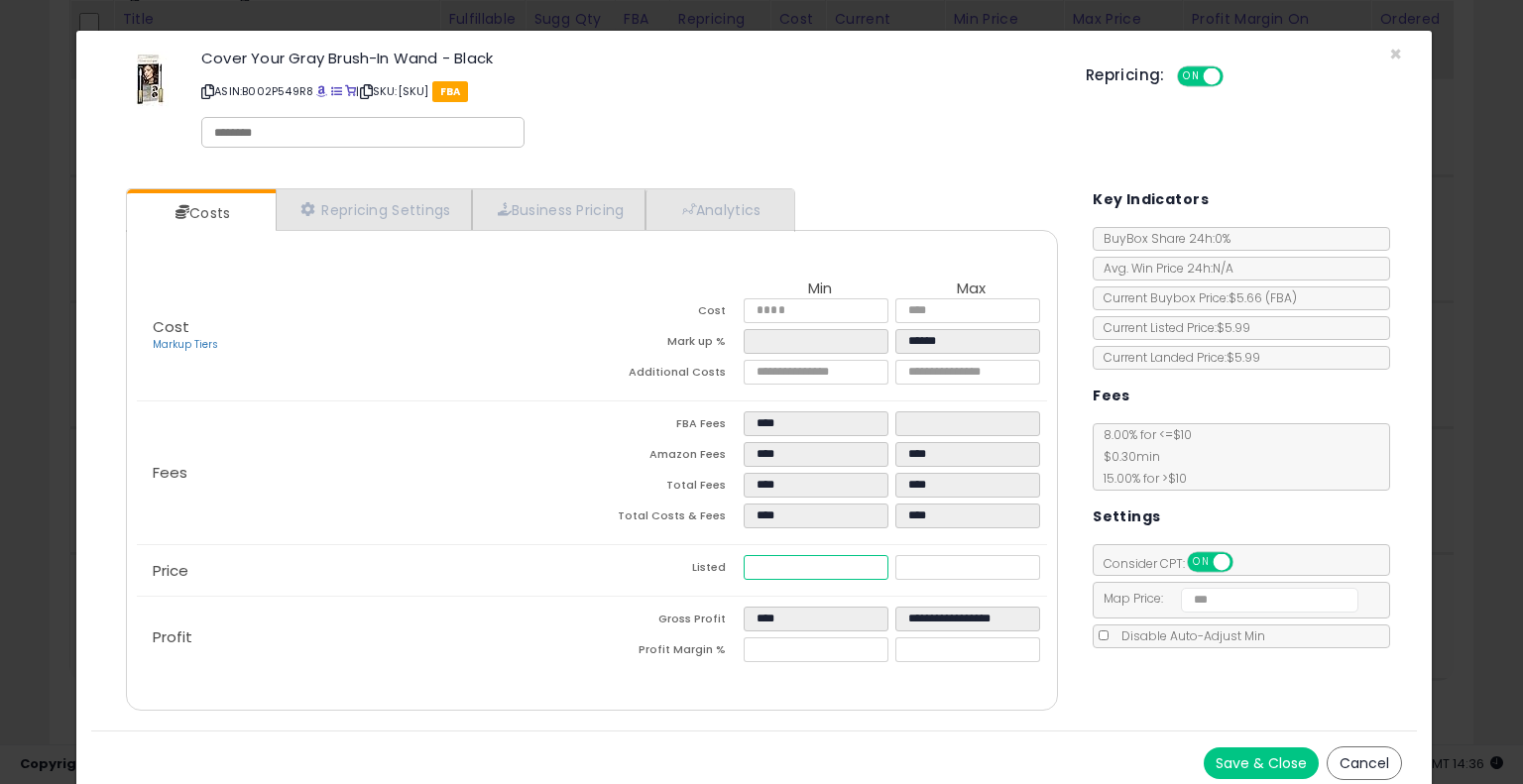 click on "****" at bounding box center (815, 567) 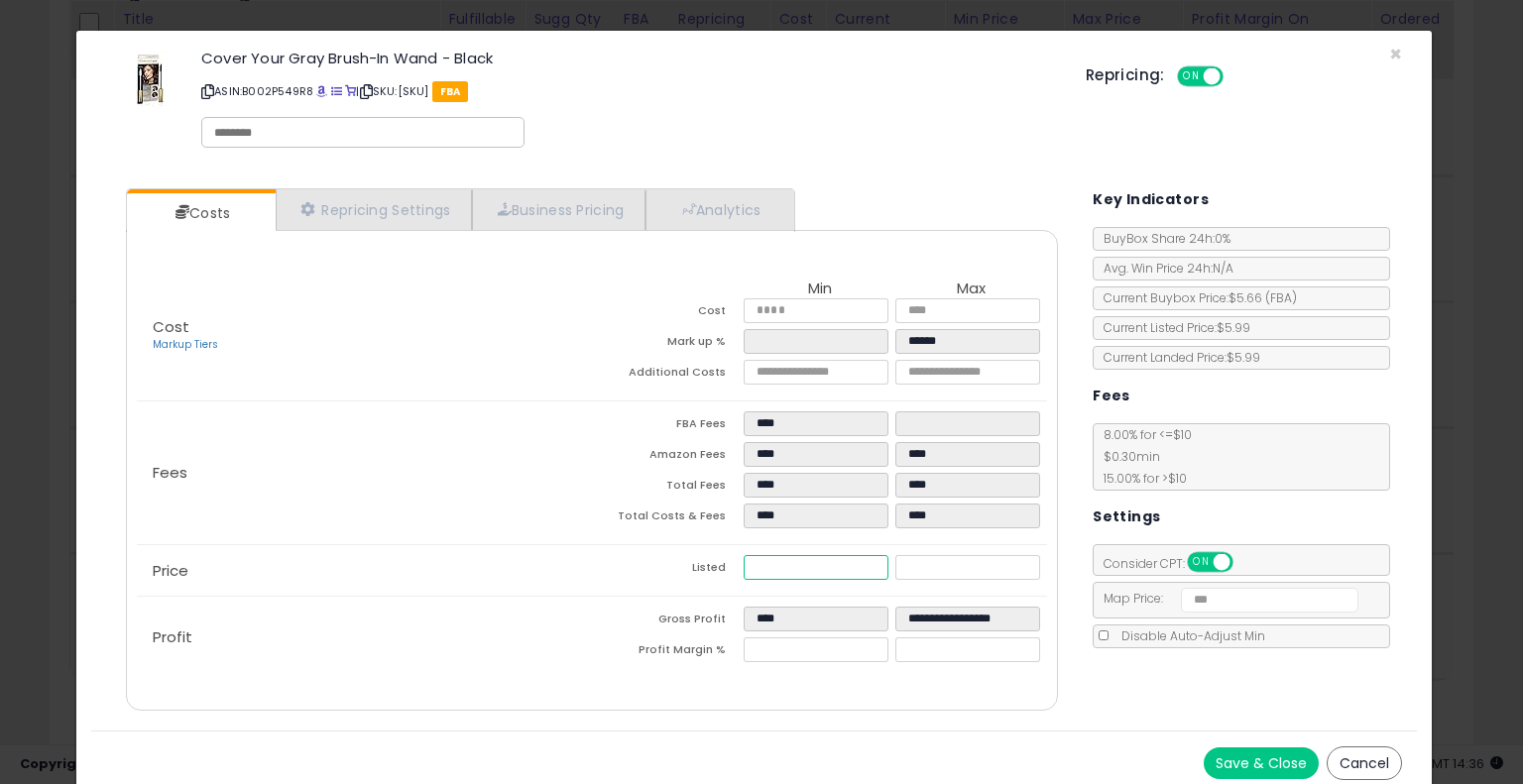 type on "****" 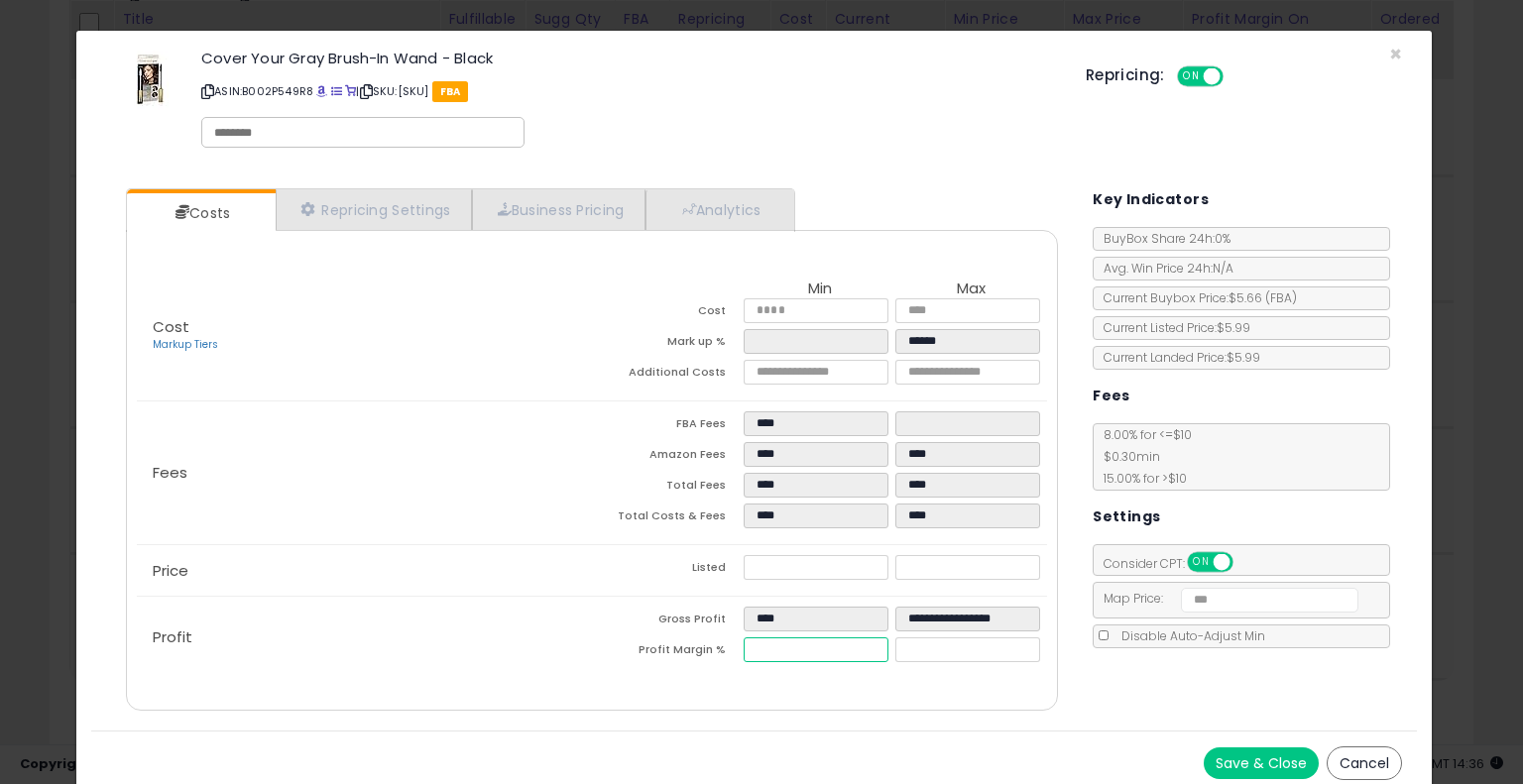 type on "*****" 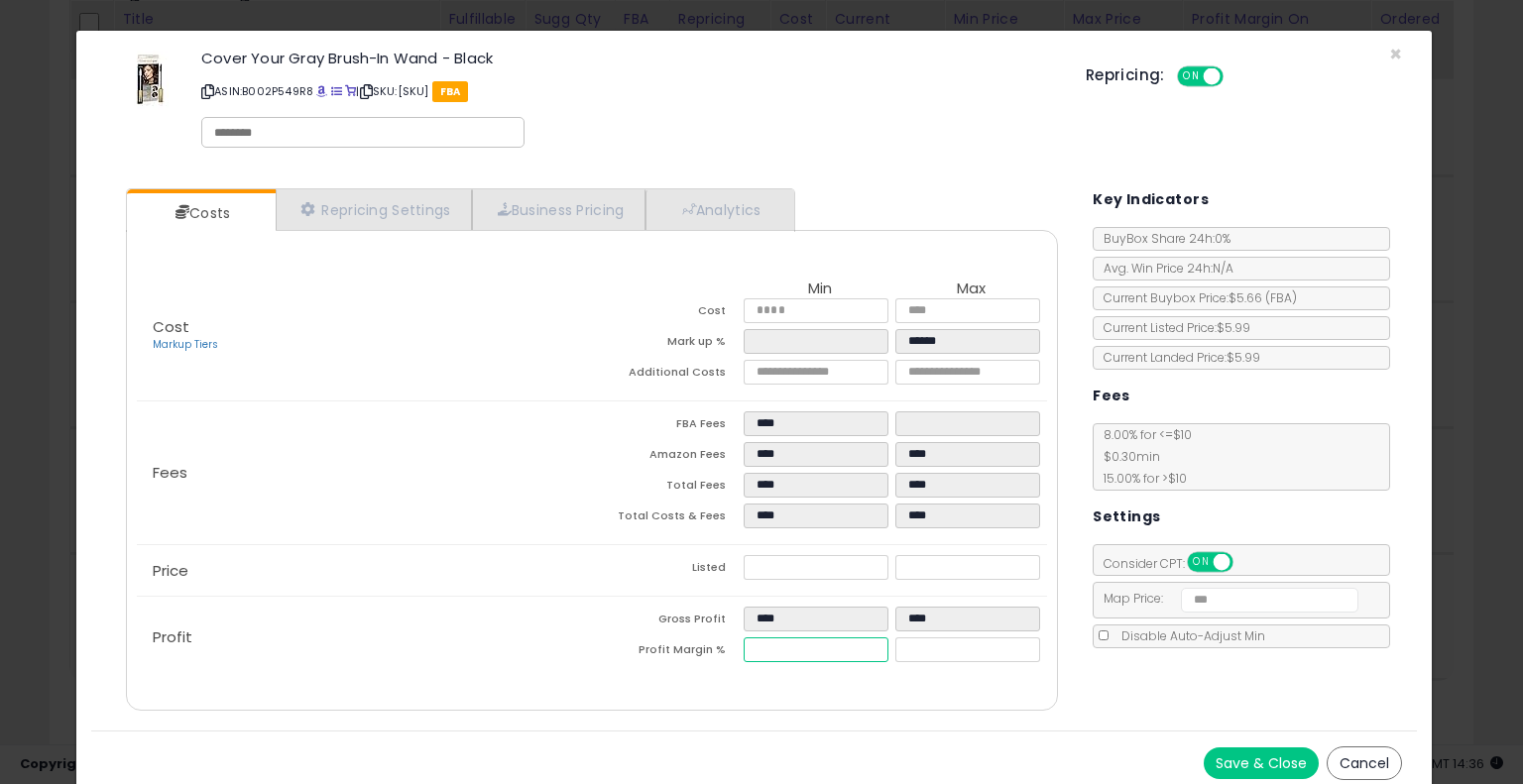 click on "*****" at bounding box center [815, 649] 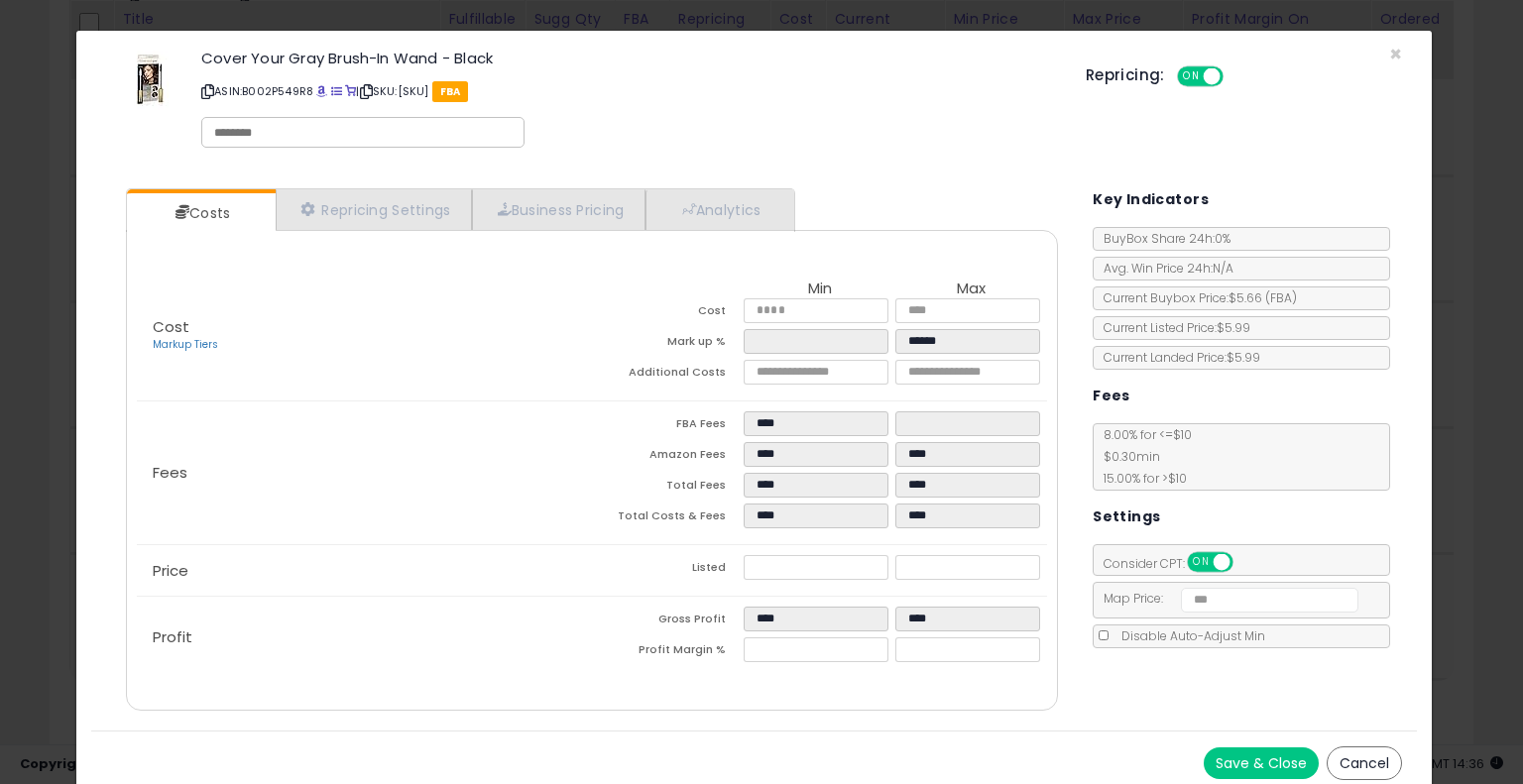click on "Save & Close" at bounding box center (1261, 763) 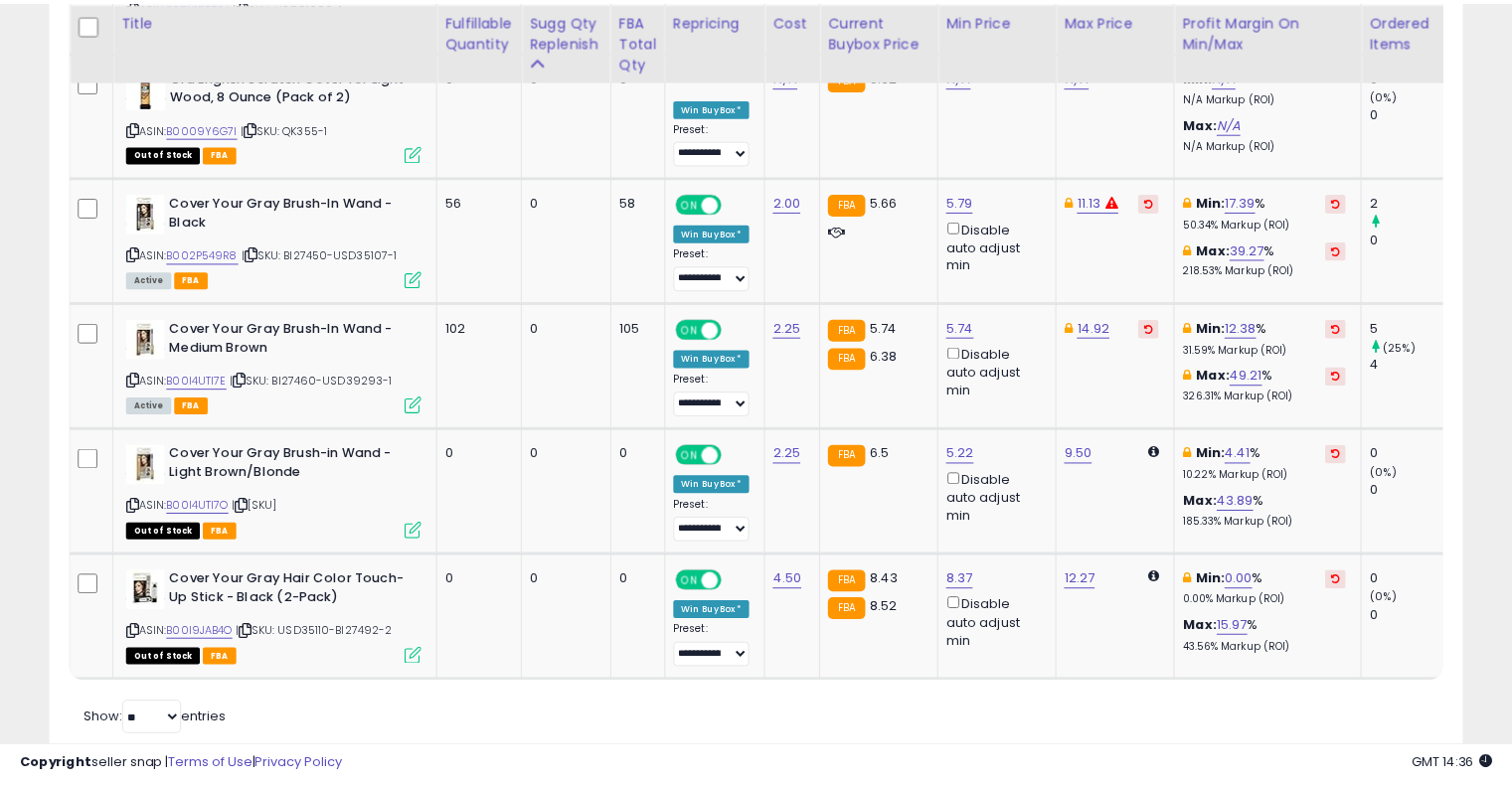 scroll, scrollTop: 406, scrollLeft: 817, axis: both 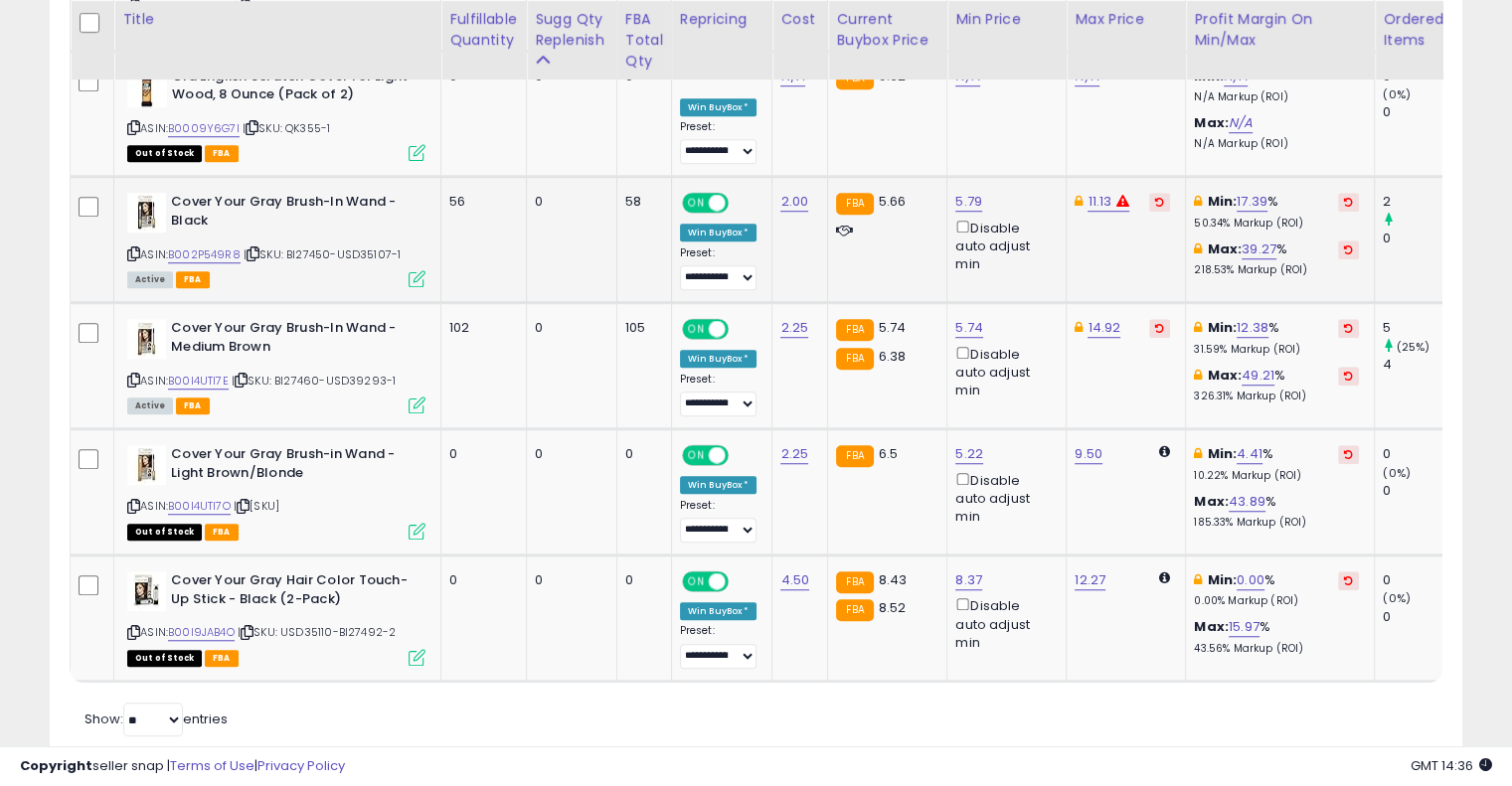 click at bounding box center [417, 278] 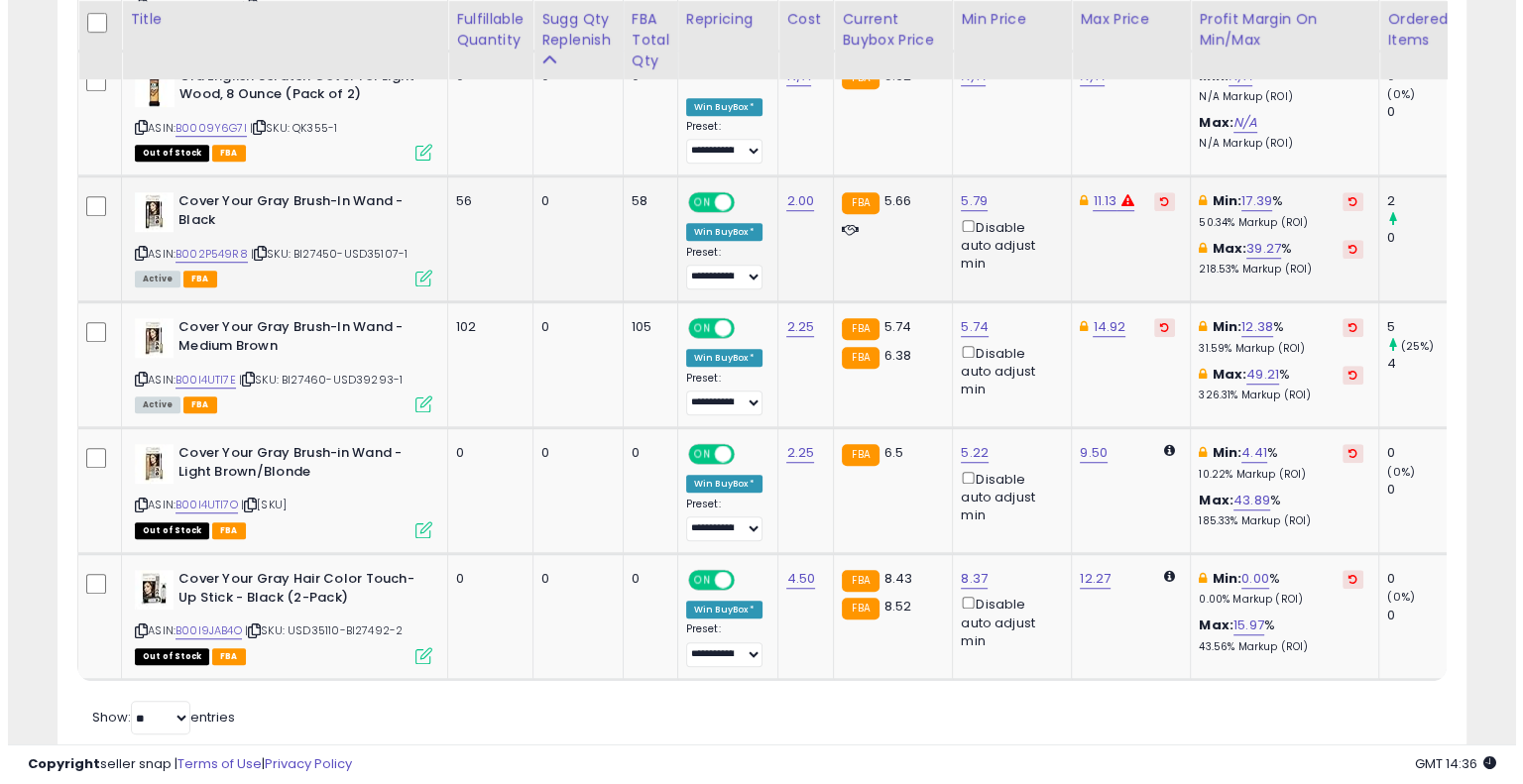 scroll, scrollTop: 990743, scrollLeft: 990712, axis: both 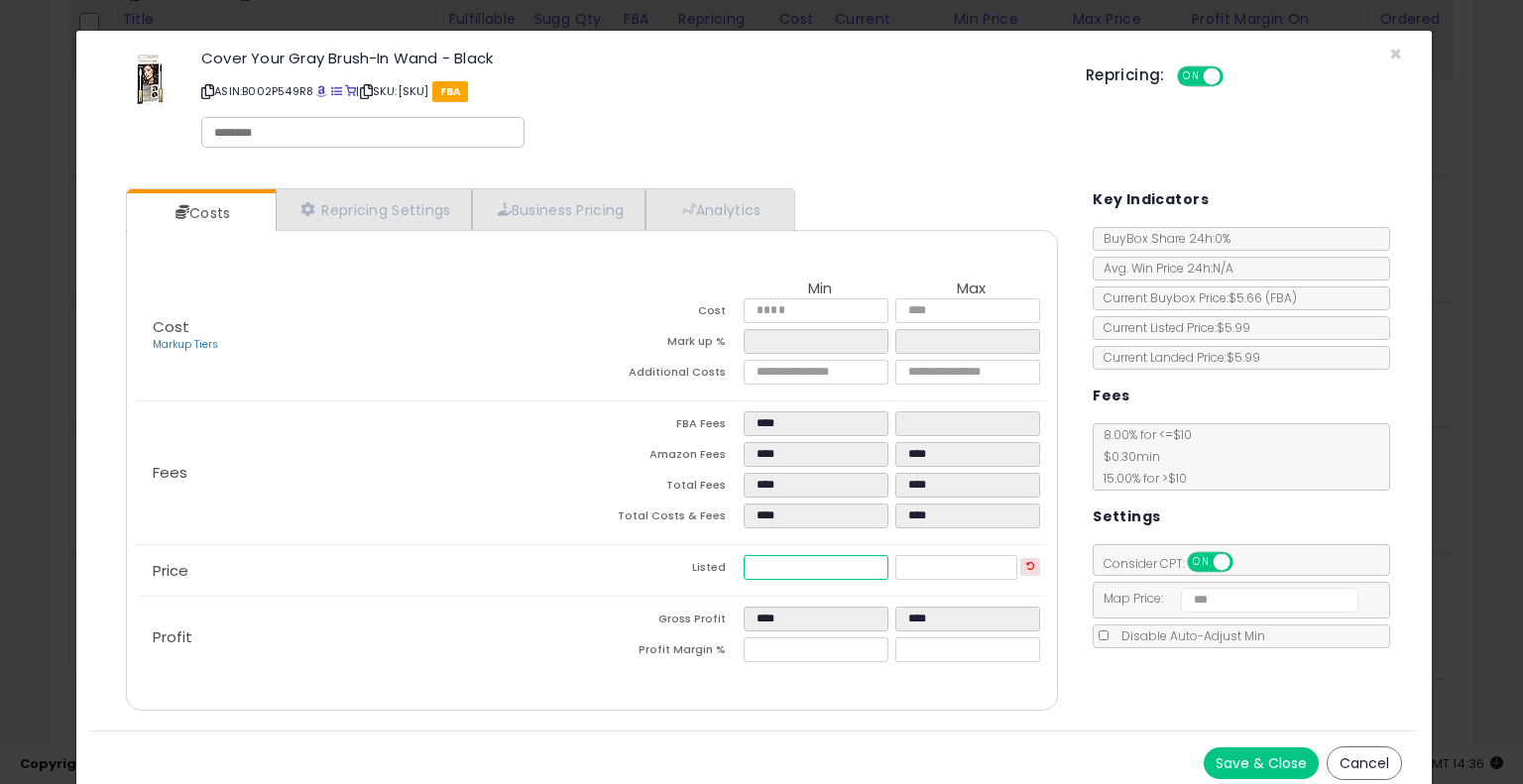 click on "****" at bounding box center [815, 567] 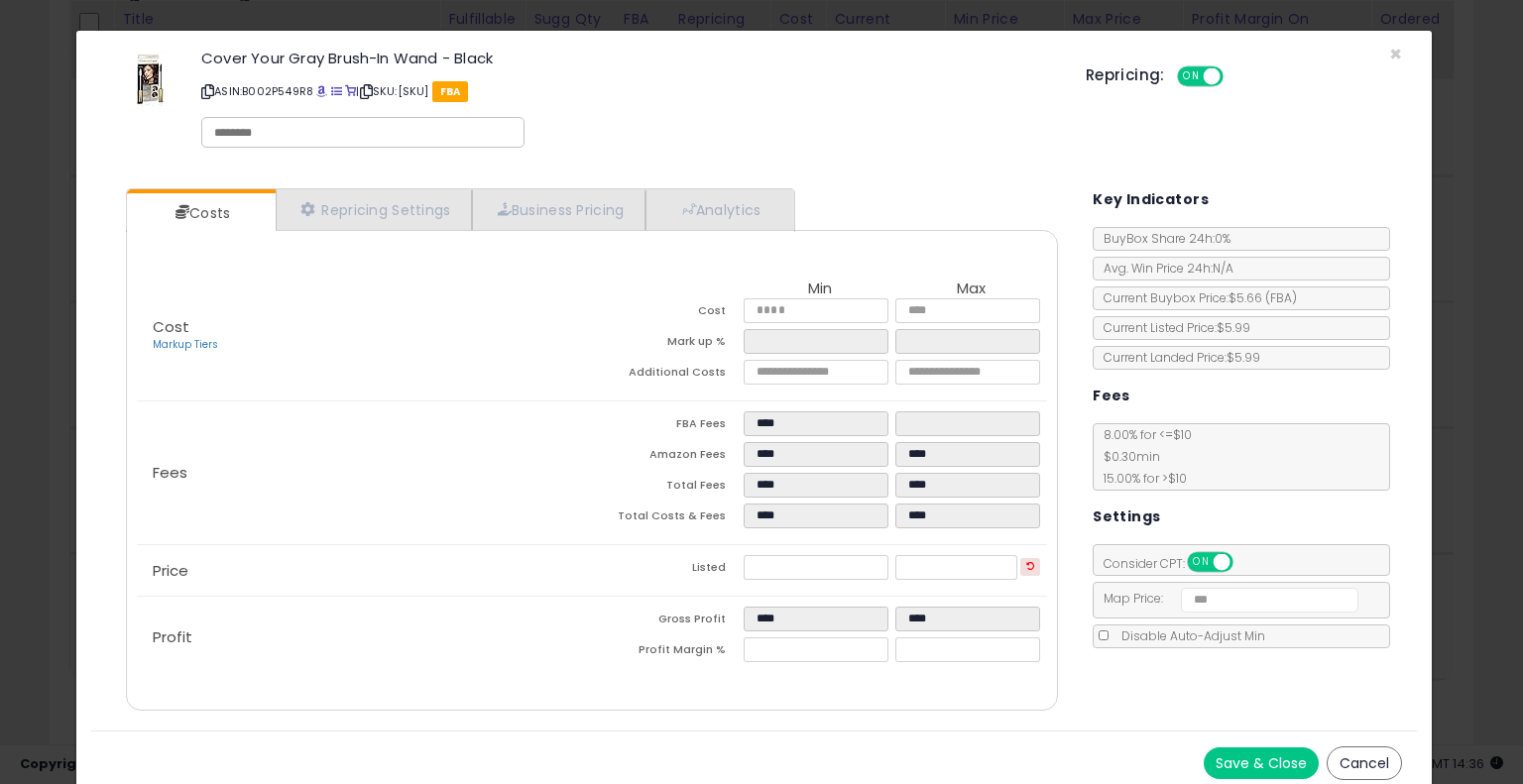 type on "*****" 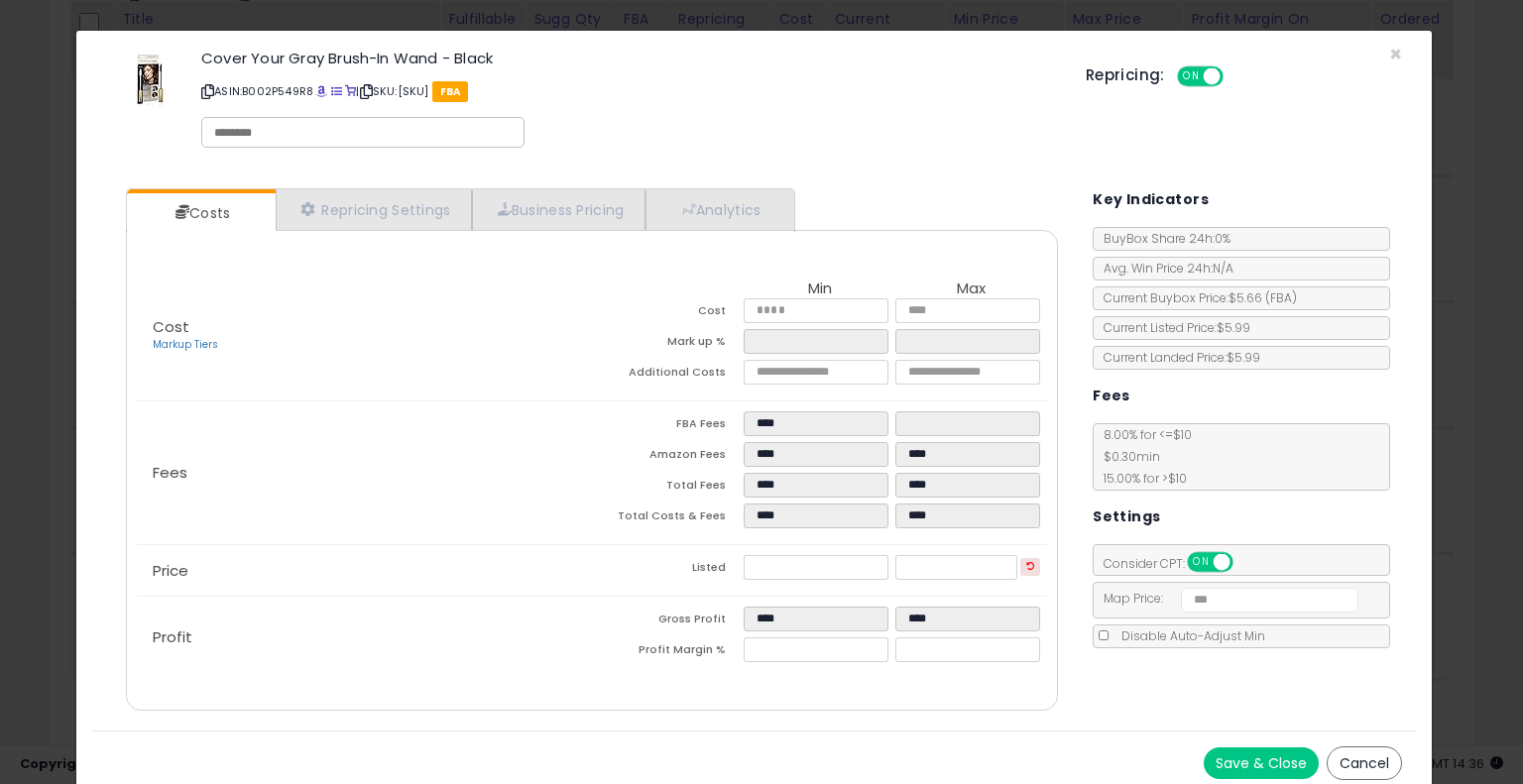 type on "*****" 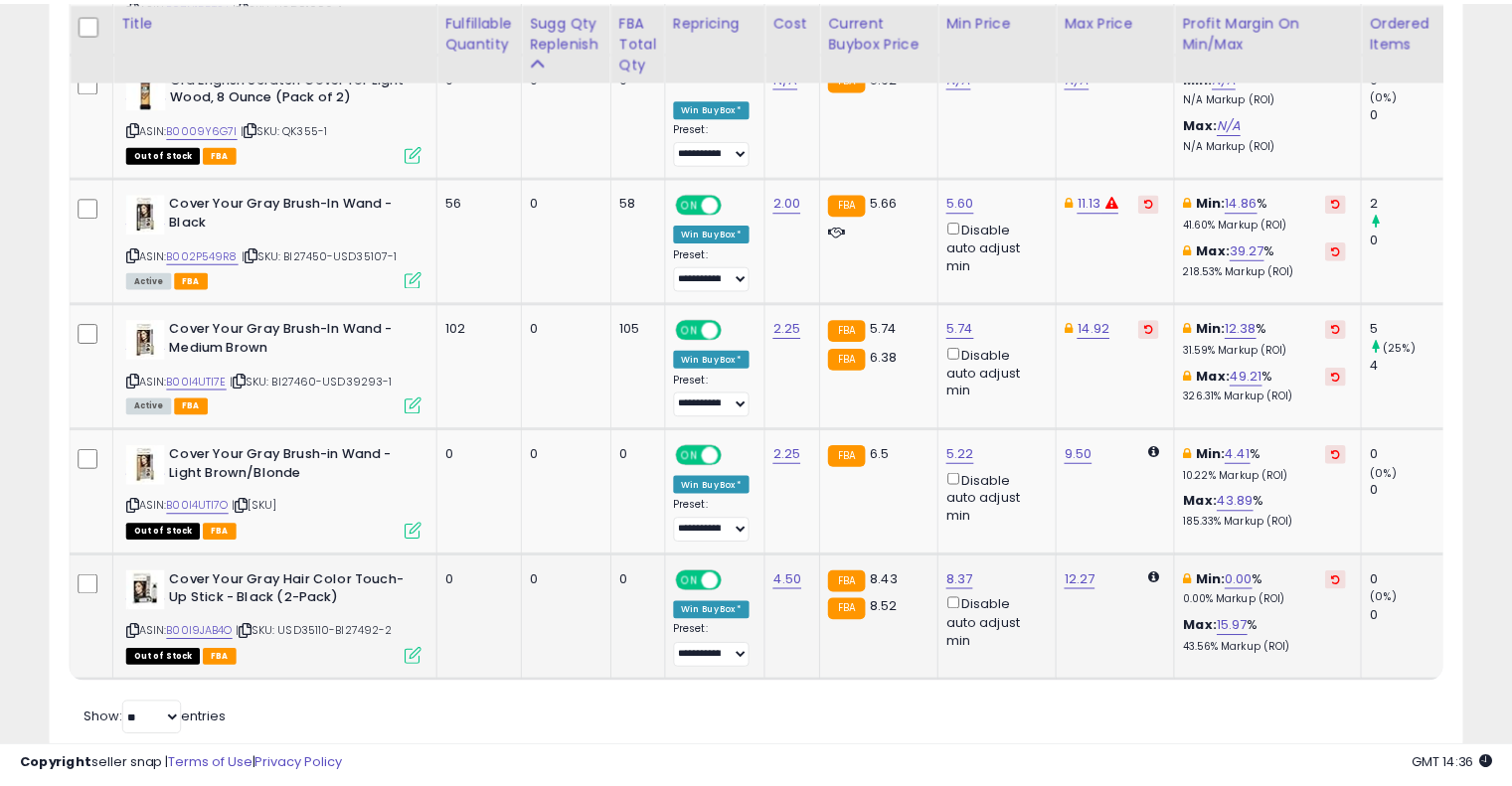 scroll, scrollTop: 406, scrollLeft: 817, axis: both 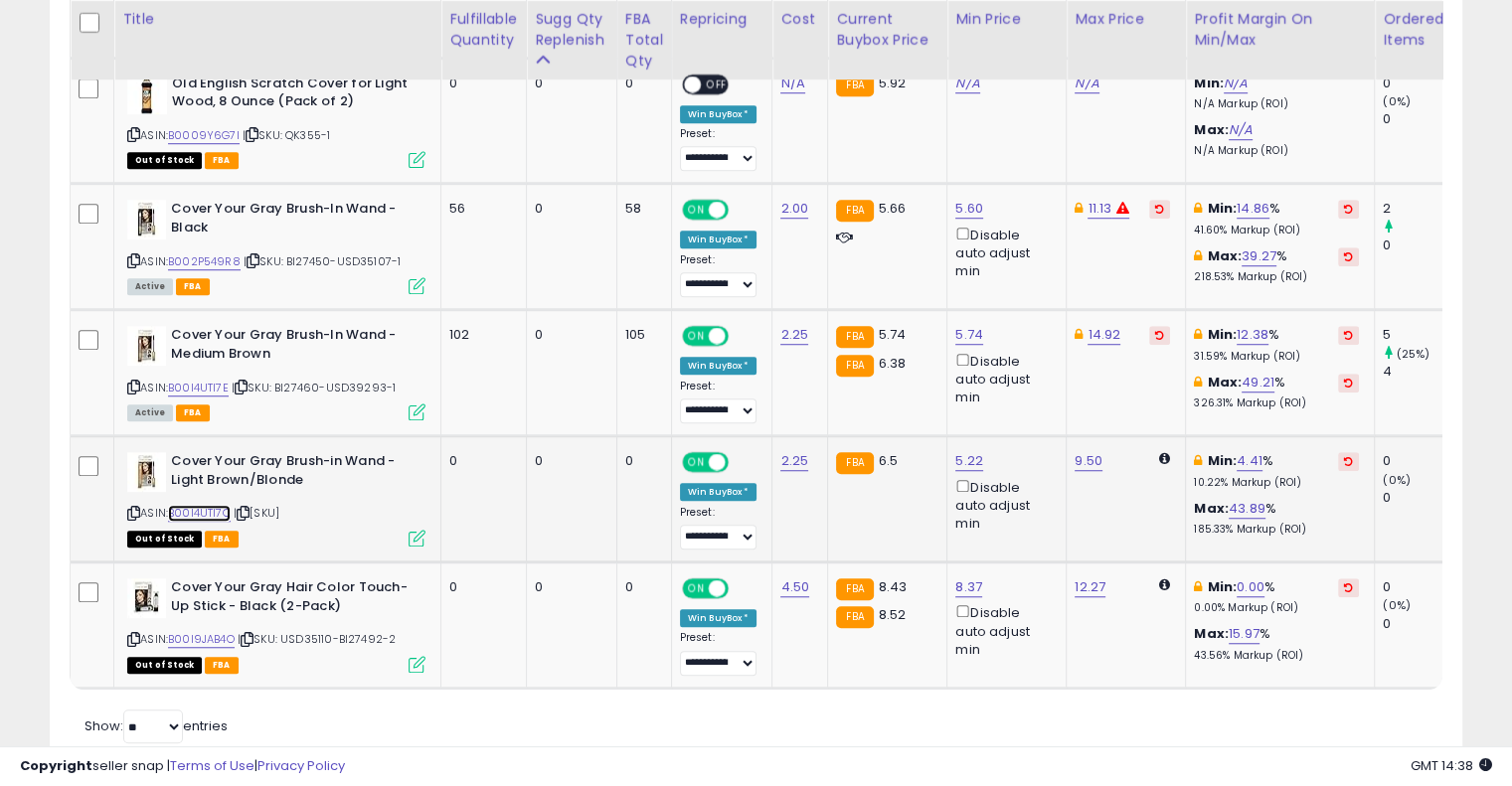 click on "B00I4UTI7O" at bounding box center [199, 513] 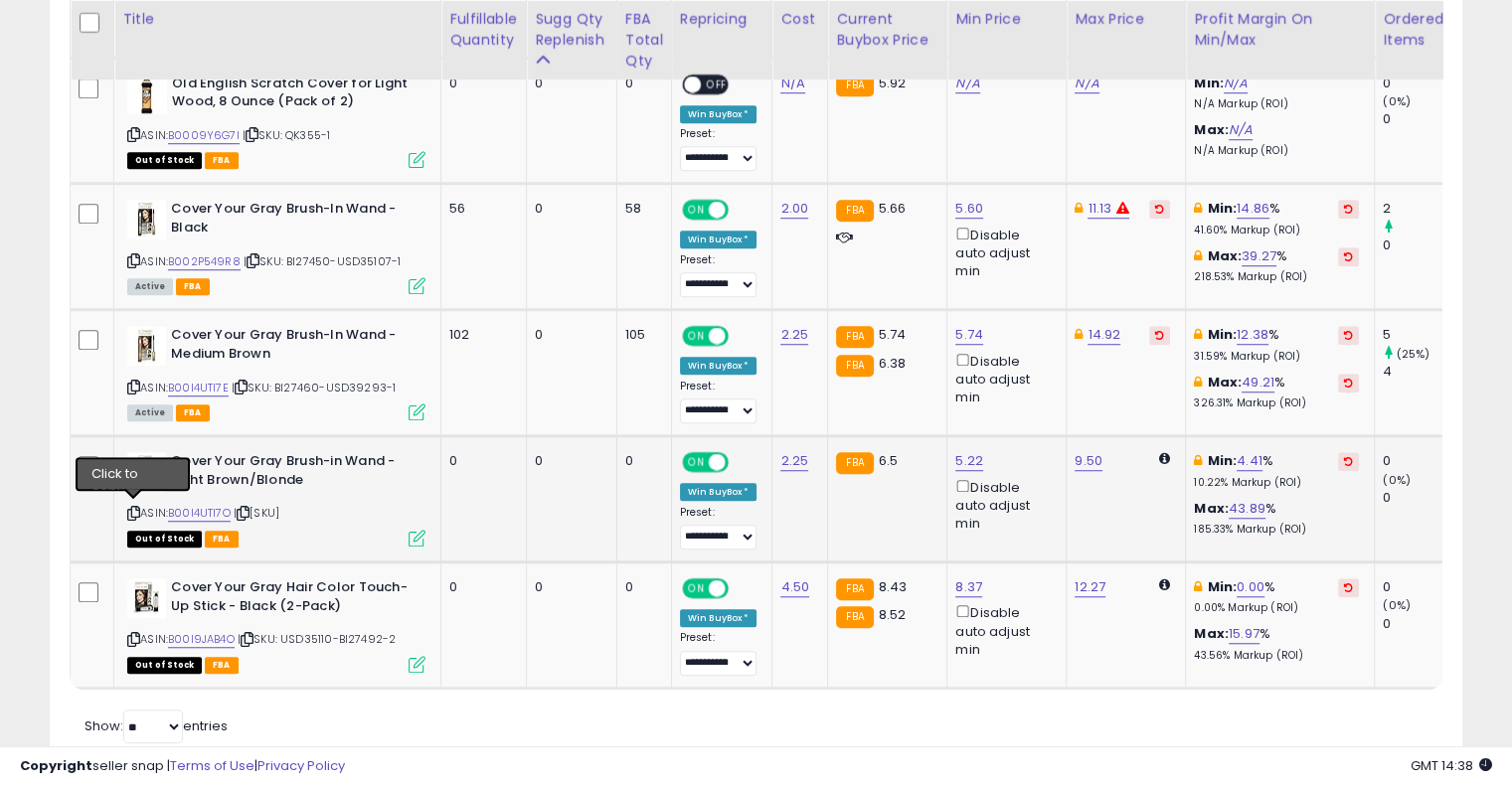 click at bounding box center [133, 513] 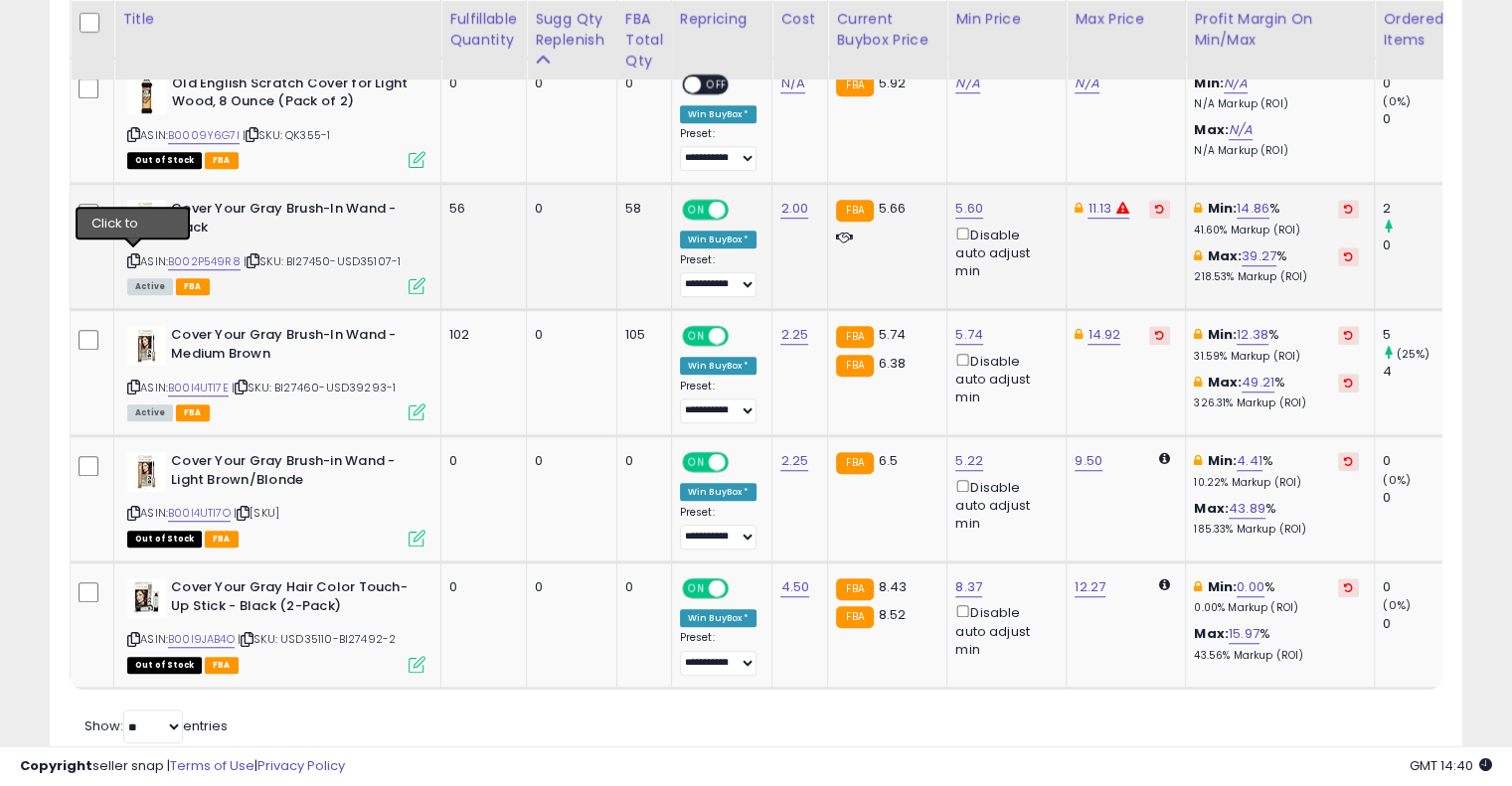 click at bounding box center [133, 260] 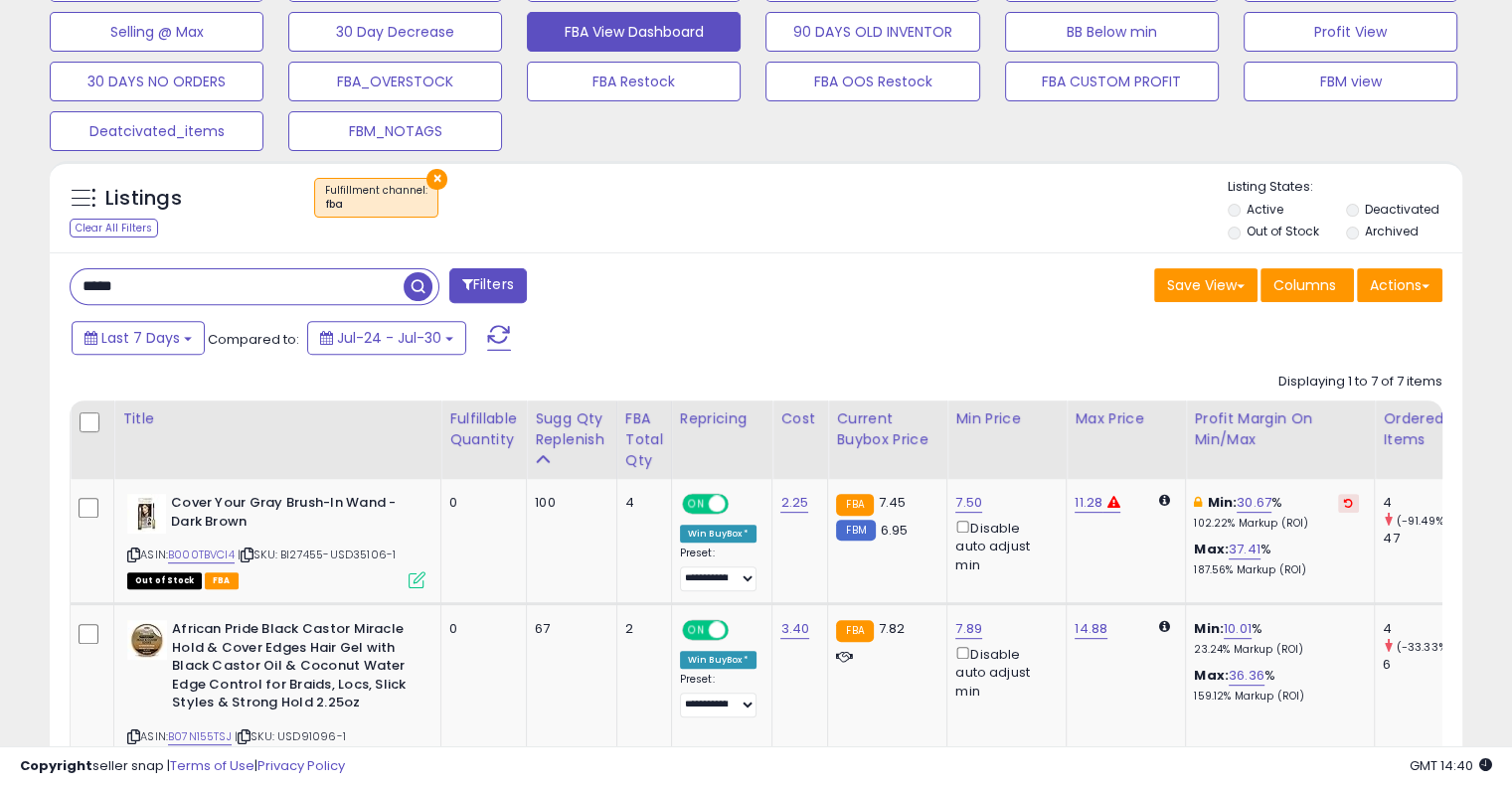 scroll, scrollTop: 663, scrollLeft: 0, axis: vertical 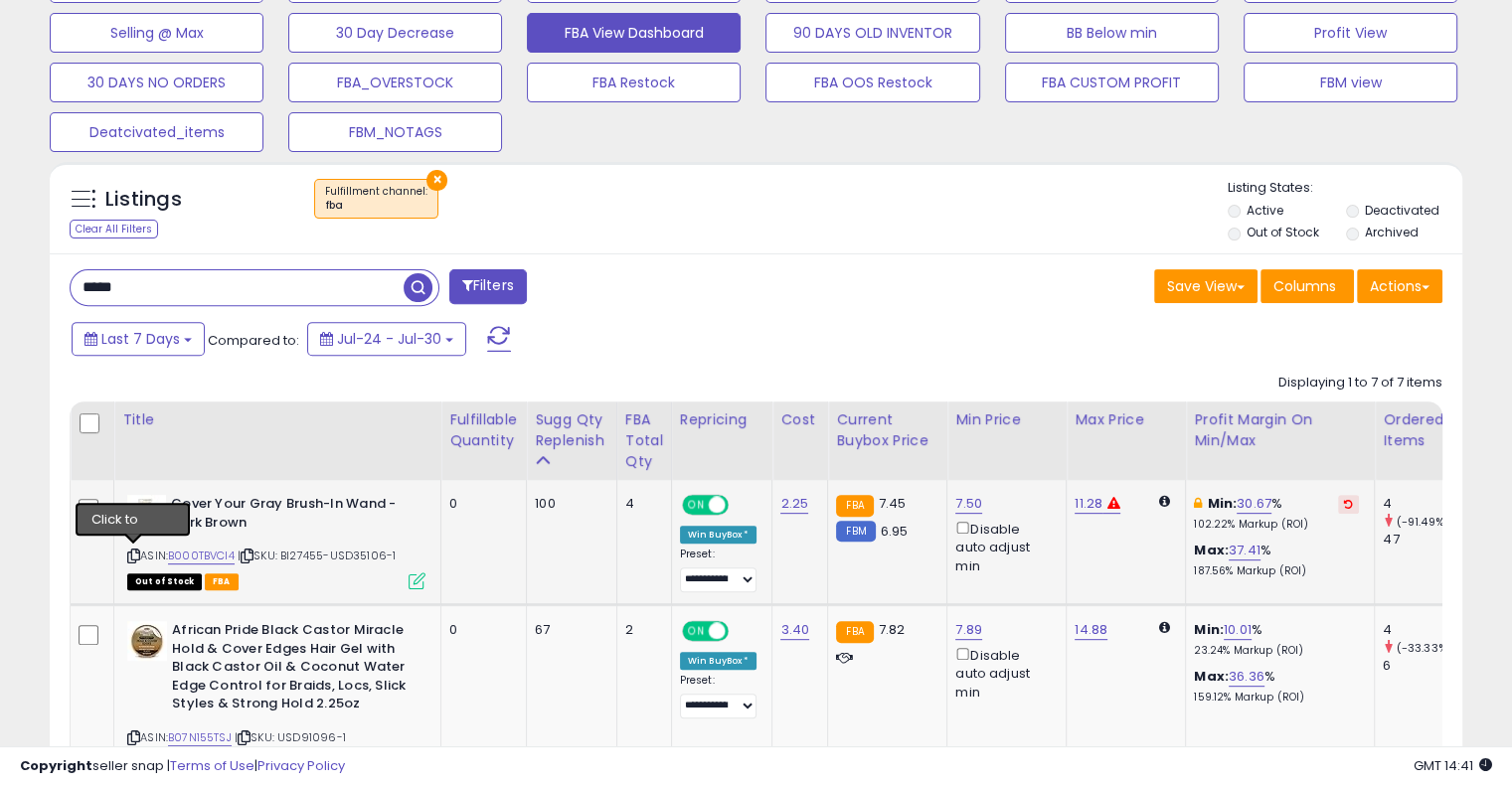 click at bounding box center [133, 555] 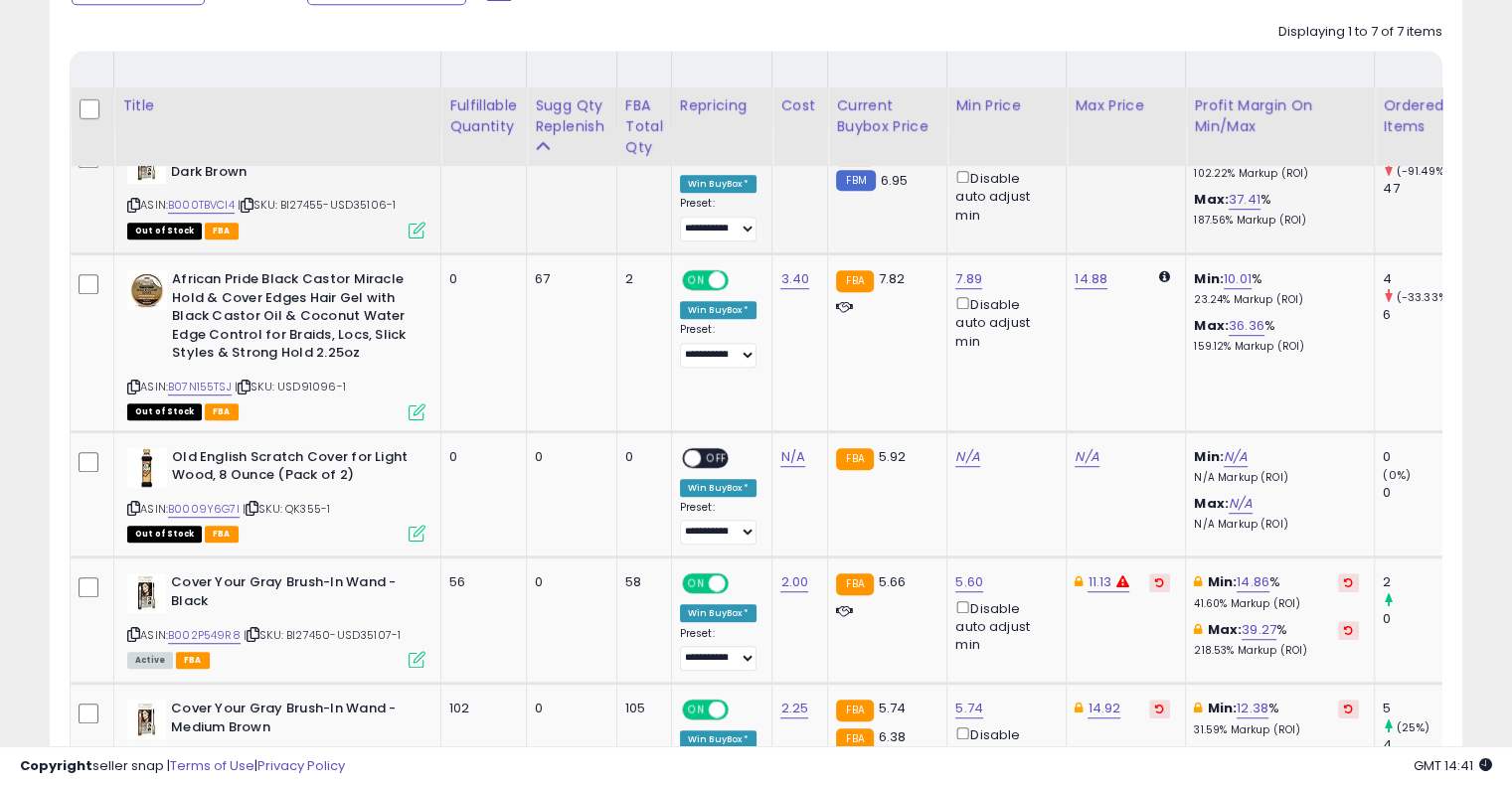 scroll, scrollTop: 1104, scrollLeft: 0, axis: vertical 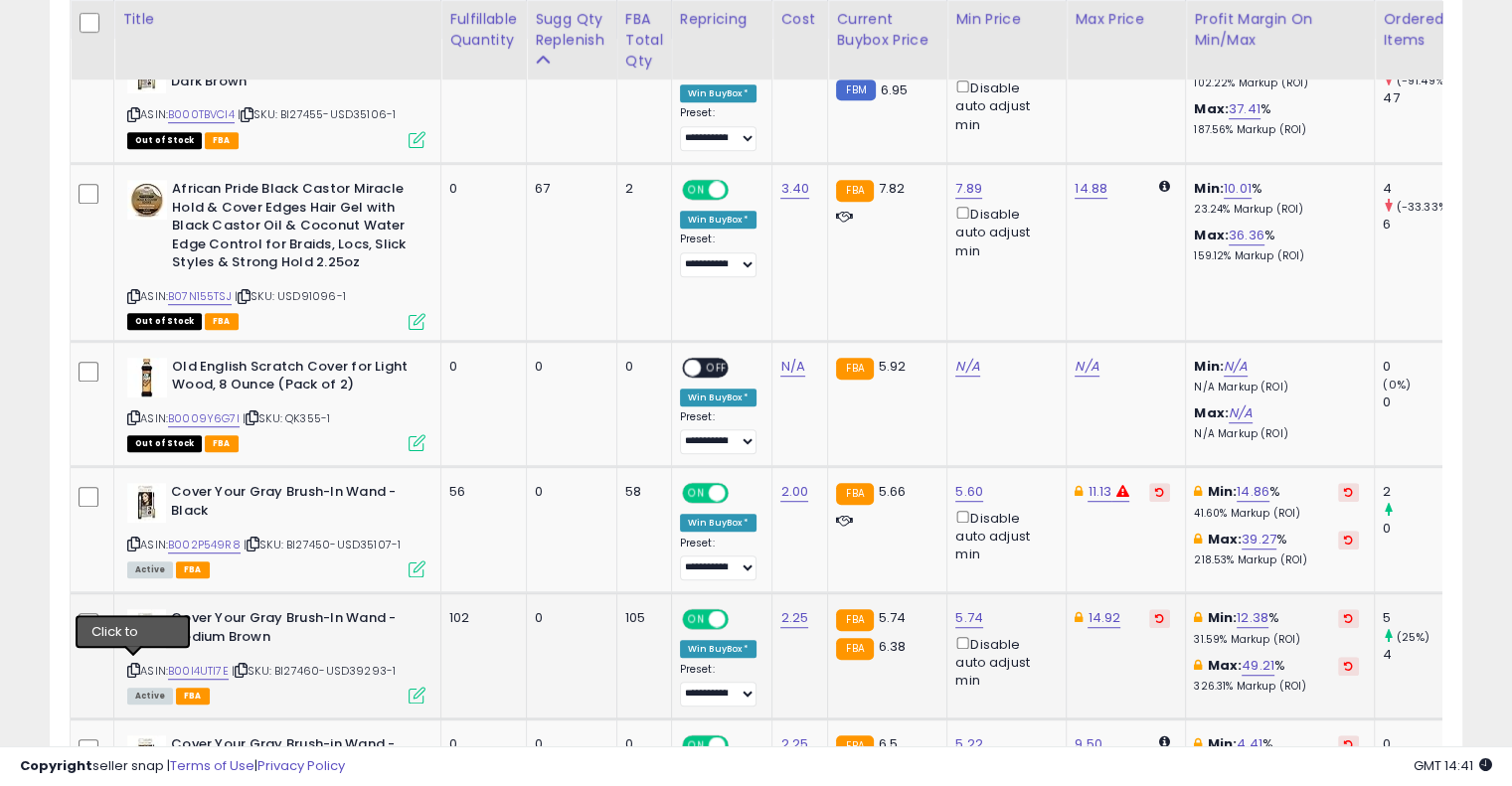 click at bounding box center (133, 670) 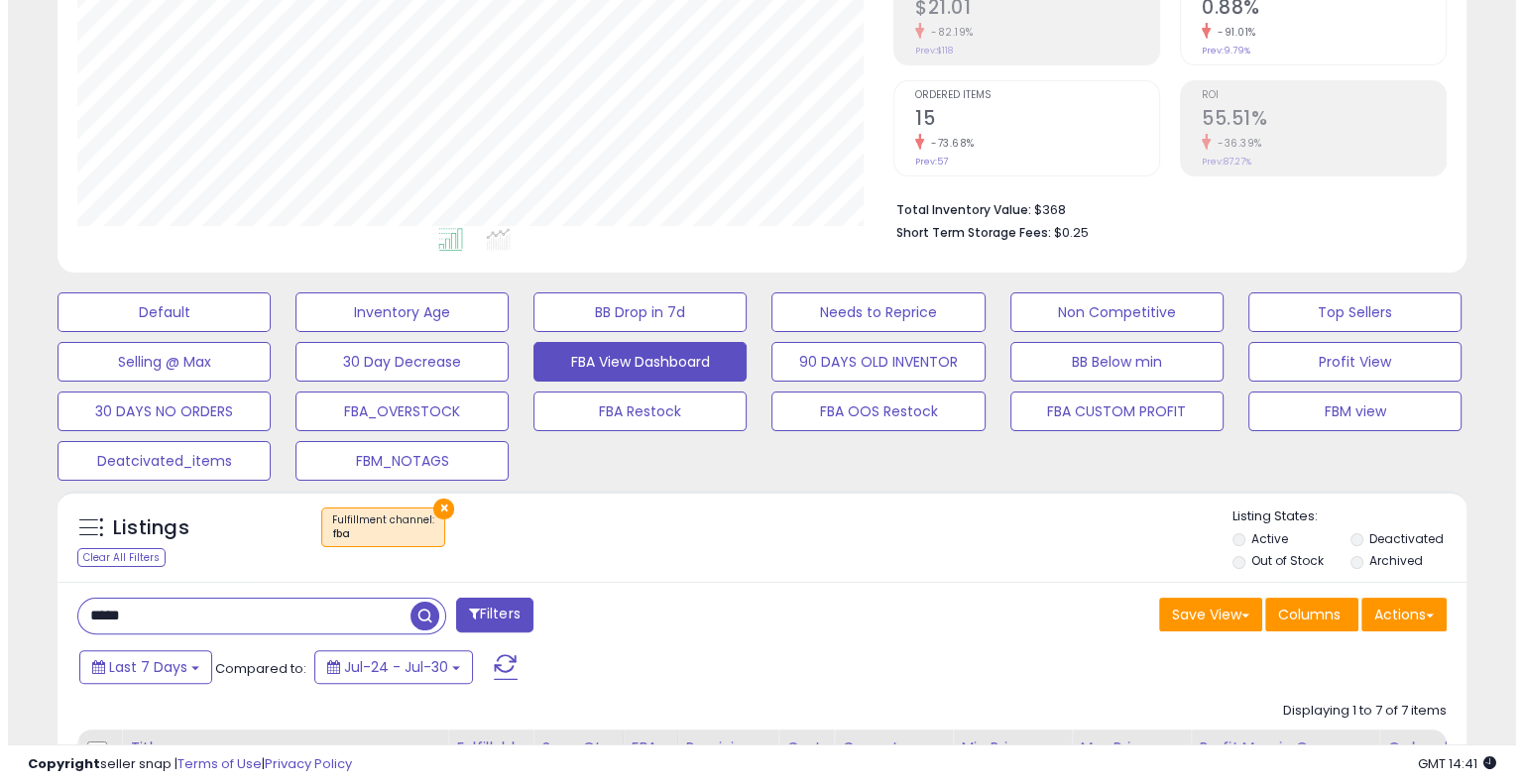scroll, scrollTop: 353, scrollLeft: 0, axis: vertical 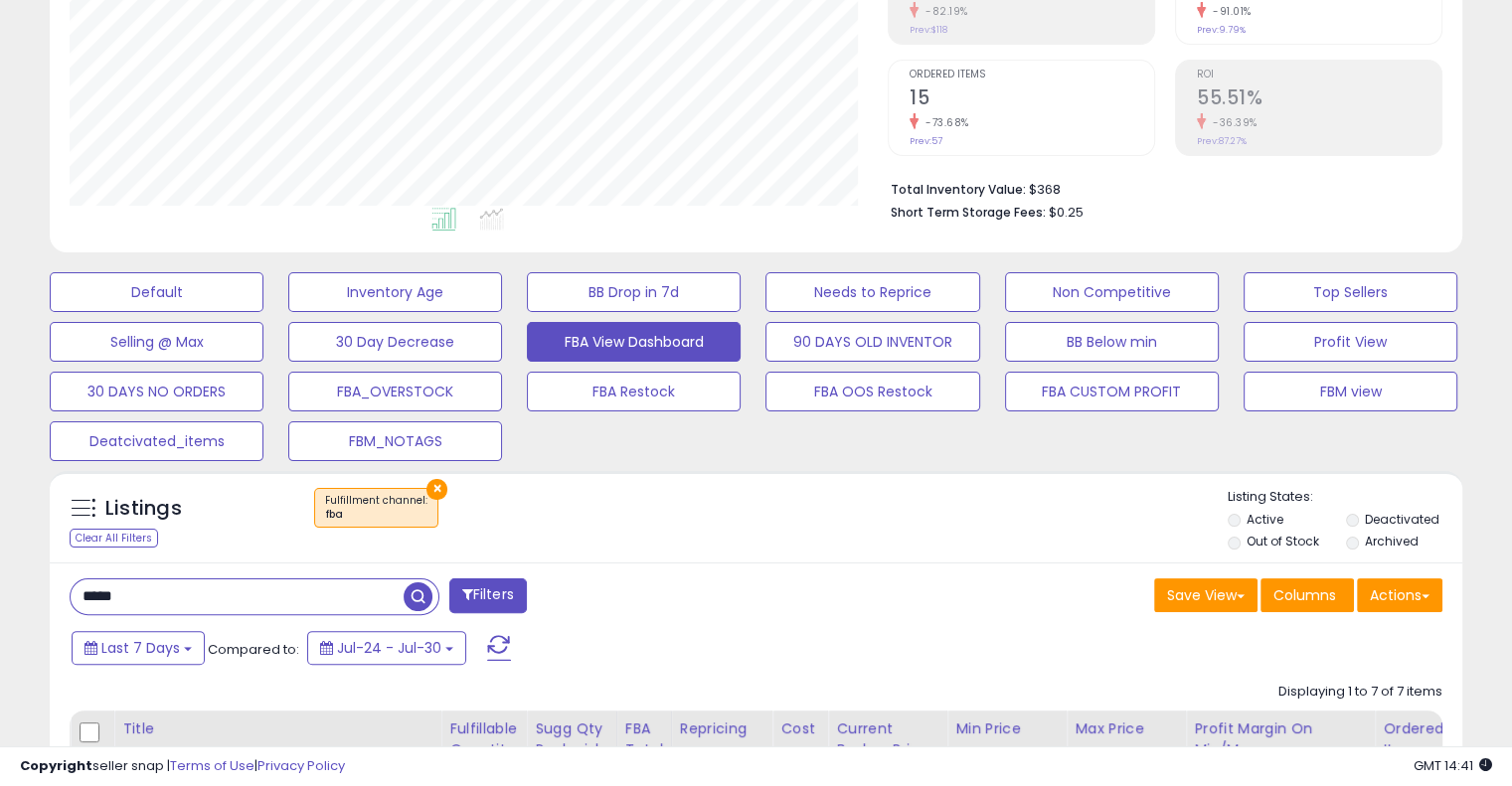 click on "*****" at bounding box center [237, 596] 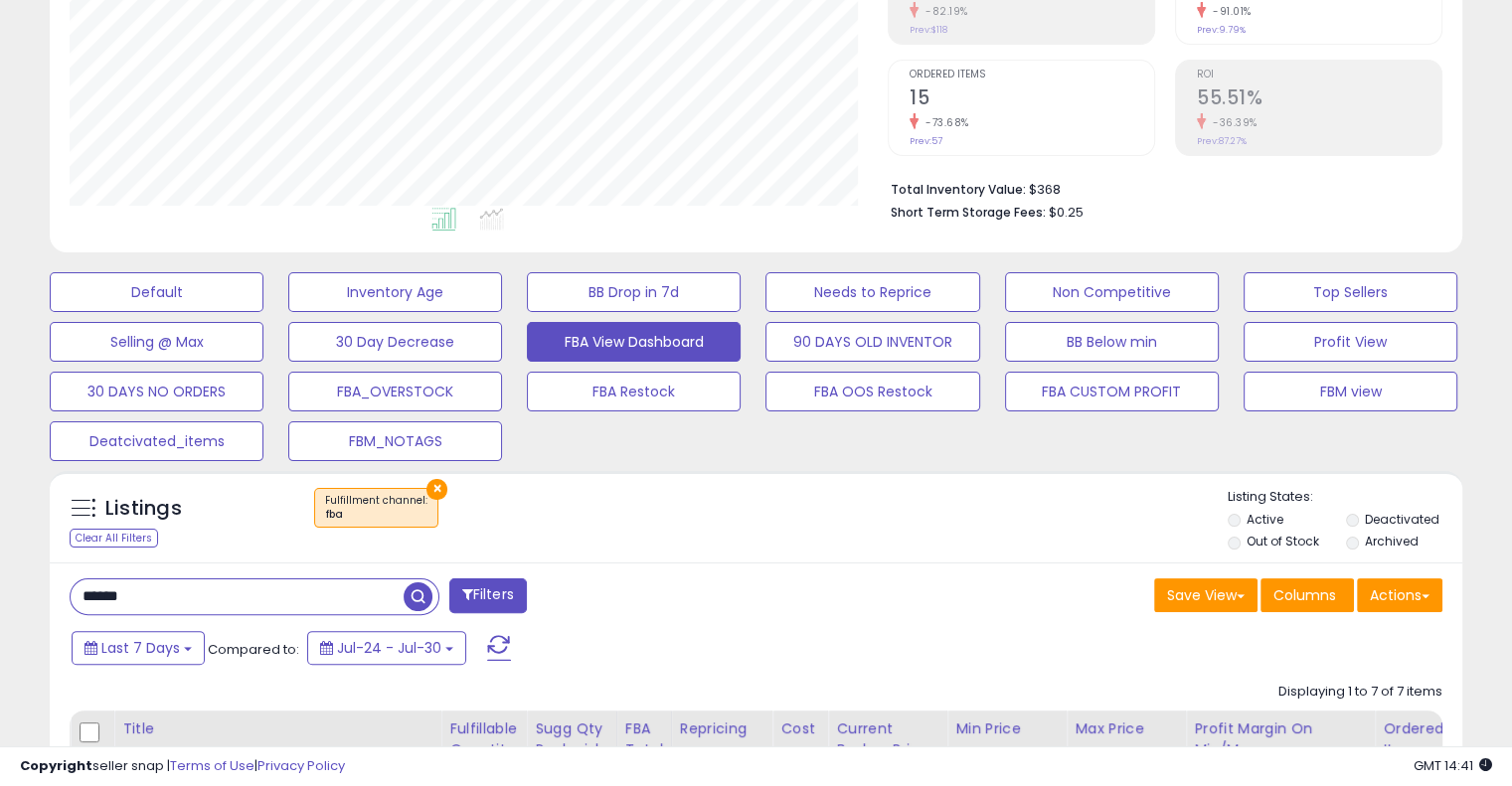 type on "******" 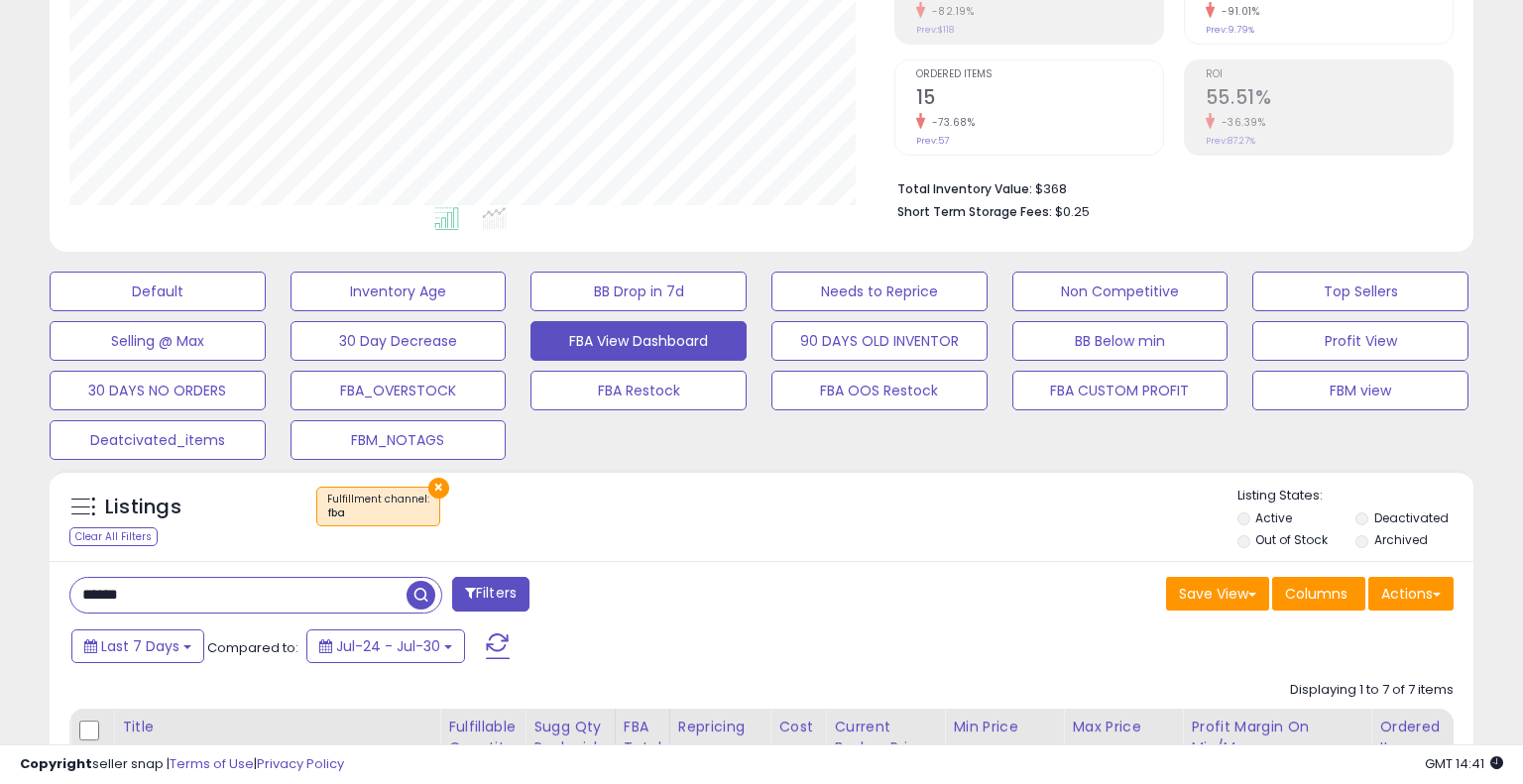 scroll, scrollTop: 990743, scrollLeft: 990712, axis: both 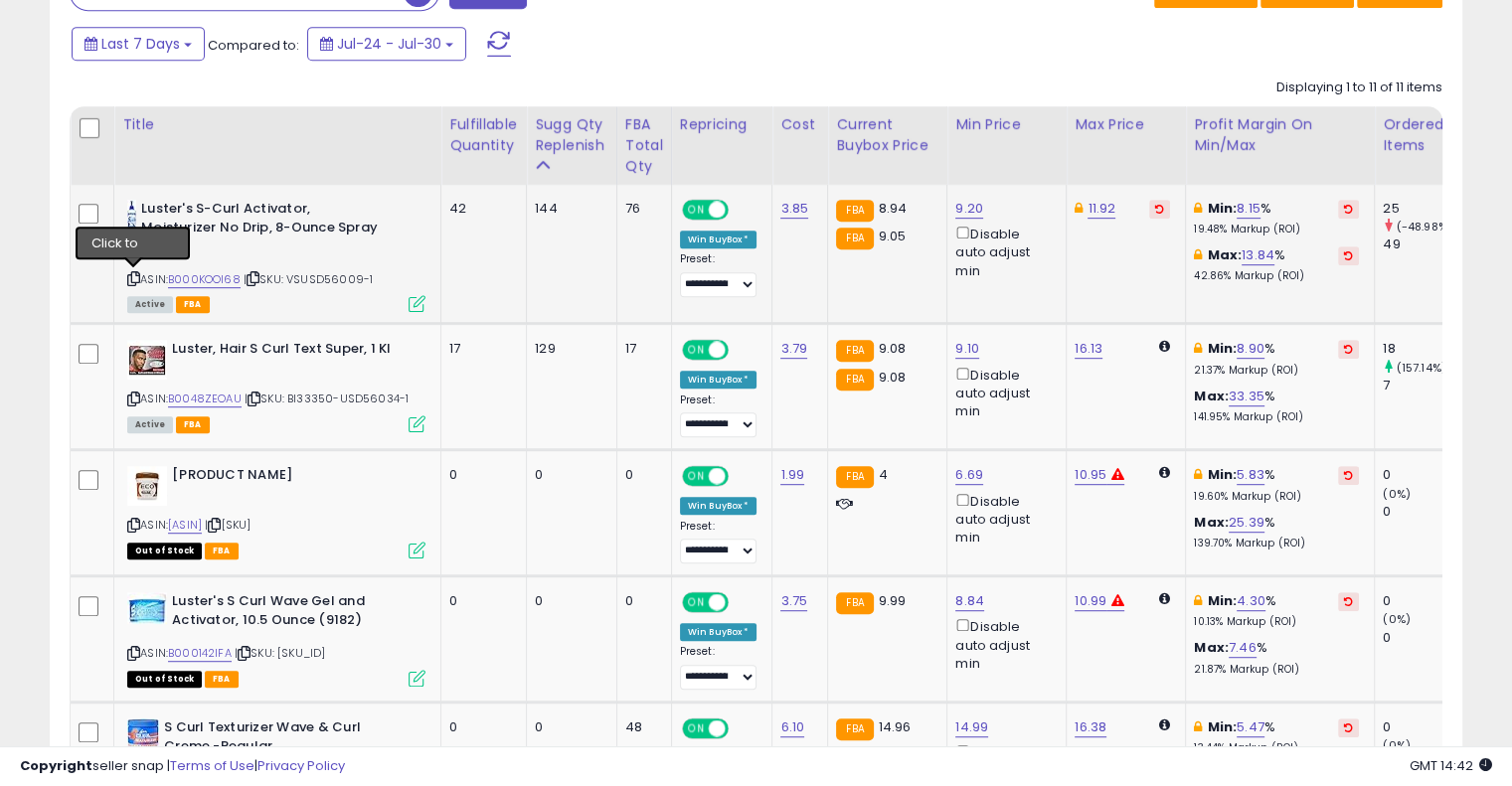 click at bounding box center [133, 278] 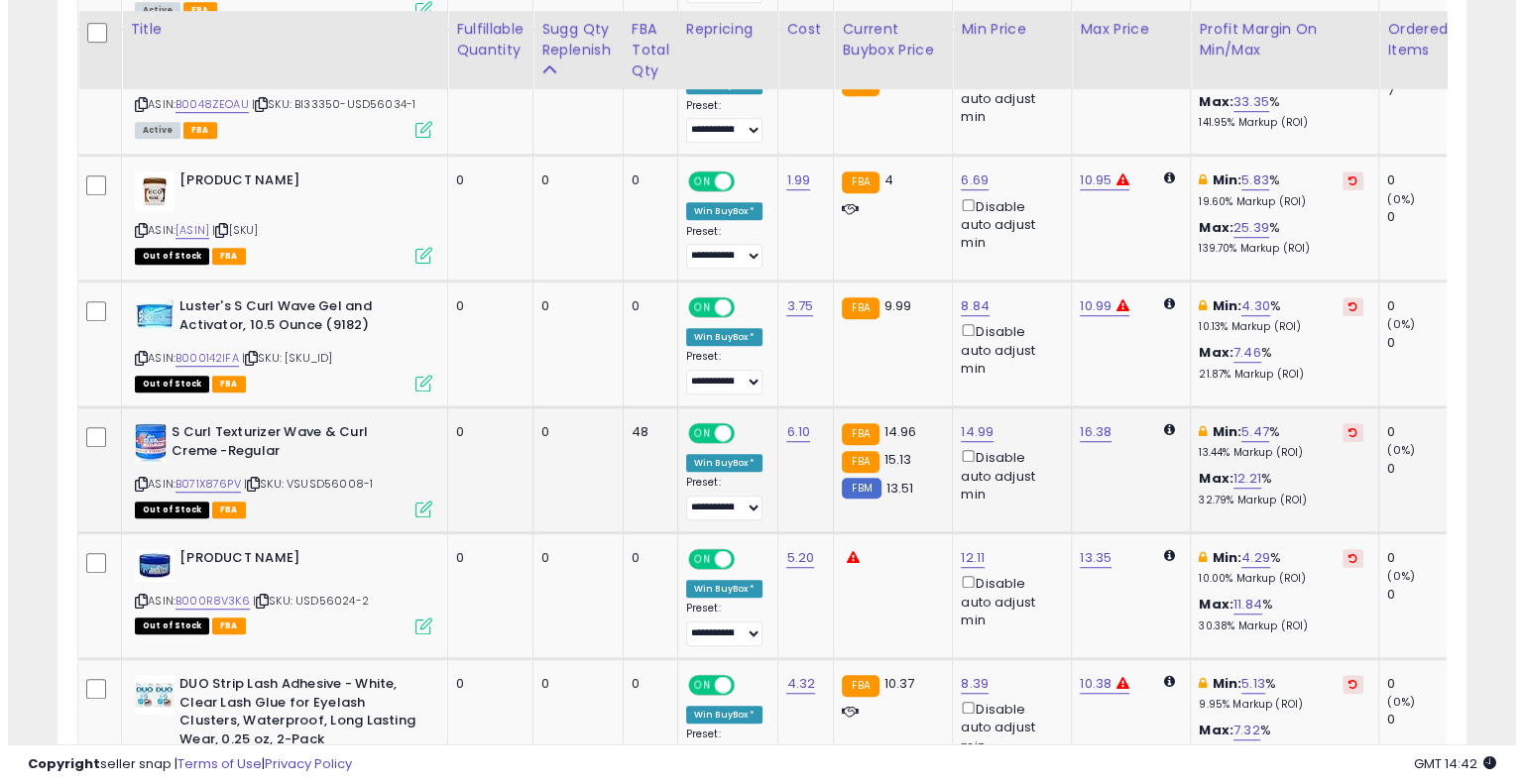 scroll, scrollTop: 1260, scrollLeft: 0, axis: vertical 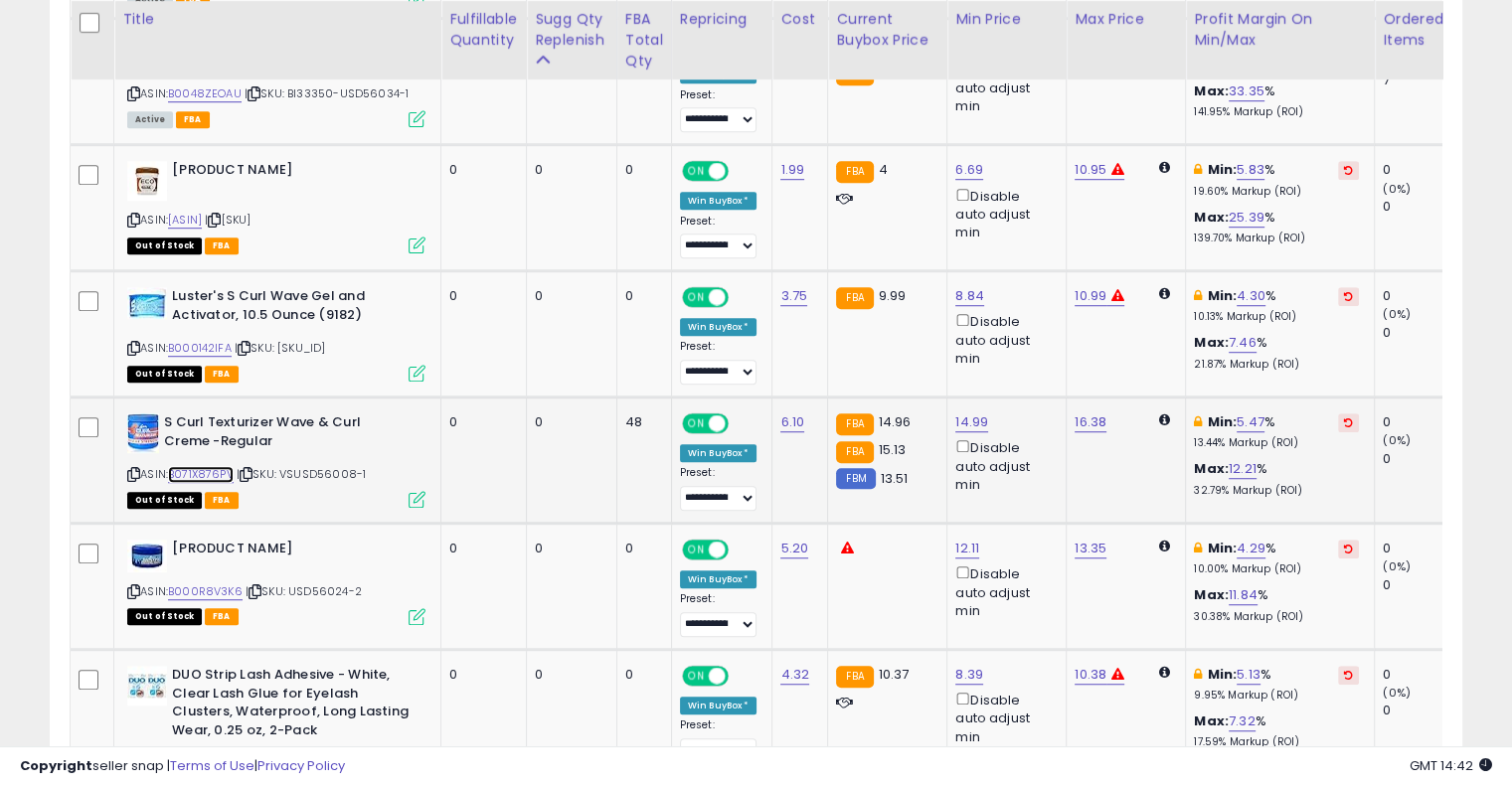 click on "B071X876PV" at bounding box center (201, 474) 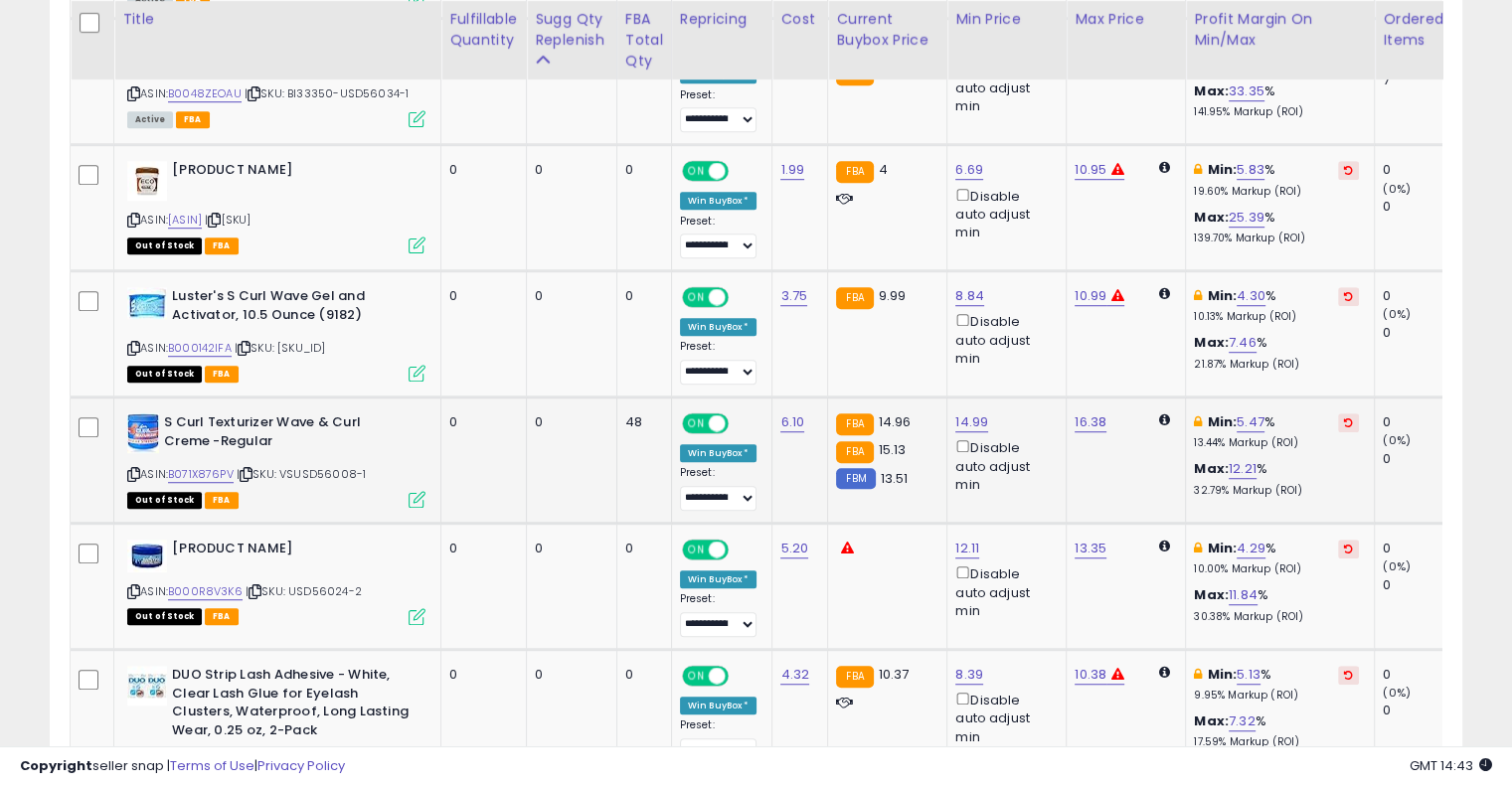 click at bounding box center (417, 499) 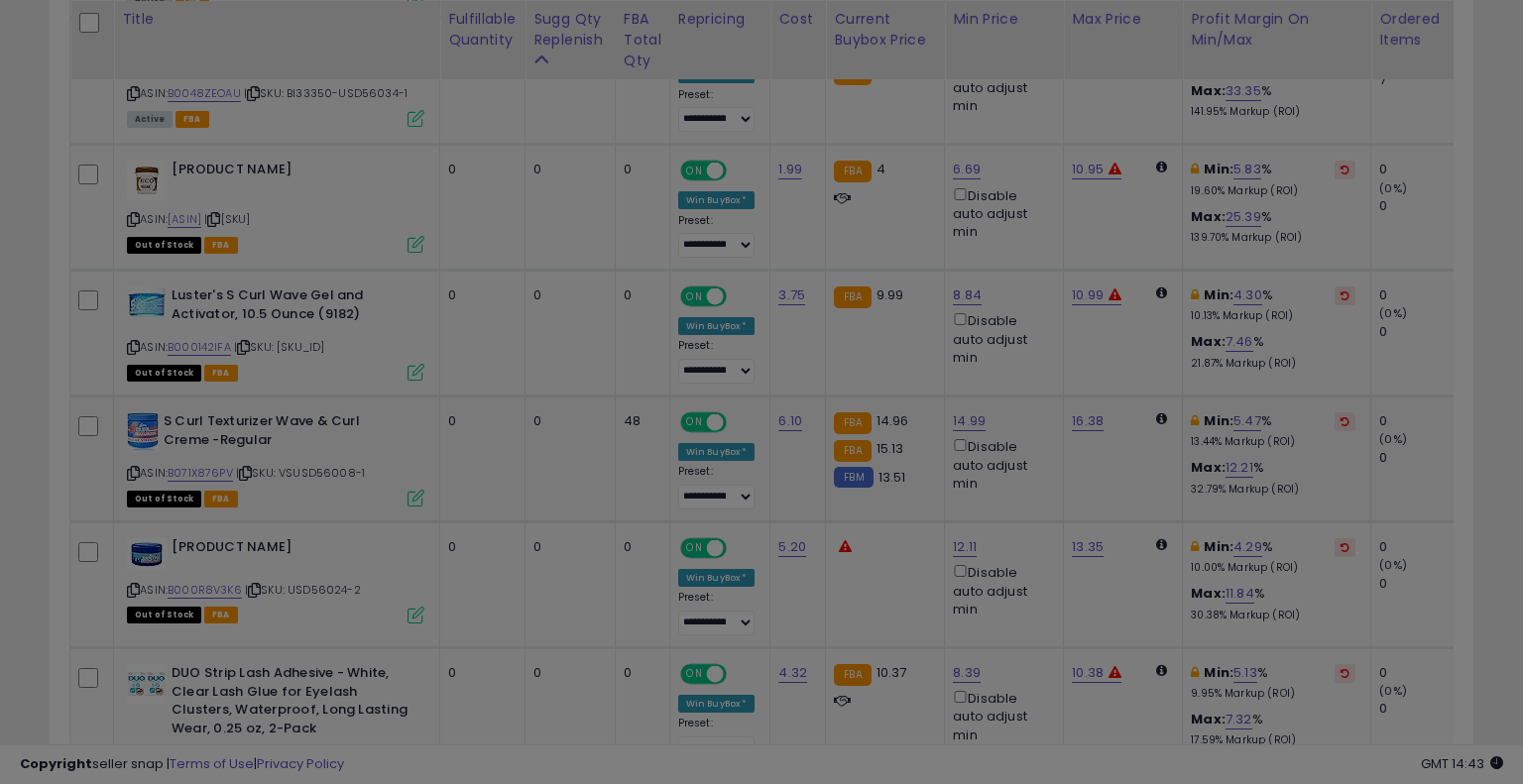 scroll, scrollTop: 990743, scrollLeft: 990712, axis: both 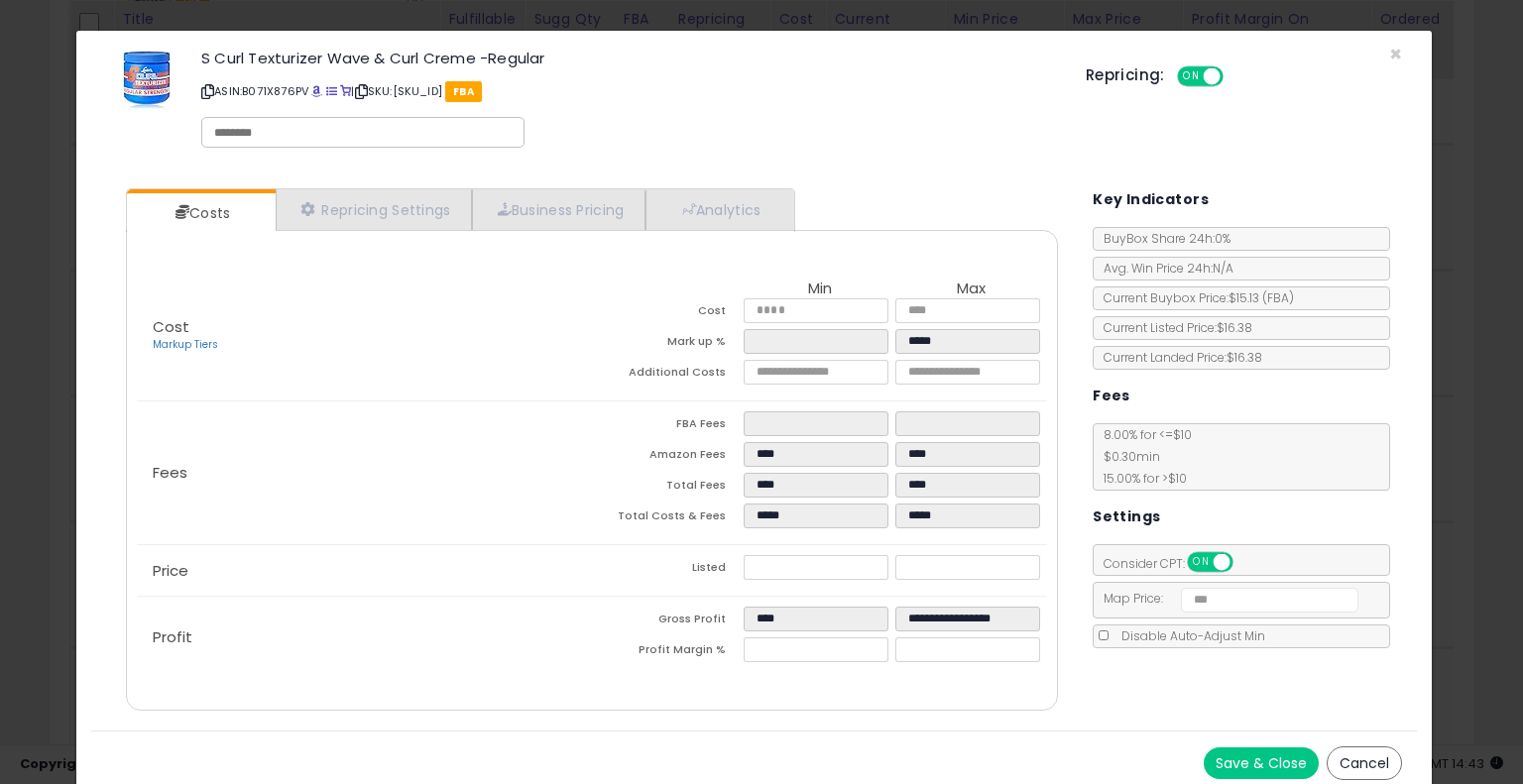 click on "× Close
S Curl Texturizer Wave & Curl Creme -Regular
ASIN:  B071X876PV
|
SKU:  VSUSD56008-1
FBA
Repricing:
ON   OFF
Retrieving listing data..." 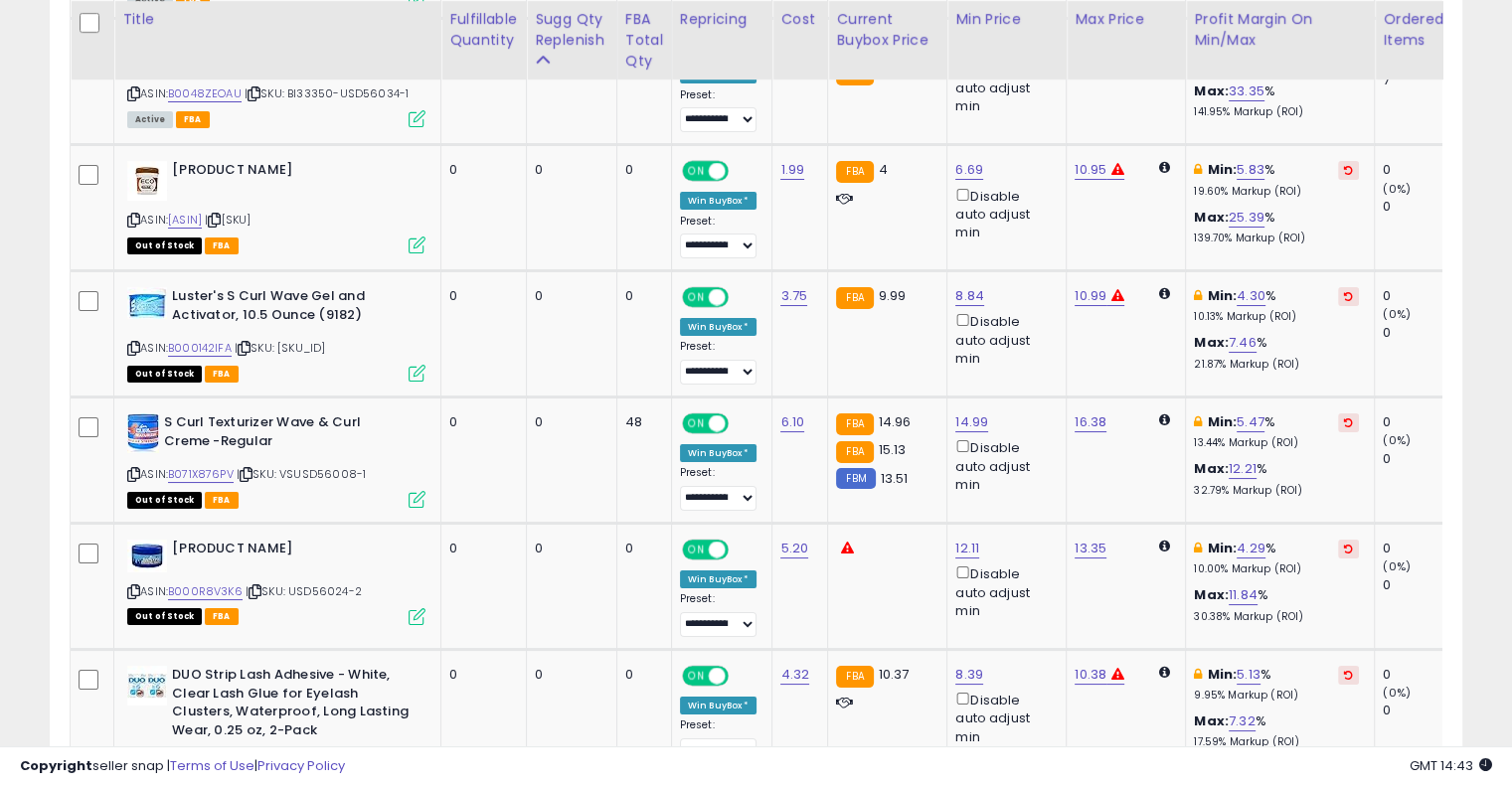 scroll, scrollTop: 406, scrollLeft: 817, axis: both 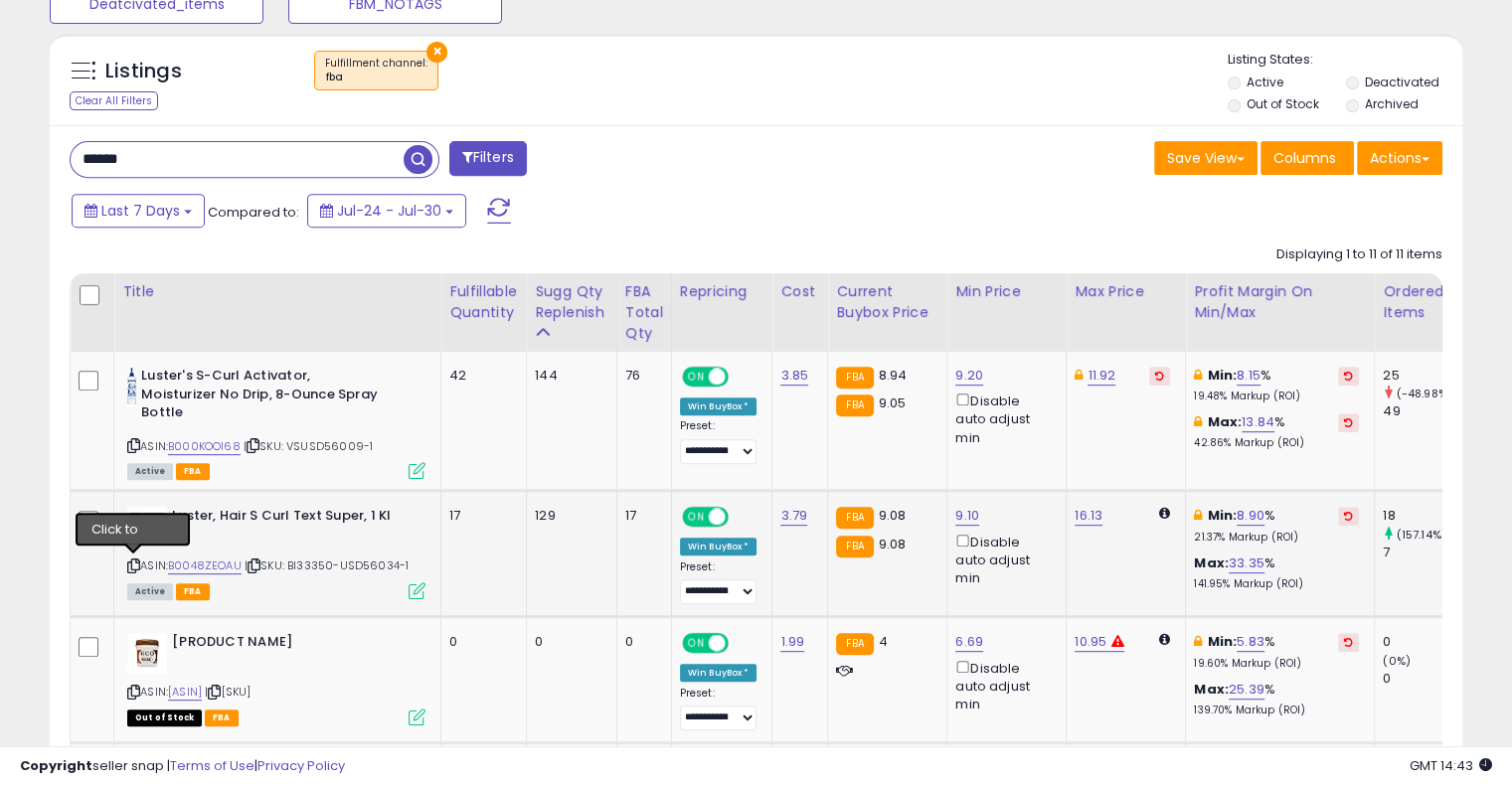 click at bounding box center (133, 565) 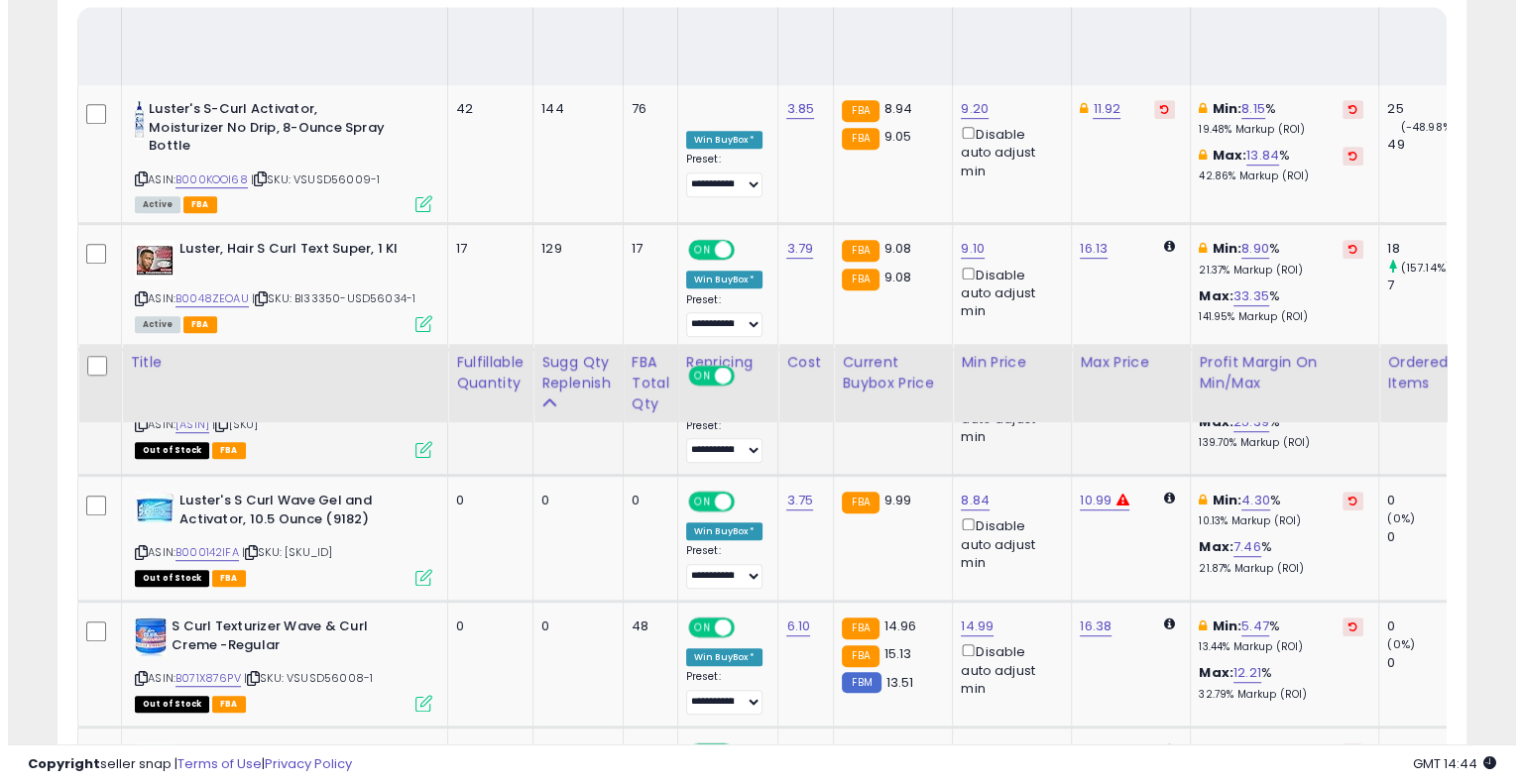 scroll, scrollTop: 1520, scrollLeft: 0, axis: vertical 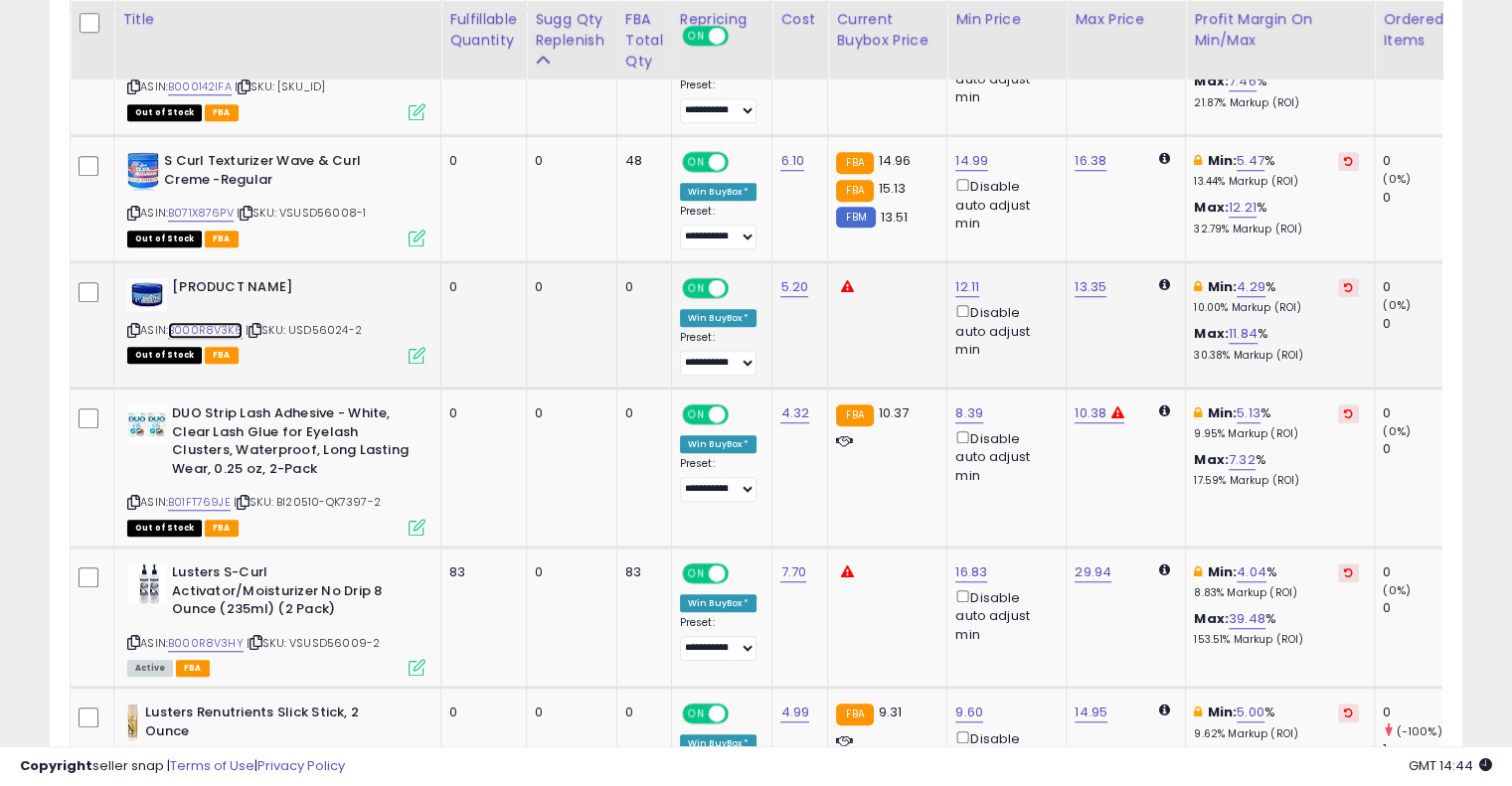 click on "B000R8V3K6" at bounding box center [205, 330] 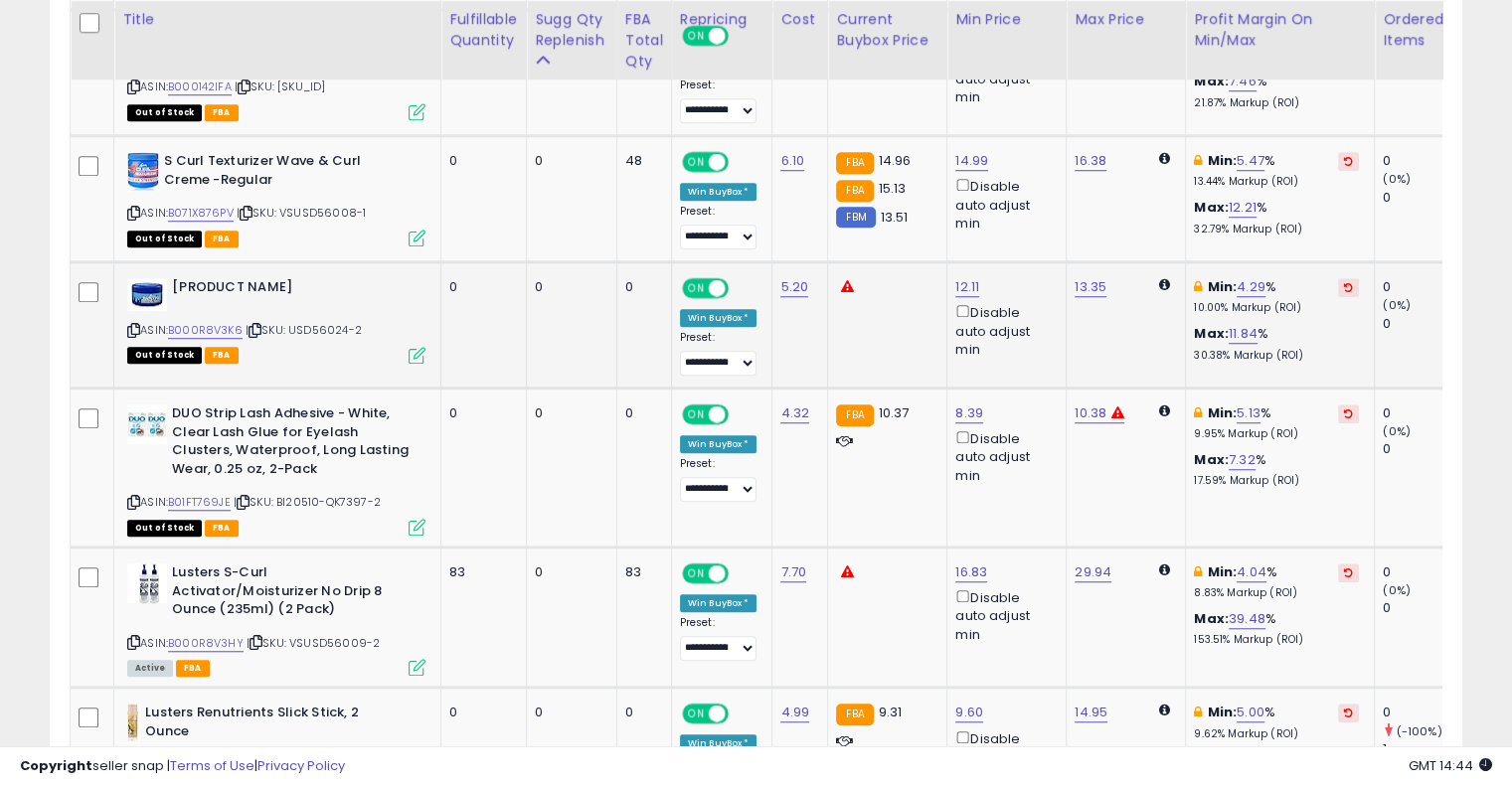 click at bounding box center (417, 355) 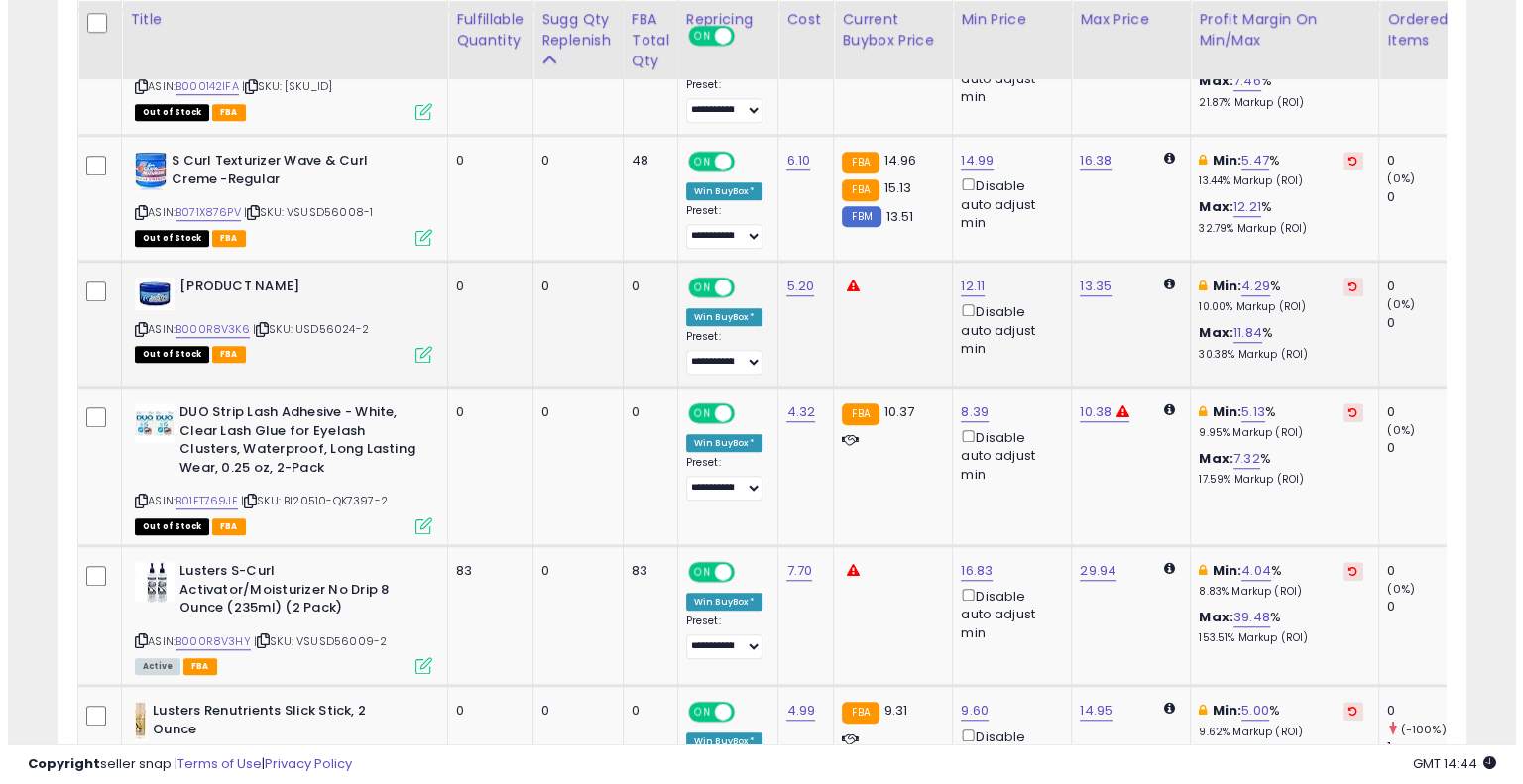 scroll, scrollTop: 990743, scrollLeft: 990712, axis: both 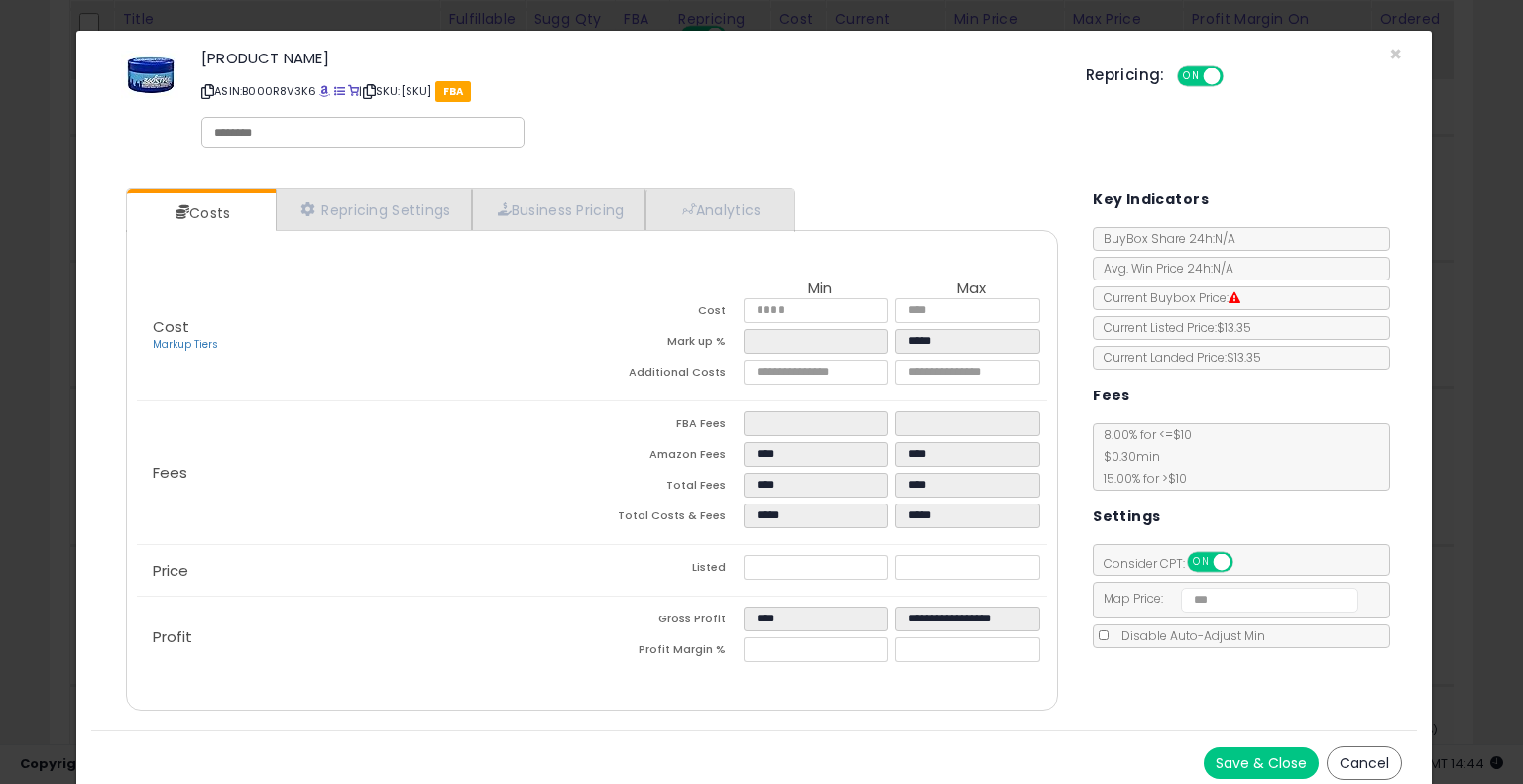 click on "× Close
Lusters S-Curl 360 Wave Control Pomade 3 Ounce (88ml) (2 Pack)
ASIN:  B000R8V3K6
|
SKU:  USD56024-2
FBA
Repricing:
ON   OFF
Retrieving listing data..." 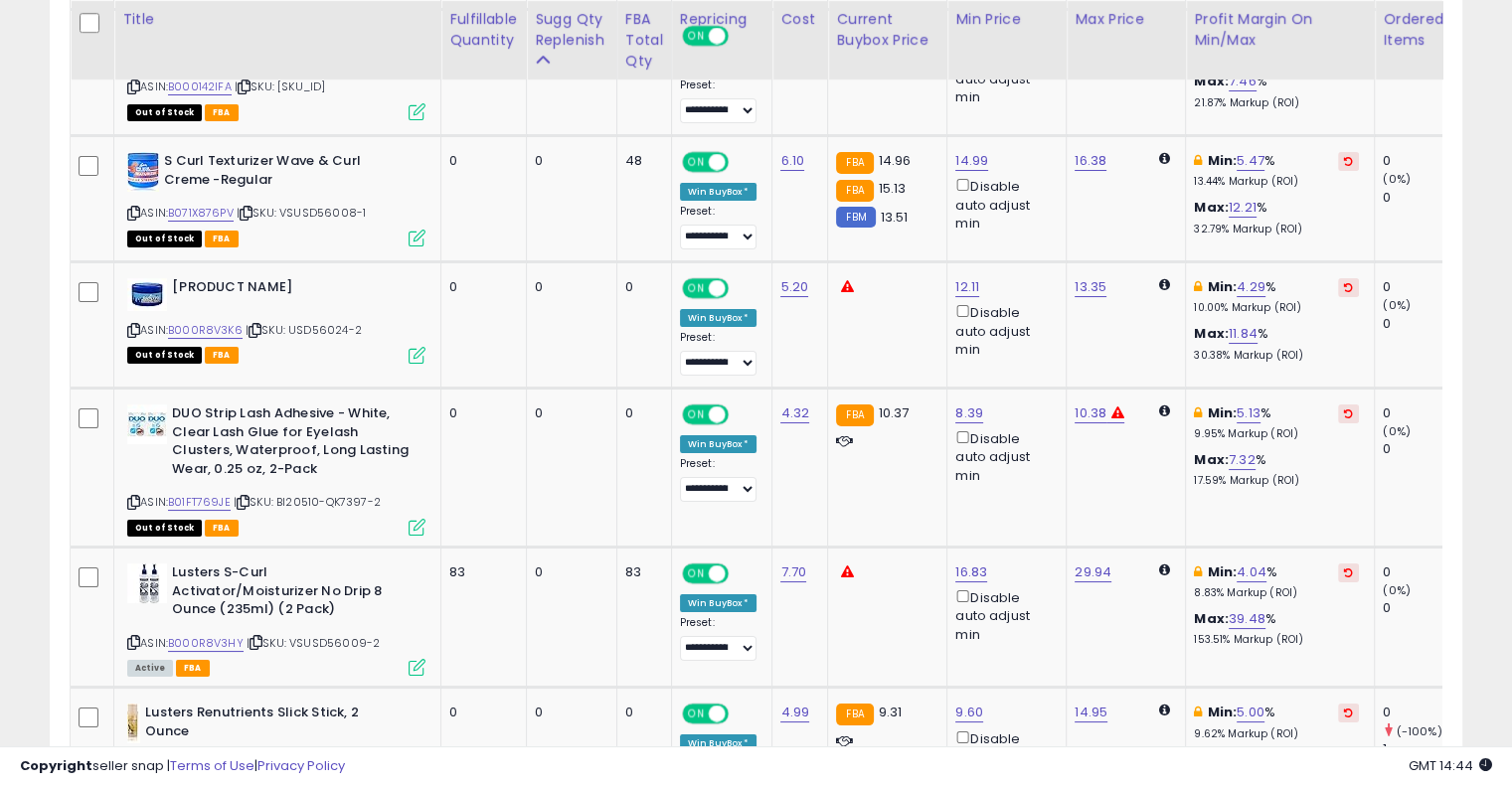 scroll, scrollTop: 406, scrollLeft: 817, axis: both 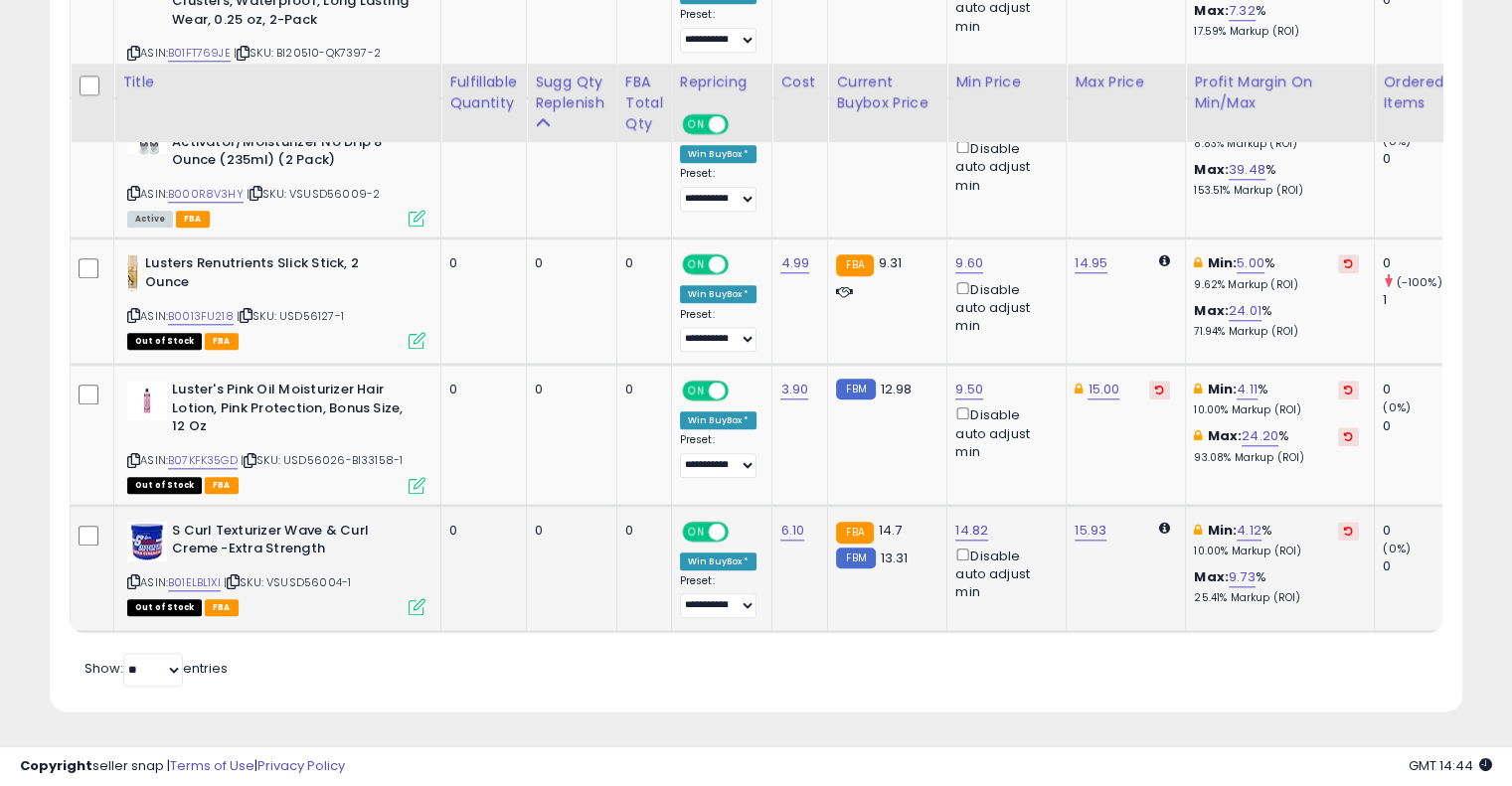 click at bounding box center [417, 606] 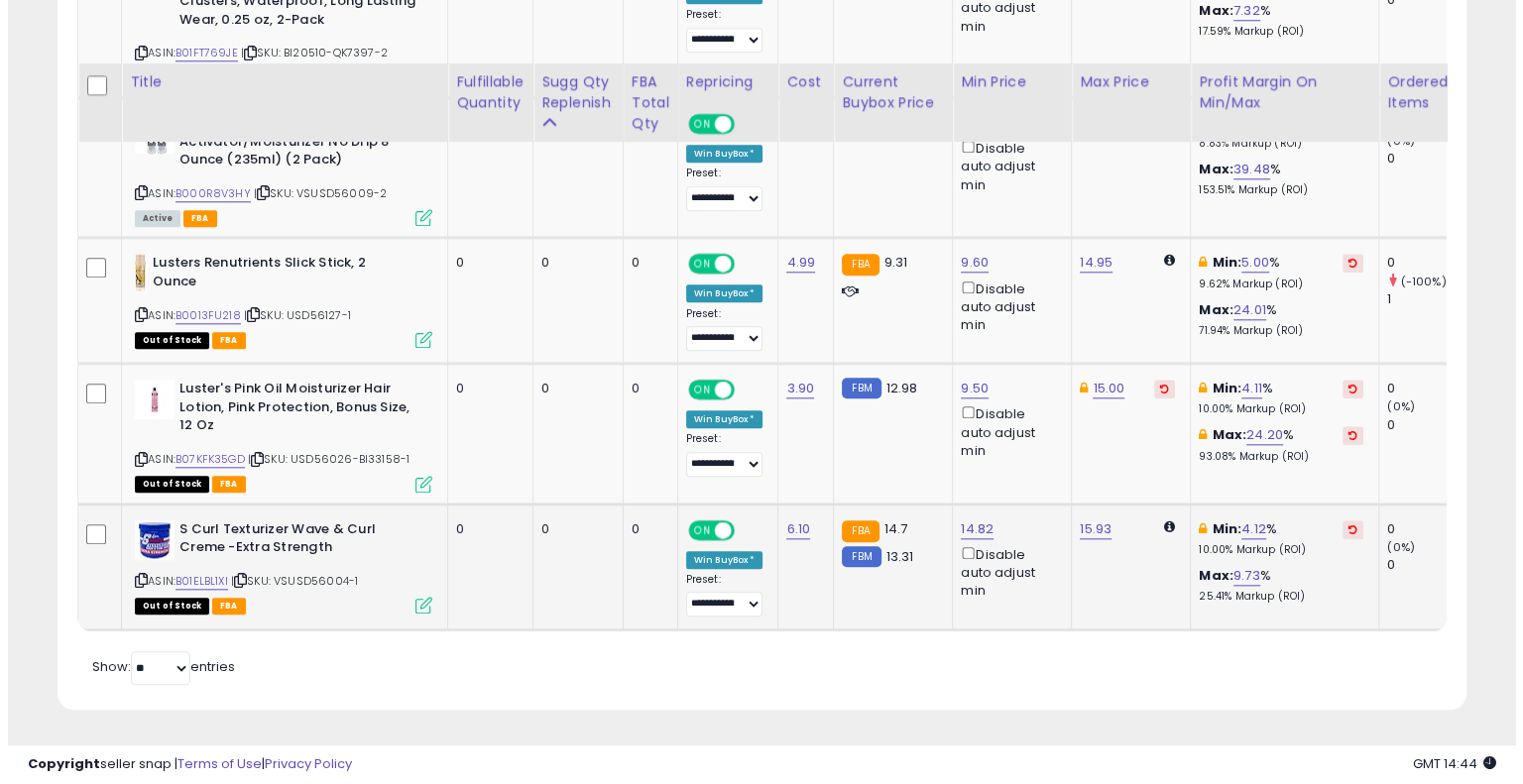 scroll, scrollTop: 990743, scrollLeft: 990712, axis: both 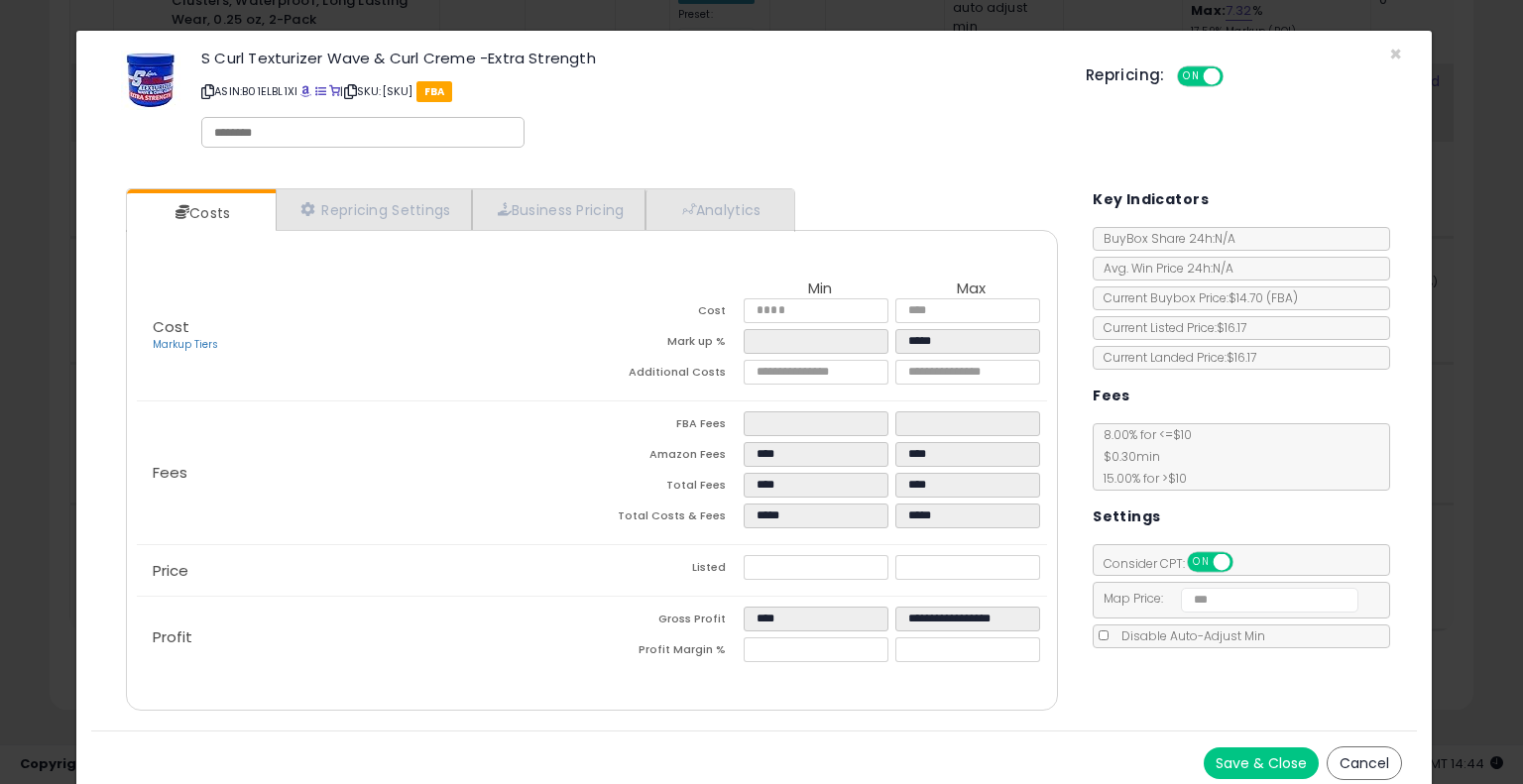 click on "× Close
S Curl Texturizer Wave & Curl Creme -Extra Strength
ASIN:  B01ELBL1XI
|
SKU:  VSUSD56004-1
FBA
Repricing:
ON   OFF
Retrieving listing data..." 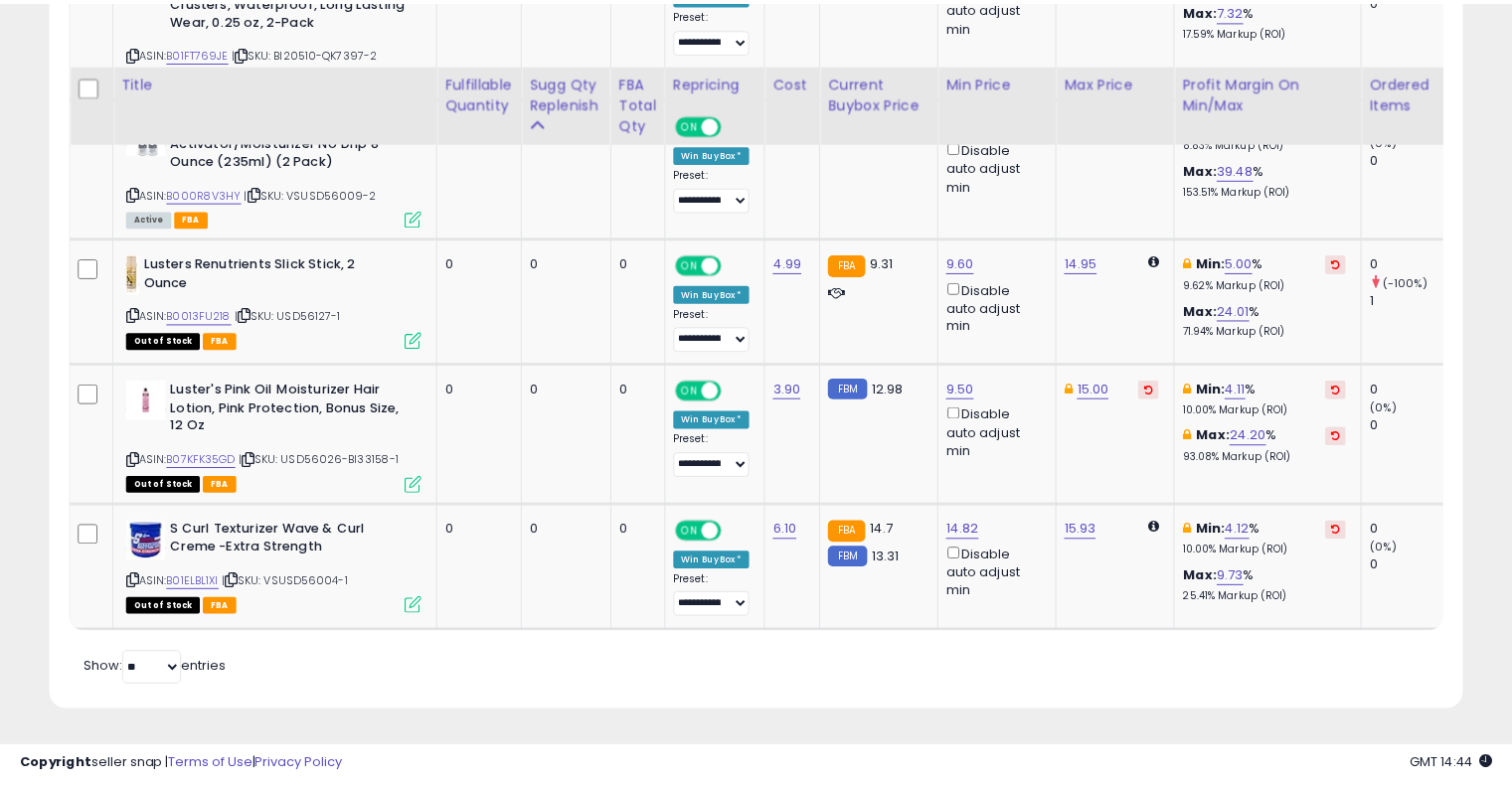 scroll, scrollTop: 406, scrollLeft: 817, axis: both 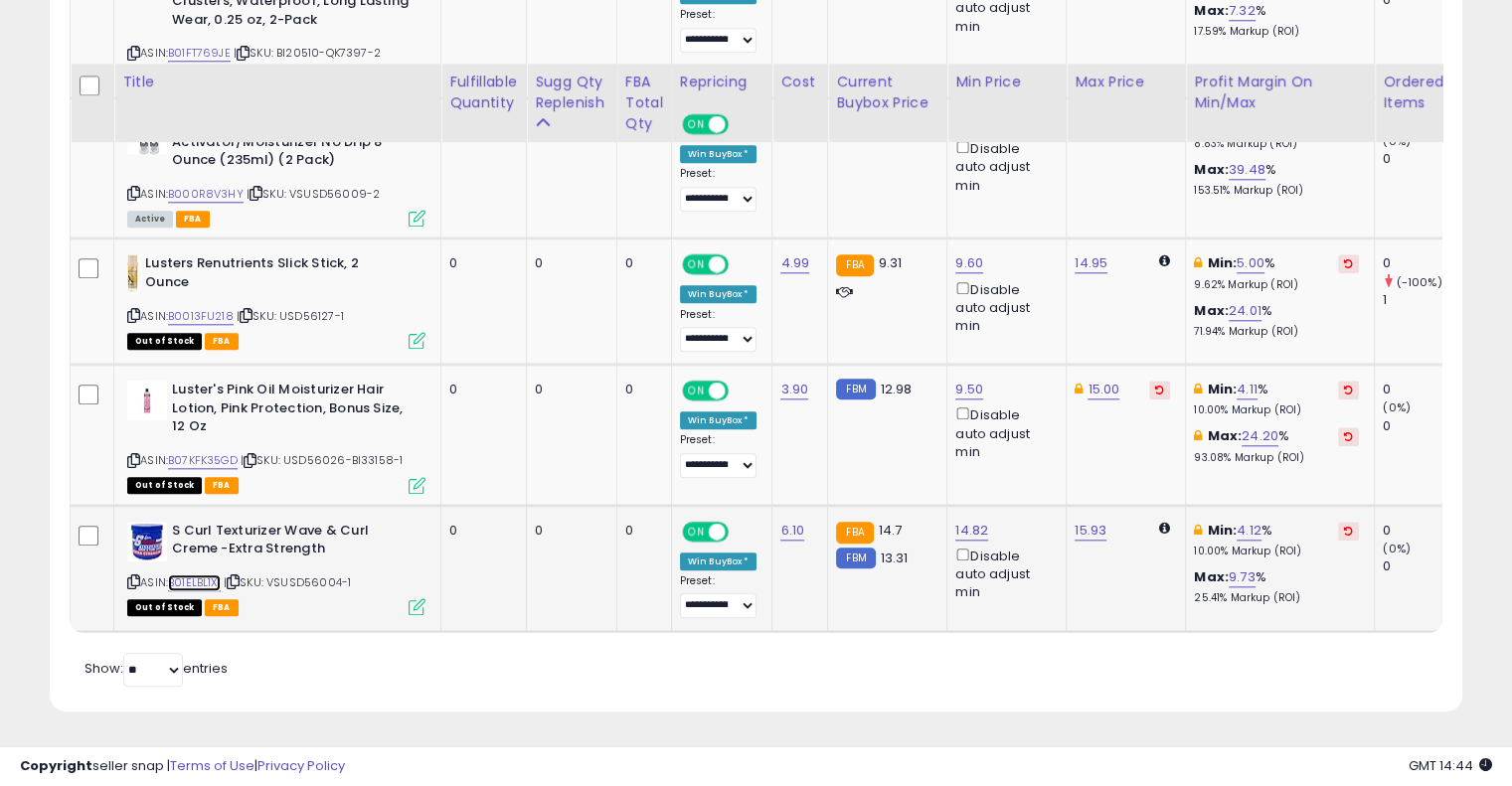 click on "B01ELBL1XI" at bounding box center [194, 582] 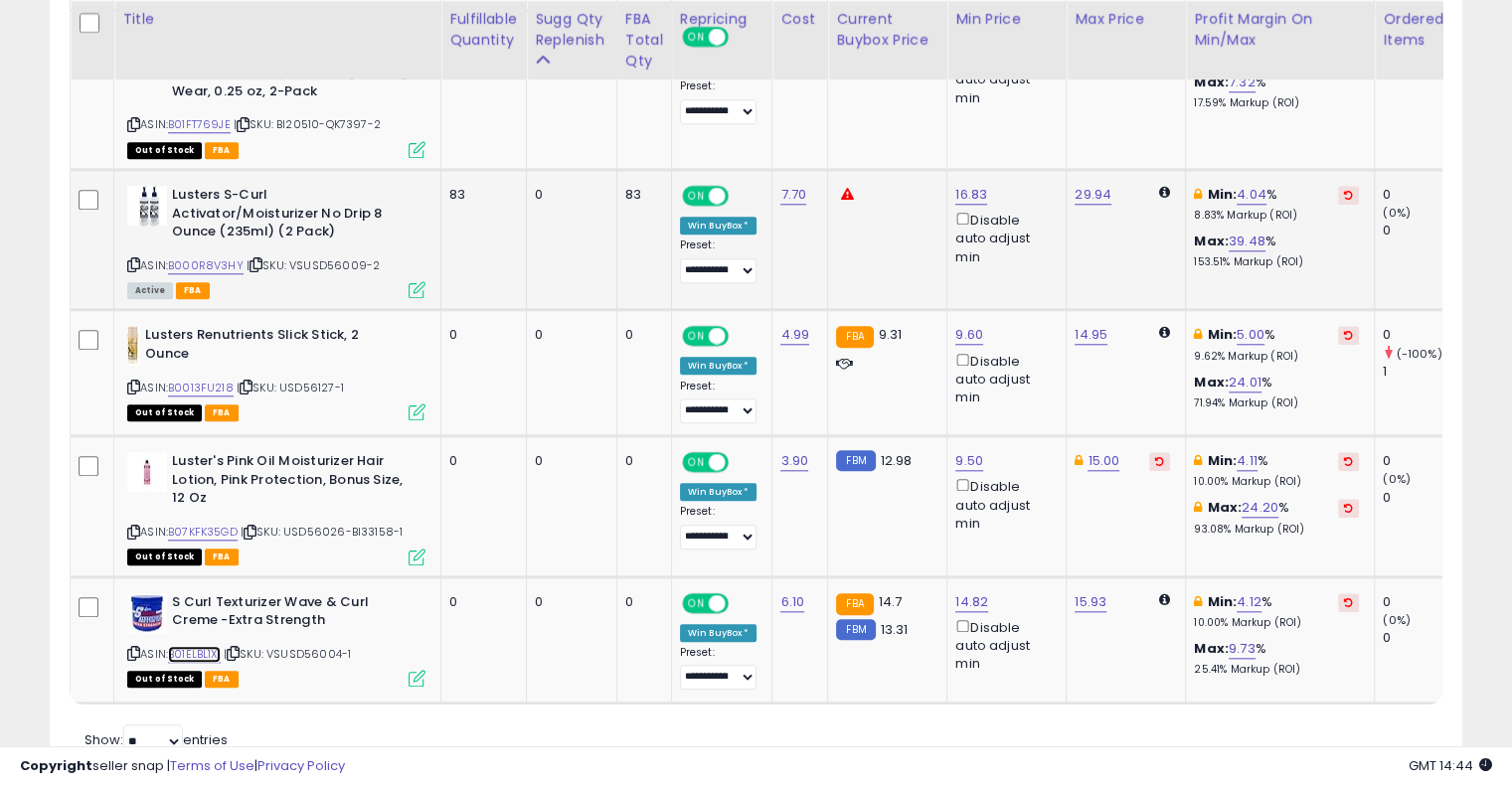 scroll, scrollTop: 1905, scrollLeft: 0, axis: vertical 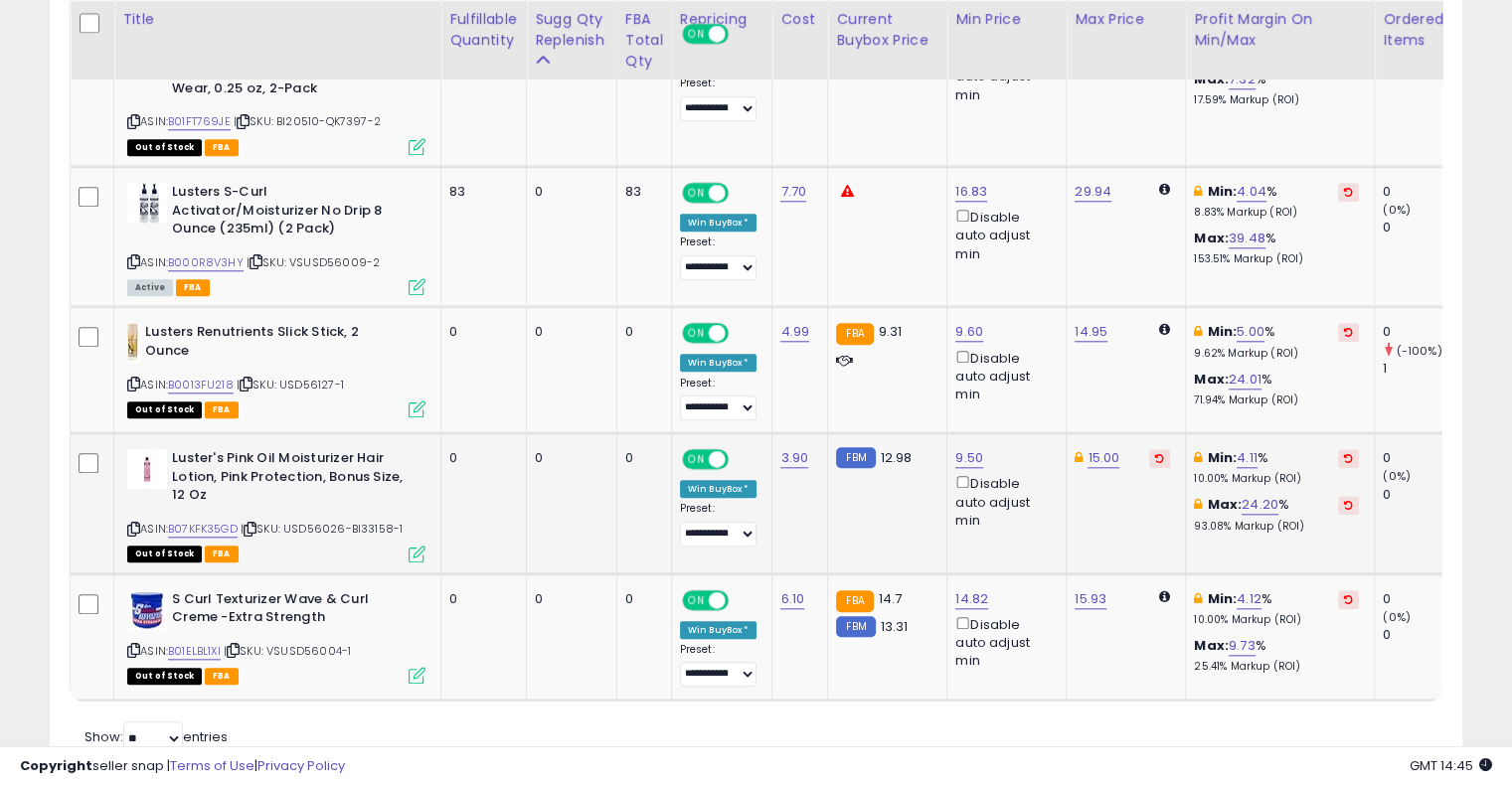 click at bounding box center (417, 553) 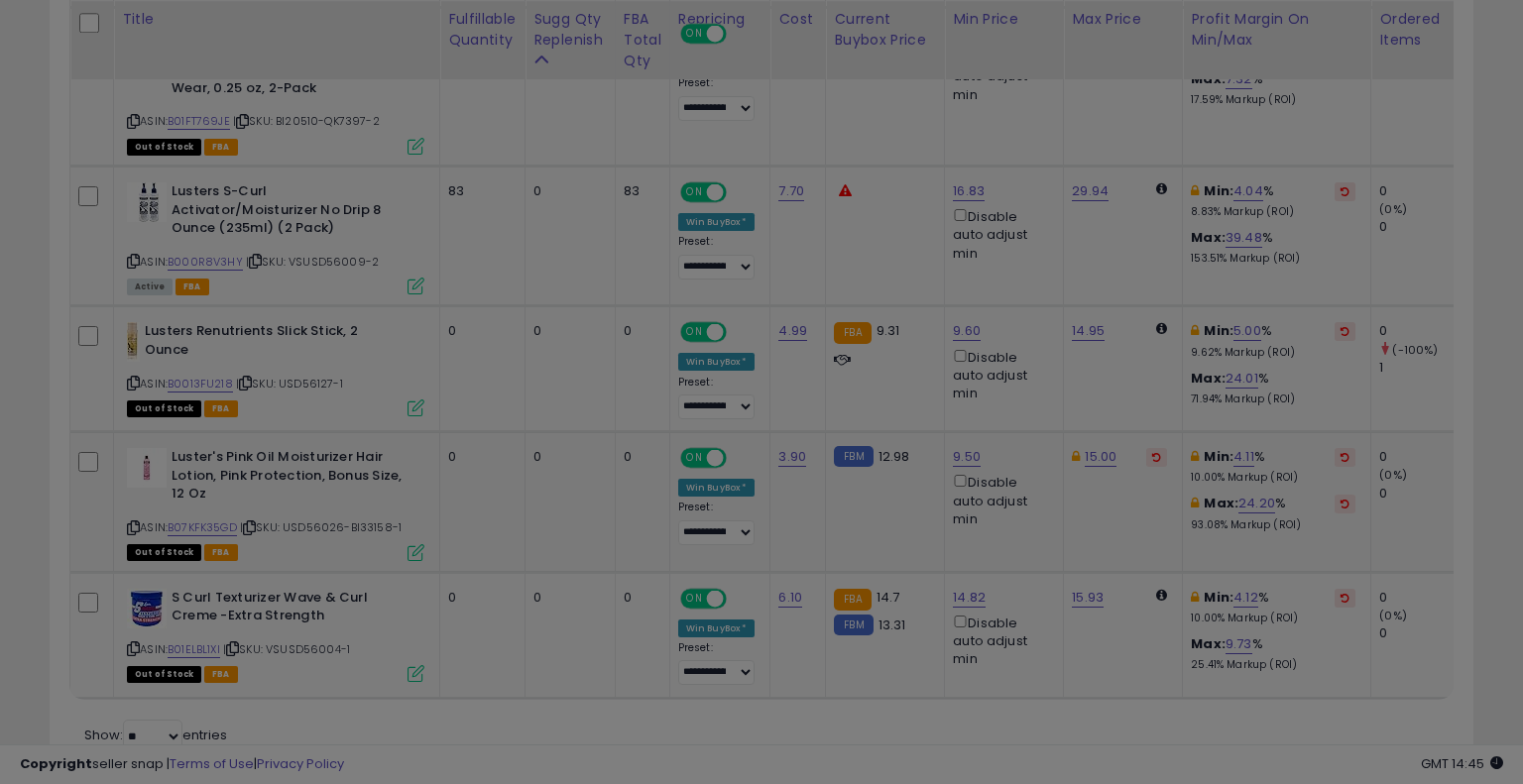 scroll, scrollTop: 990743, scrollLeft: 990712, axis: both 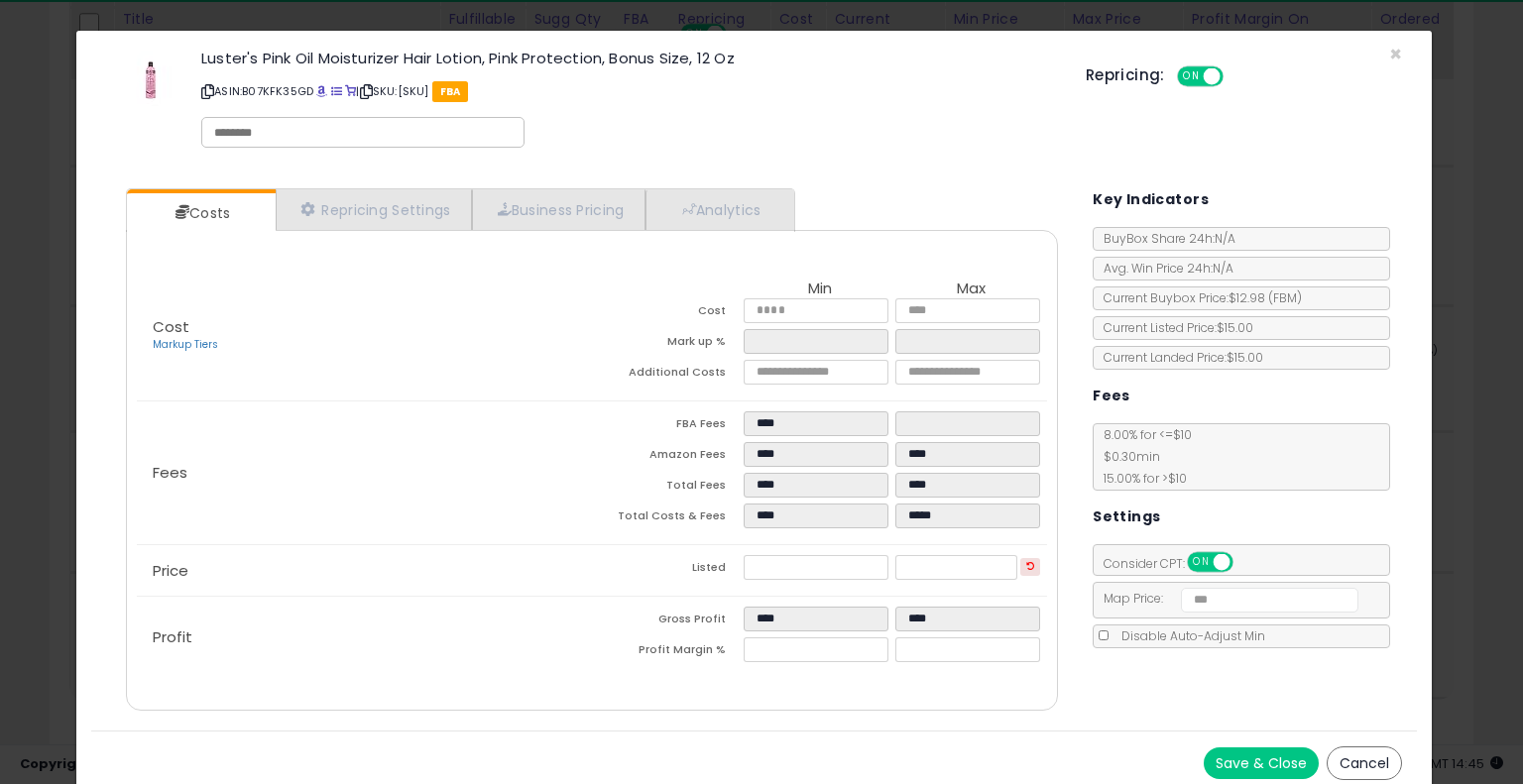 click on "× Close
Luster's Pink Oil Moisturizer Hair Lotion, Pink Protection, Bonus Size, 12 Oz
ASIN:  B07KFK35GD
|
SKU:  USD56026-BI33158-1
FBA
Repricing:
ON   OFF" 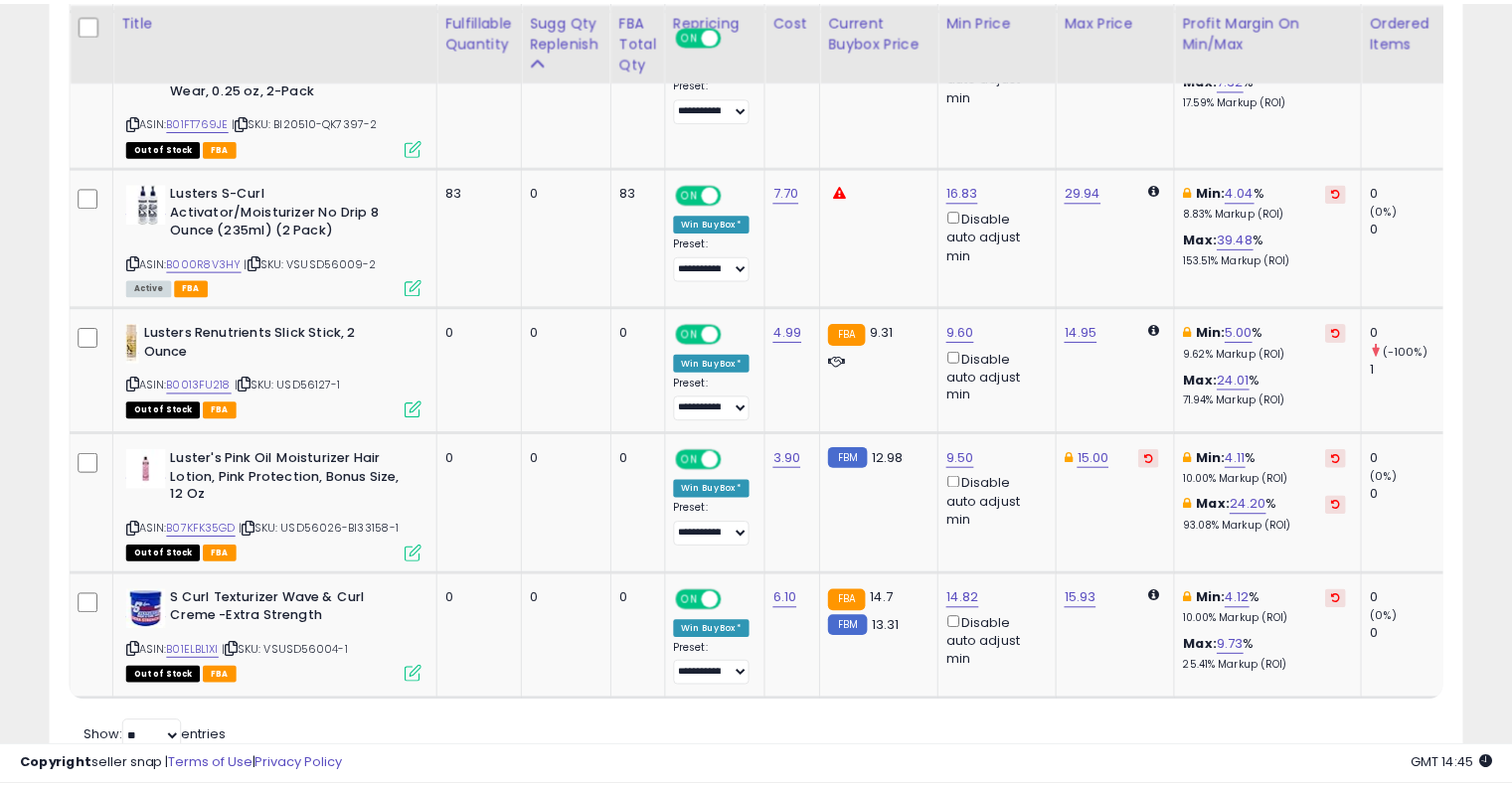 scroll, scrollTop: 406, scrollLeft: 817, axis: both 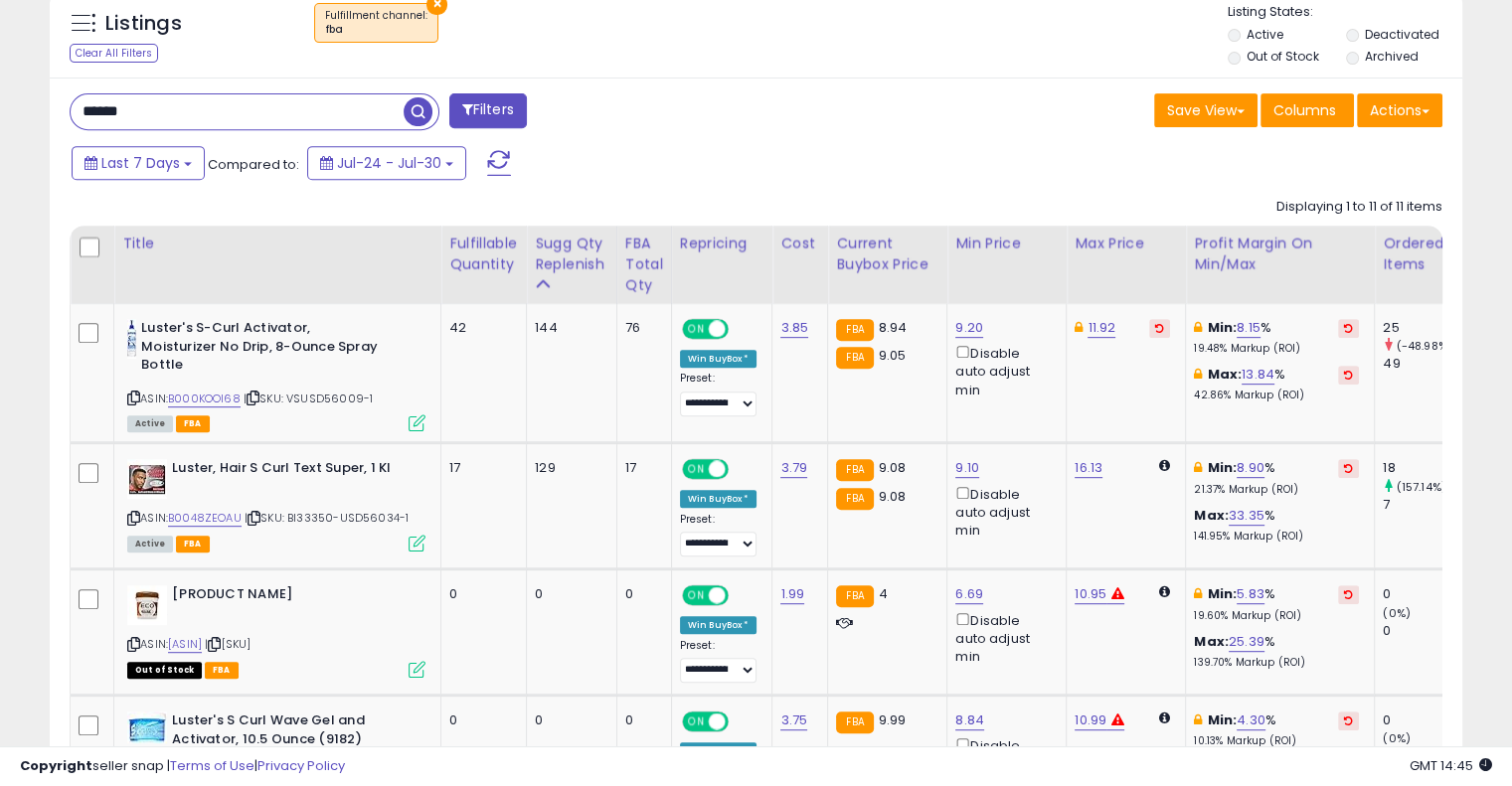 click on "******" at bounding box center (237, 111) 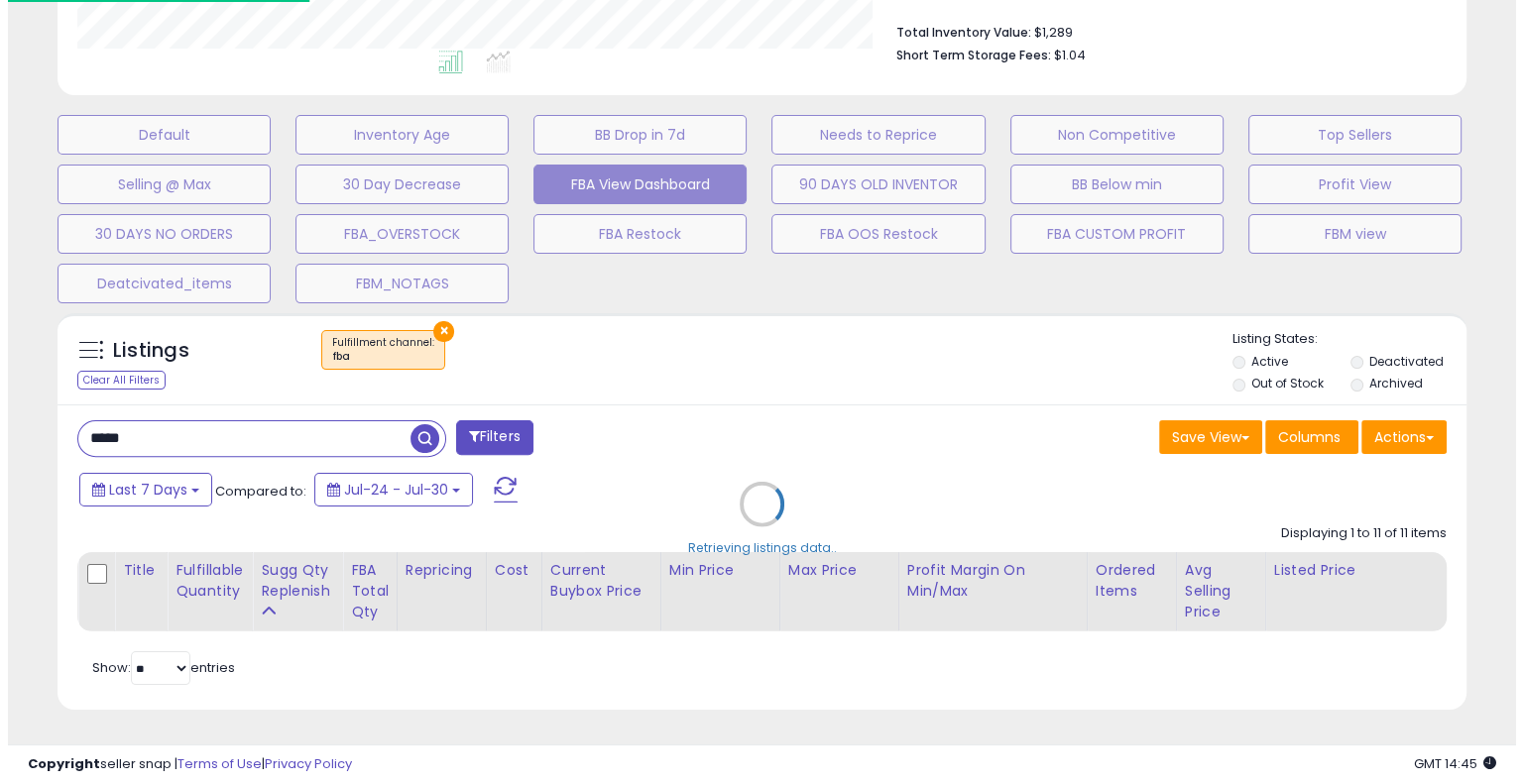 scroll, scrollTop: 523, scrollLeft: 0, axis: vertical 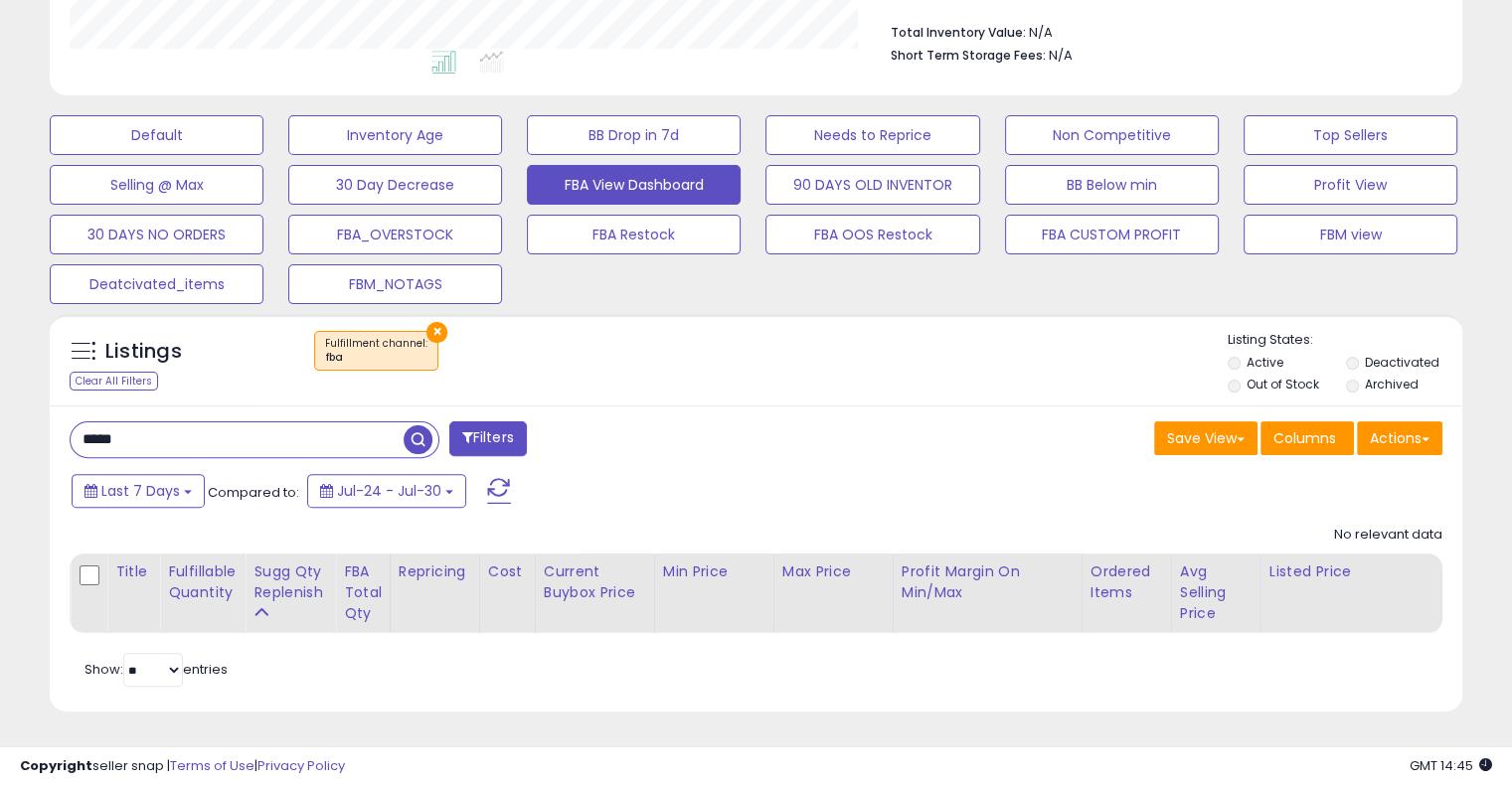 click on "*****" at bounding box center (237, 439) 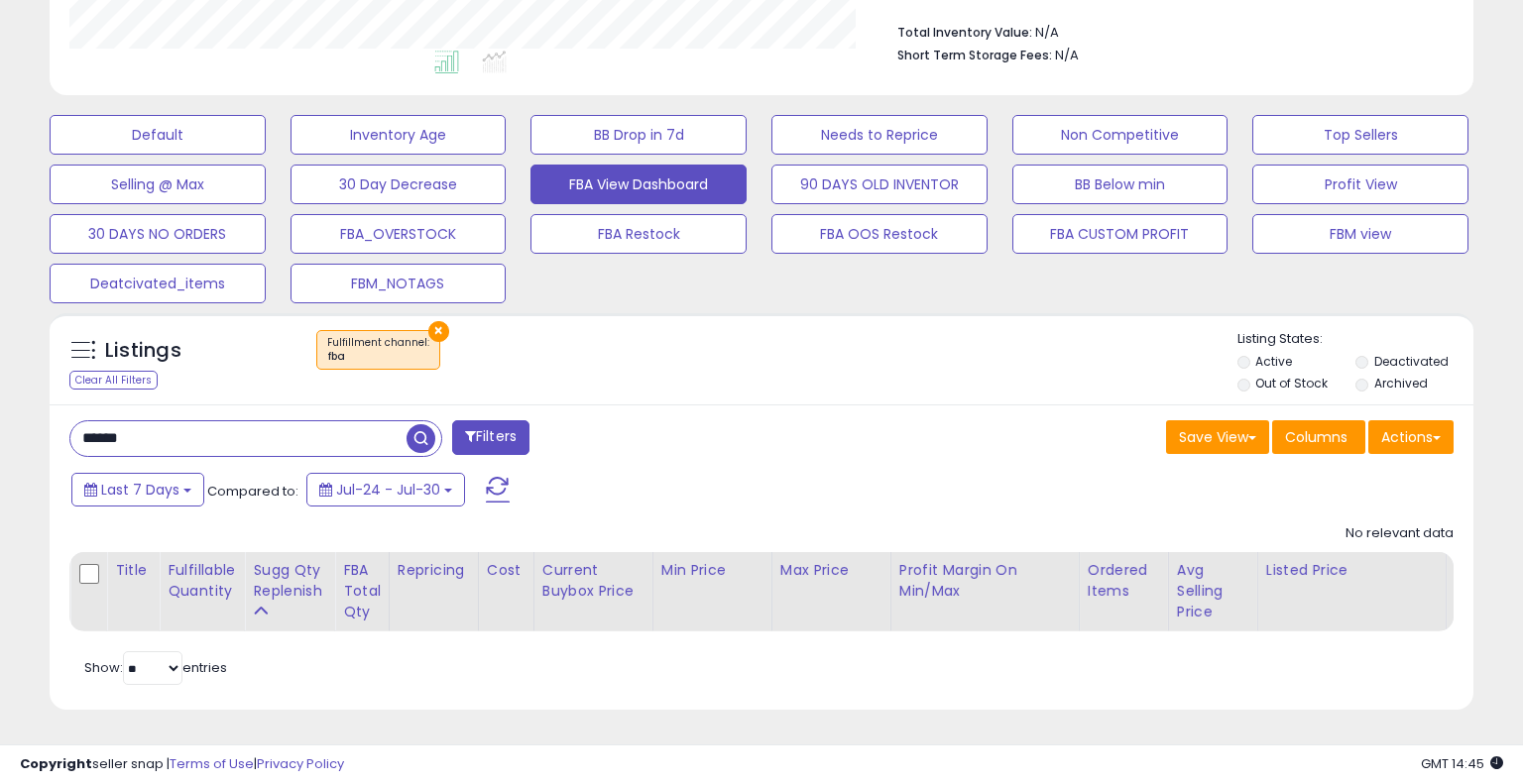 scroll, scrollTop: 990743, scrollLeft: 990712, axis: both 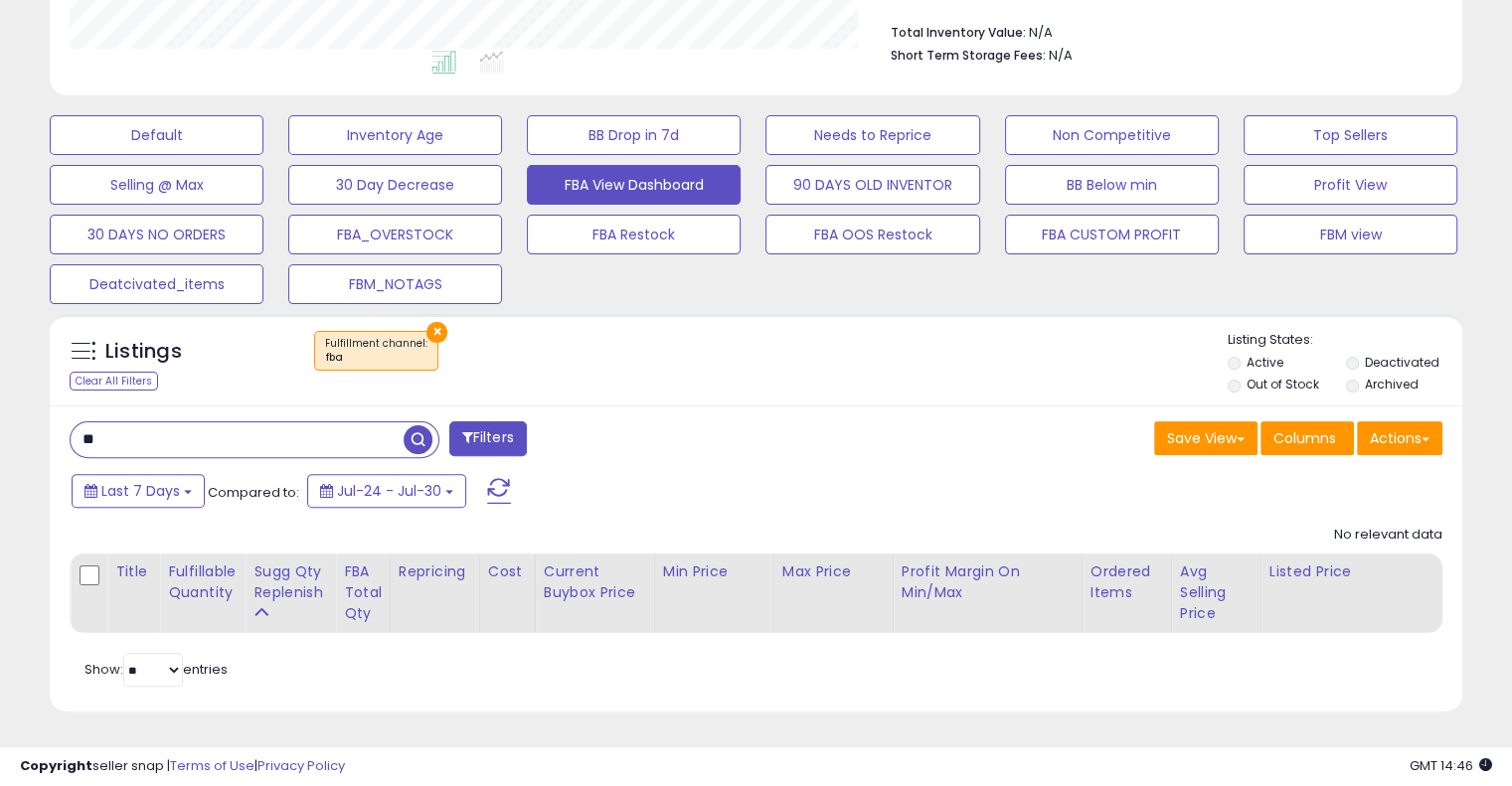 type on "*" 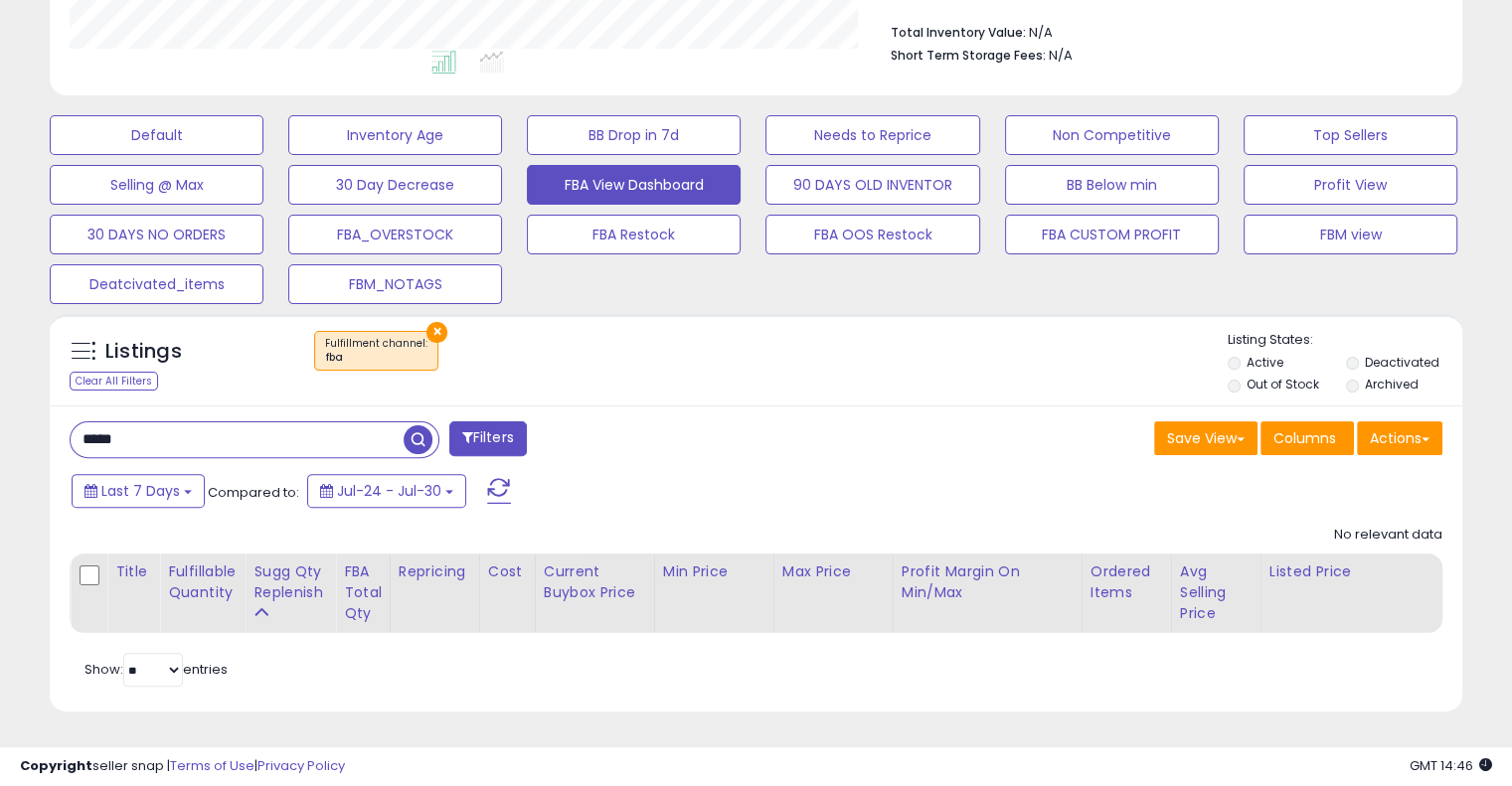 type on "*****" 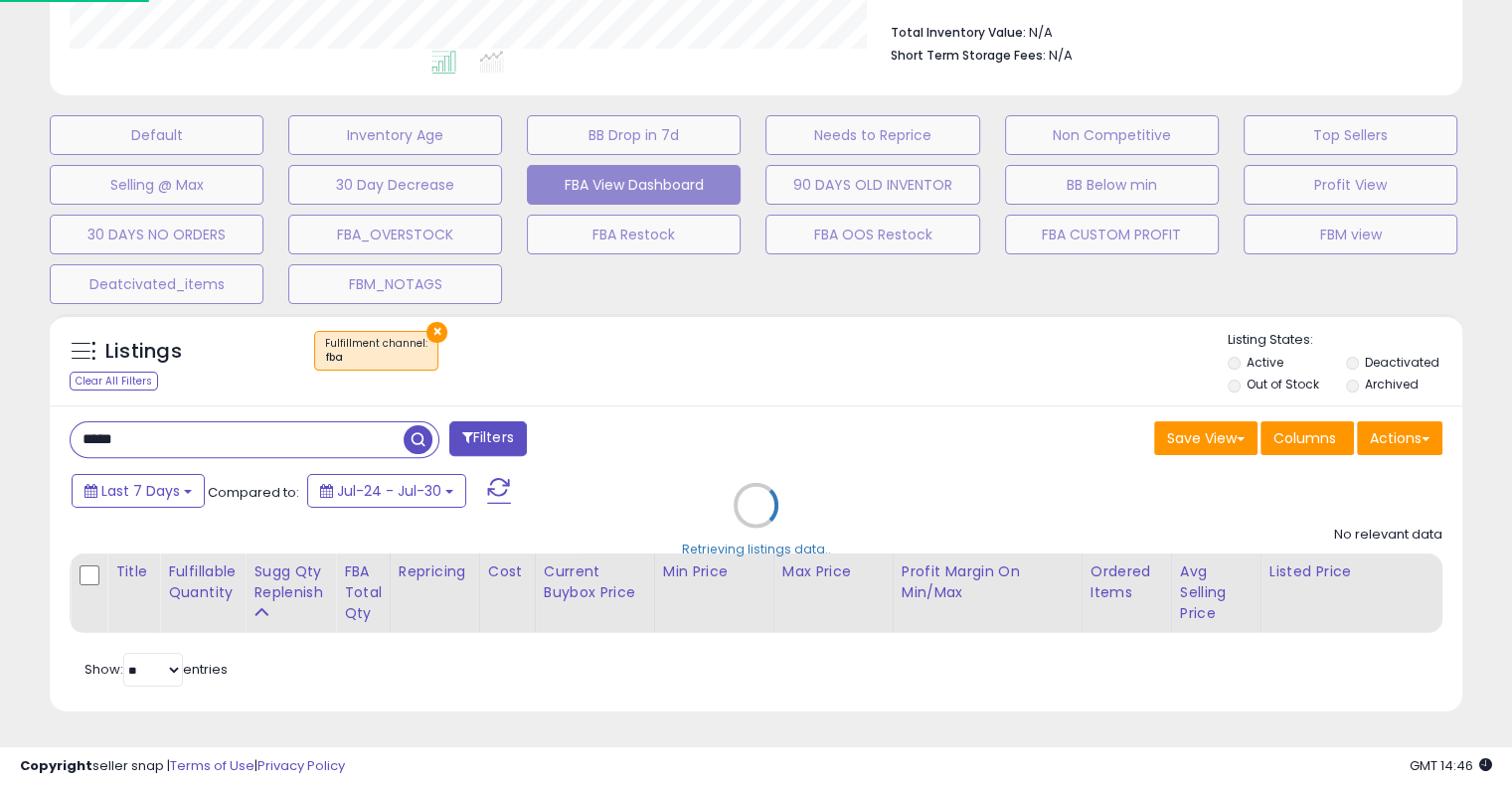 scroll, scrollTop: 993270, scrollLeft: 993256, axis: both 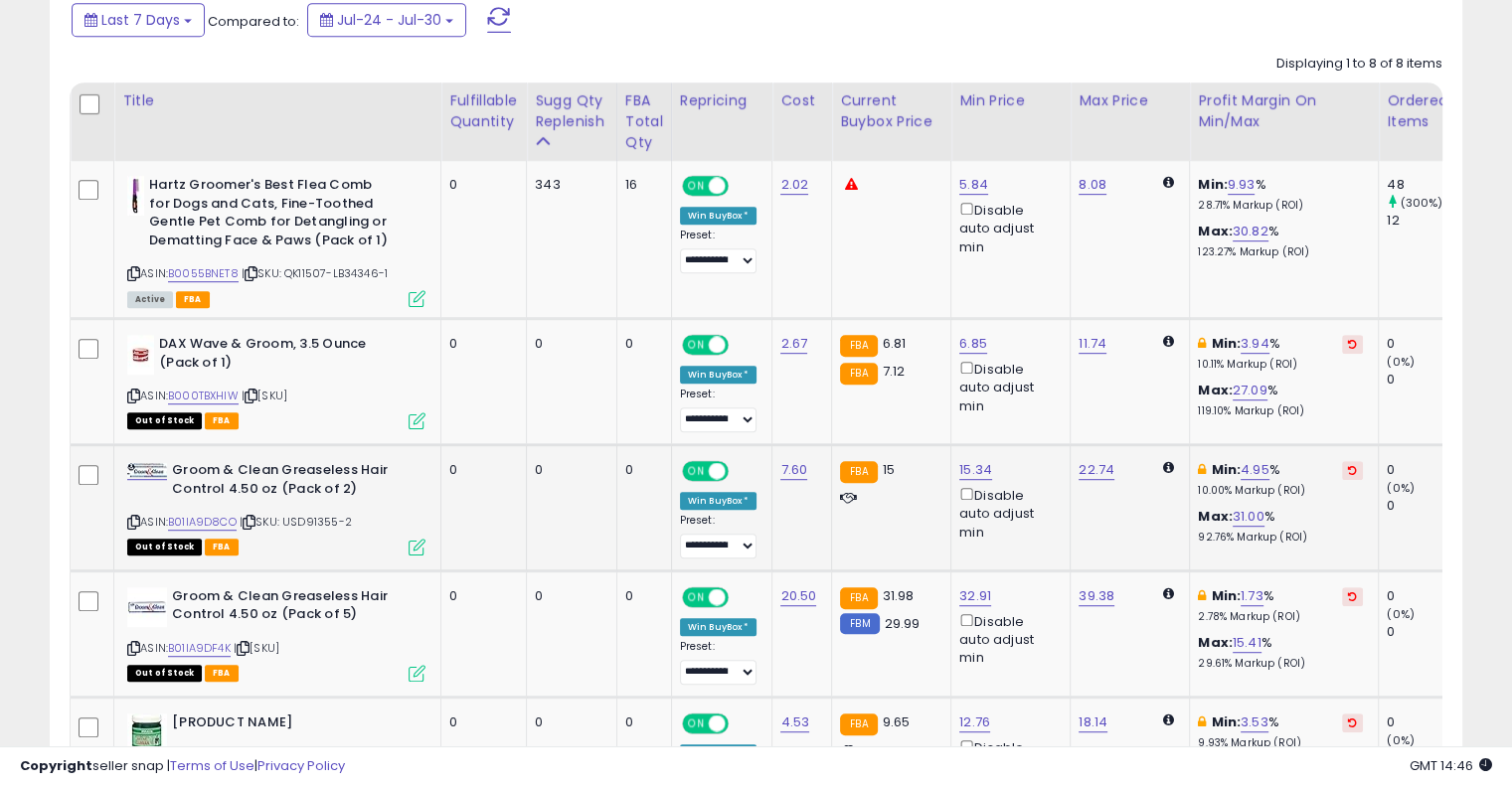 drag, startPoint x: 432, startPoint y: 559, endPoint x: 420, endPoint y: 551, distance: 14.422205 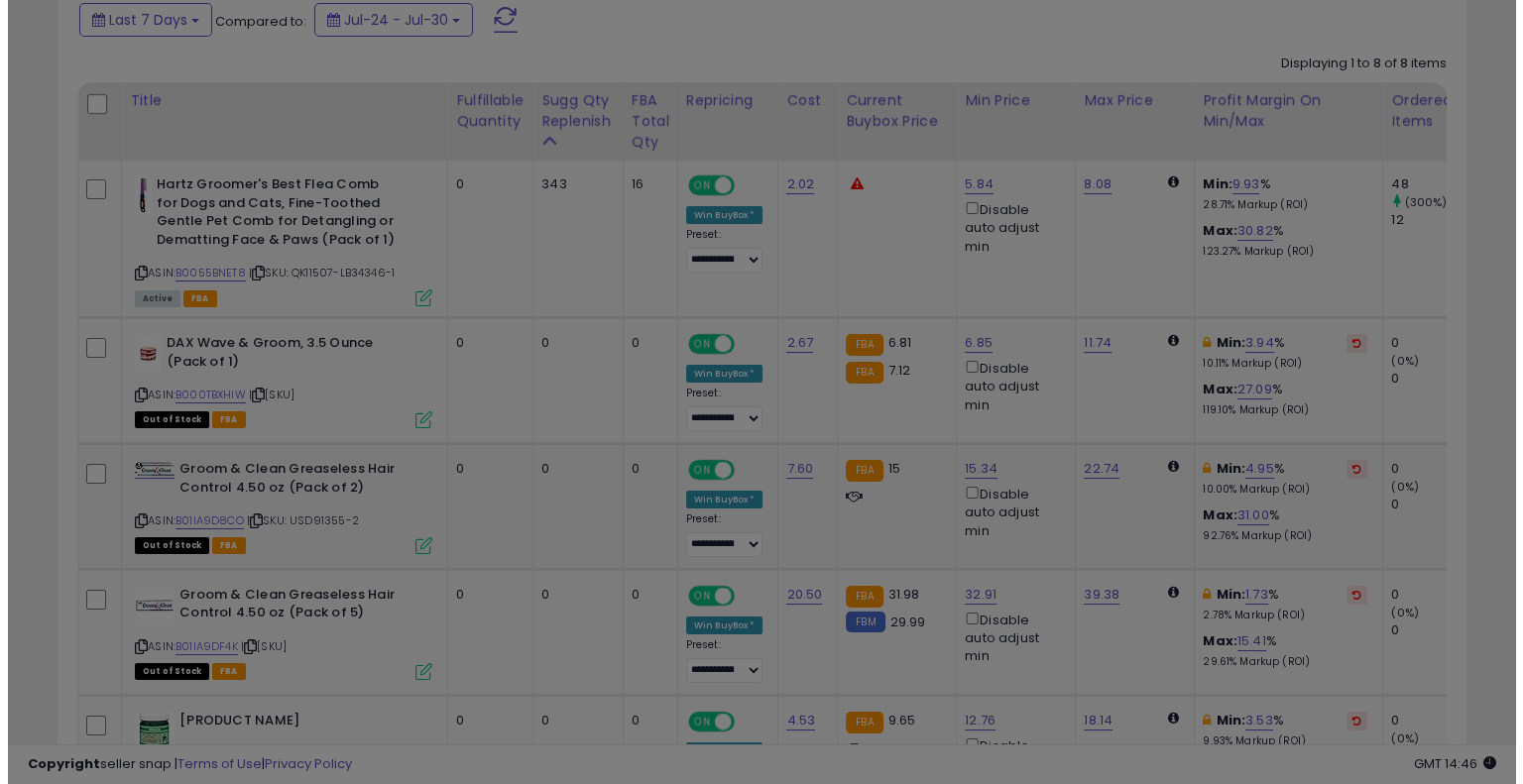 scroll, scrollTop: 990743, scrollLeft: 990712, axis: both 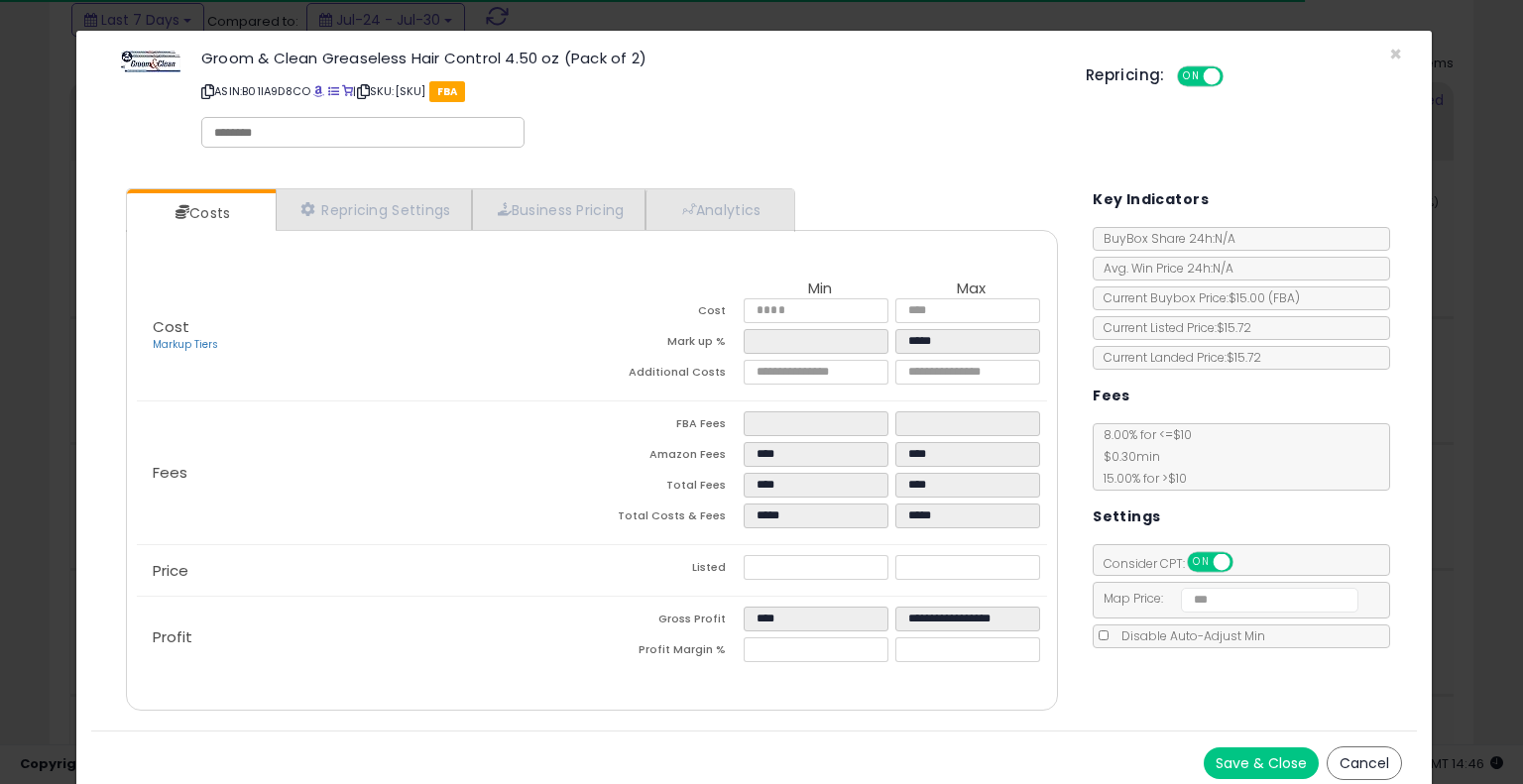 click on "× Close
Groom & Clean Greaseless Hair Control 4.50 oz (Pack of 2)
ASIN:  B01IA9D8CO
|
SKU:  USD91355-2
FBA
Repricing:
ON   OFF
Retrieving listing data..." 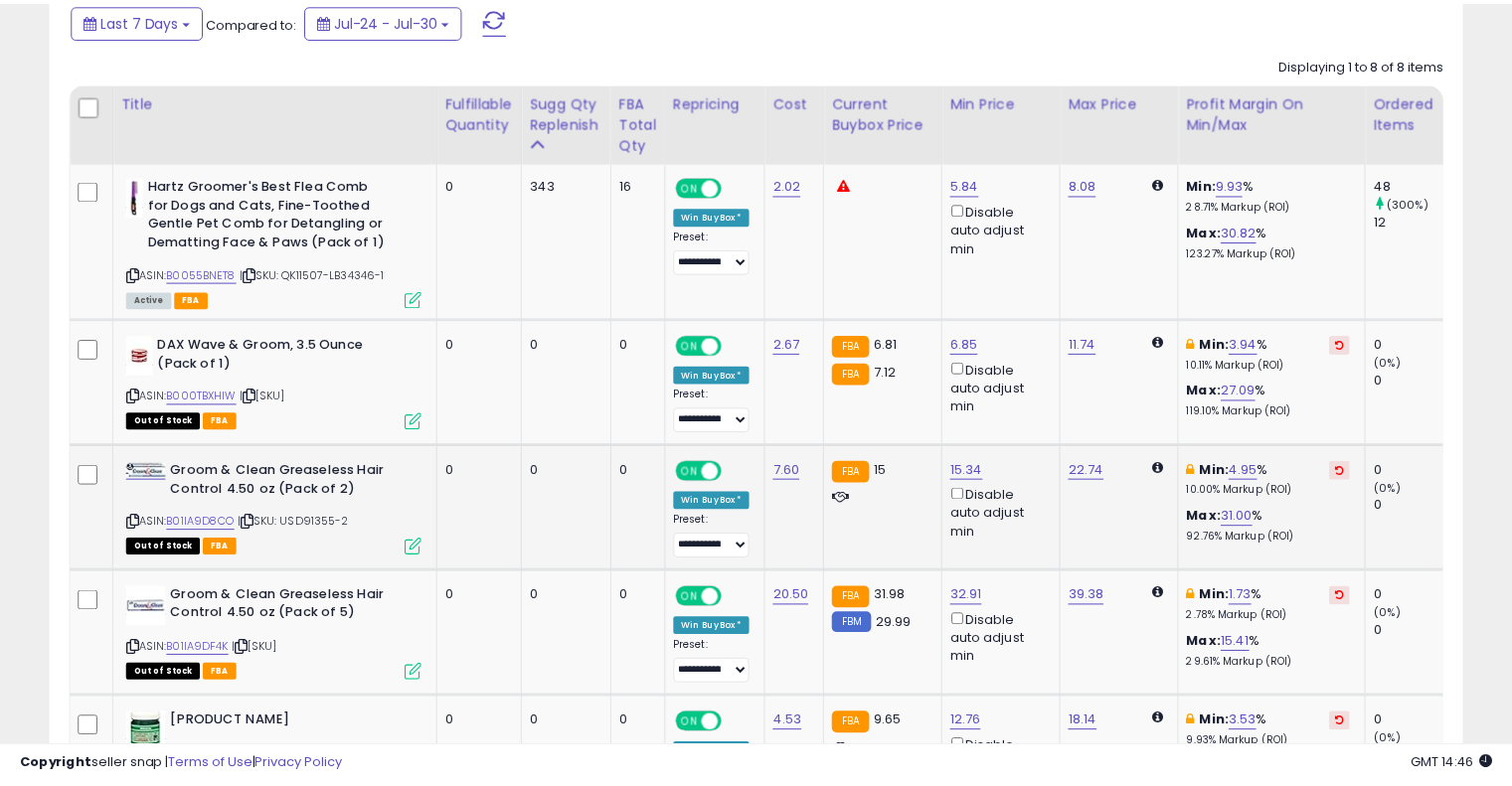 scroll, scrollTop: 406, scrollLeft: 817, axis: both 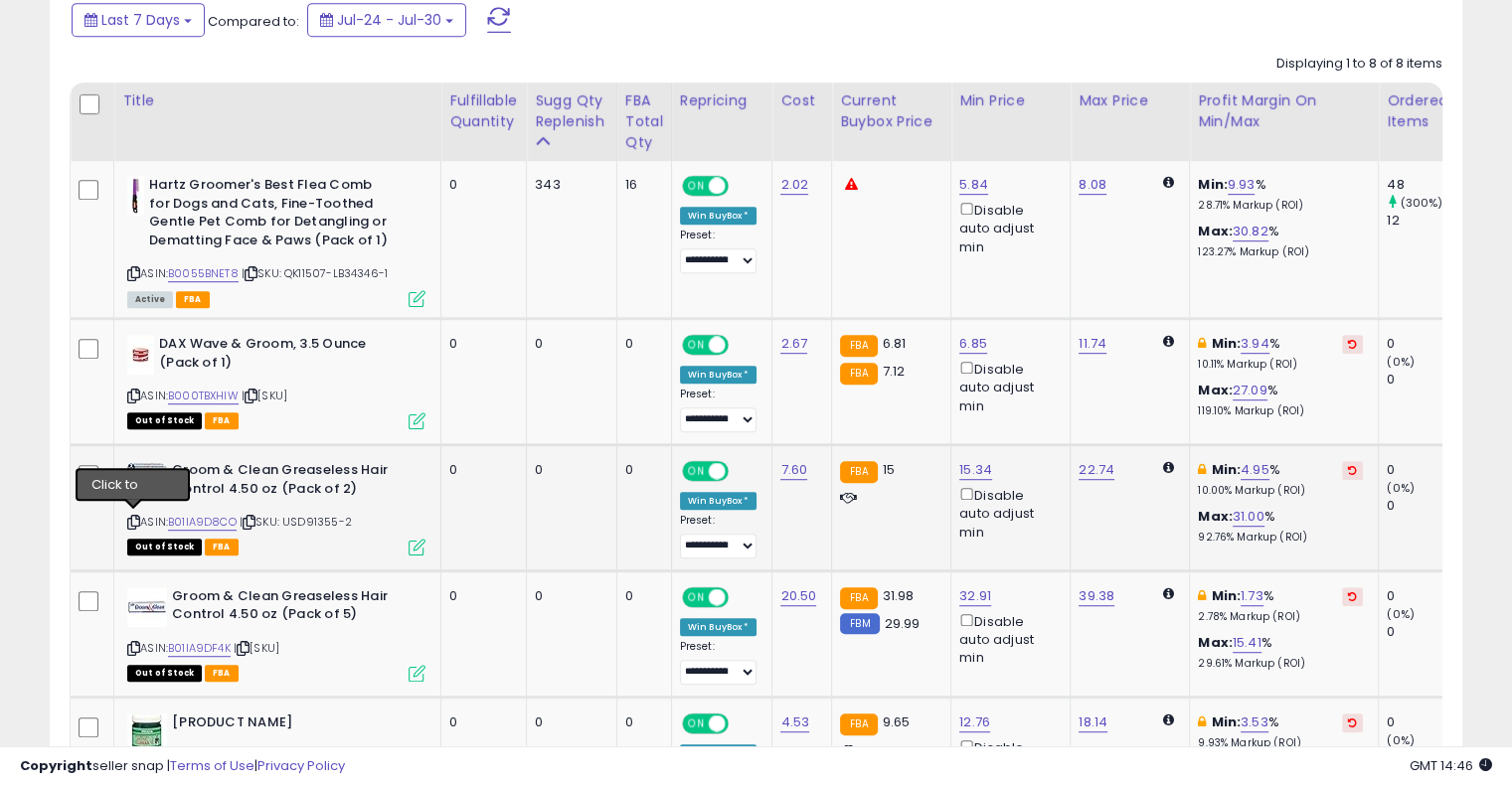 click at bounding box center [133, 522] 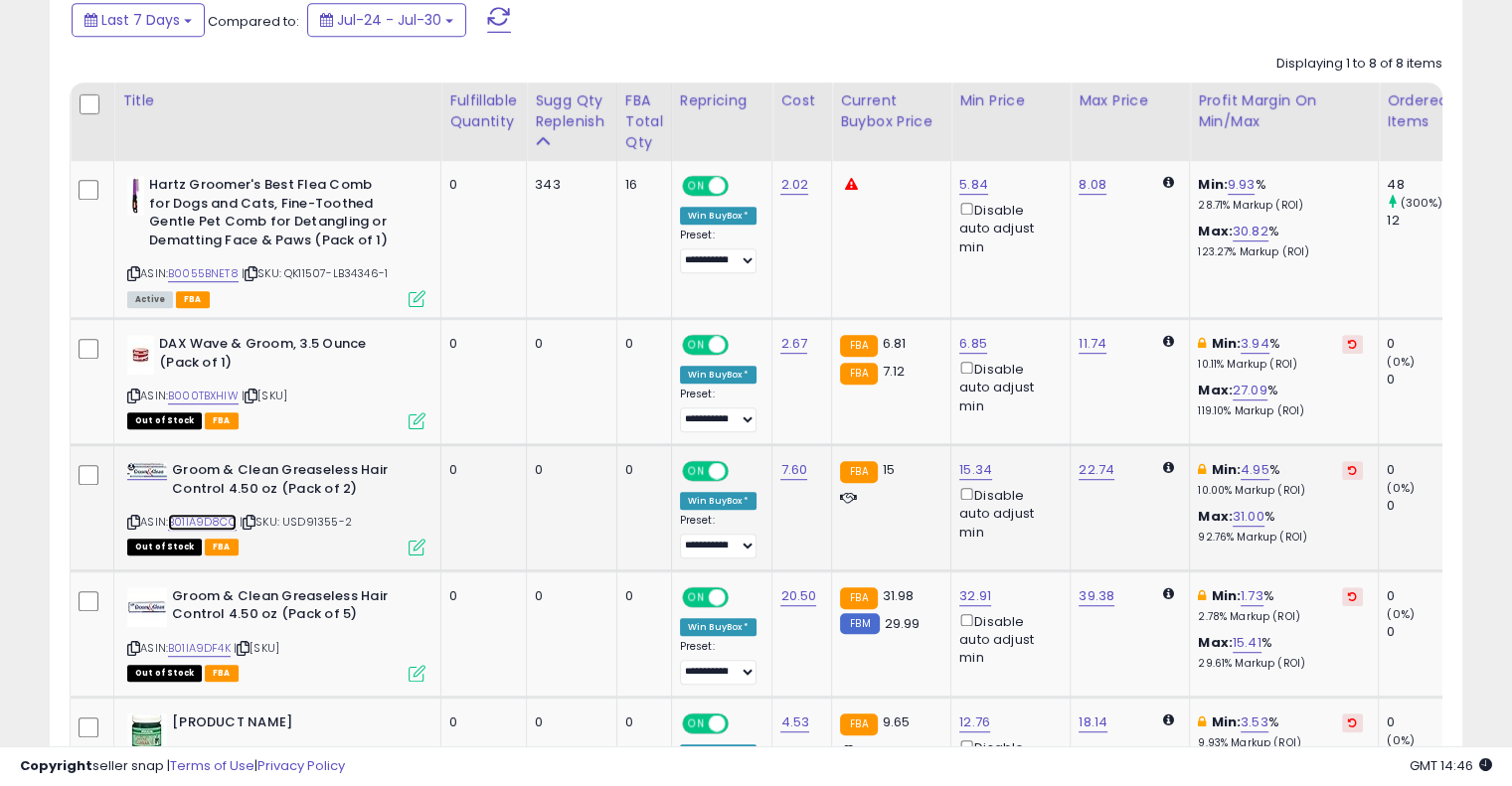 click on "B01IA9D8CO" at bounding box center [202, 522] 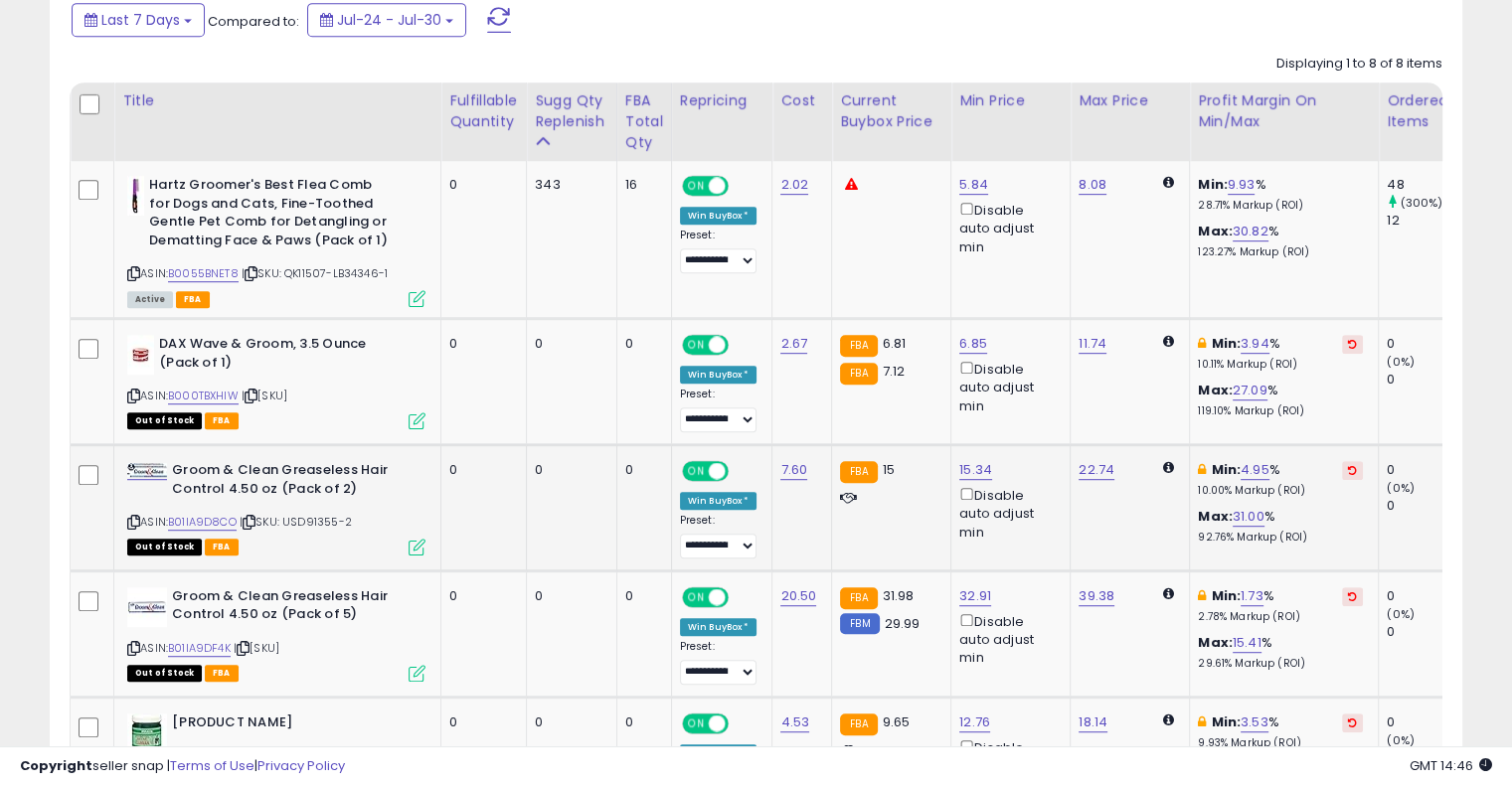 click at bounding box center [417, 547] 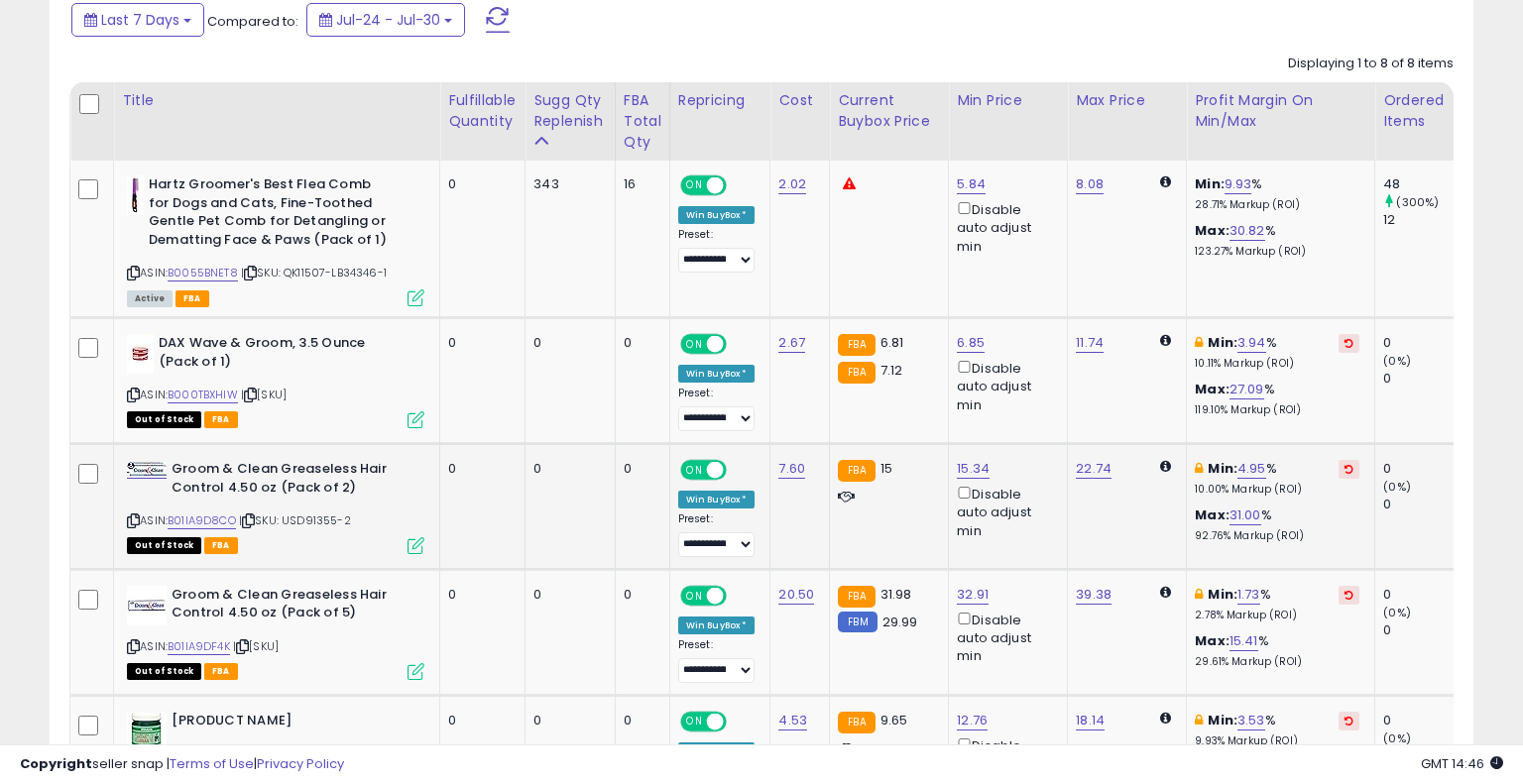 scroll, scrollTop: 990743, scrollLeft: 990712, axis: both 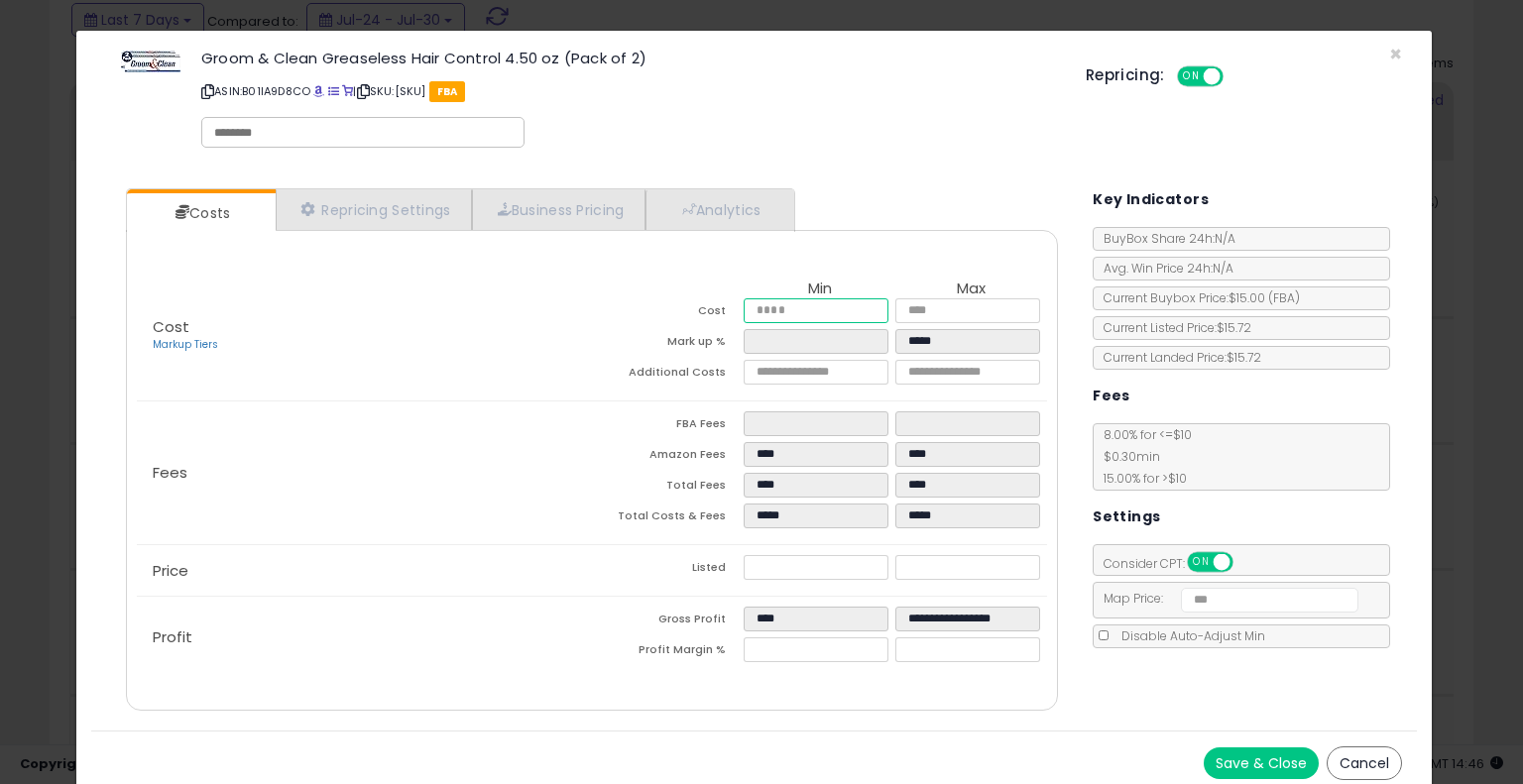 click on "****" at bounding box center [815, 310] 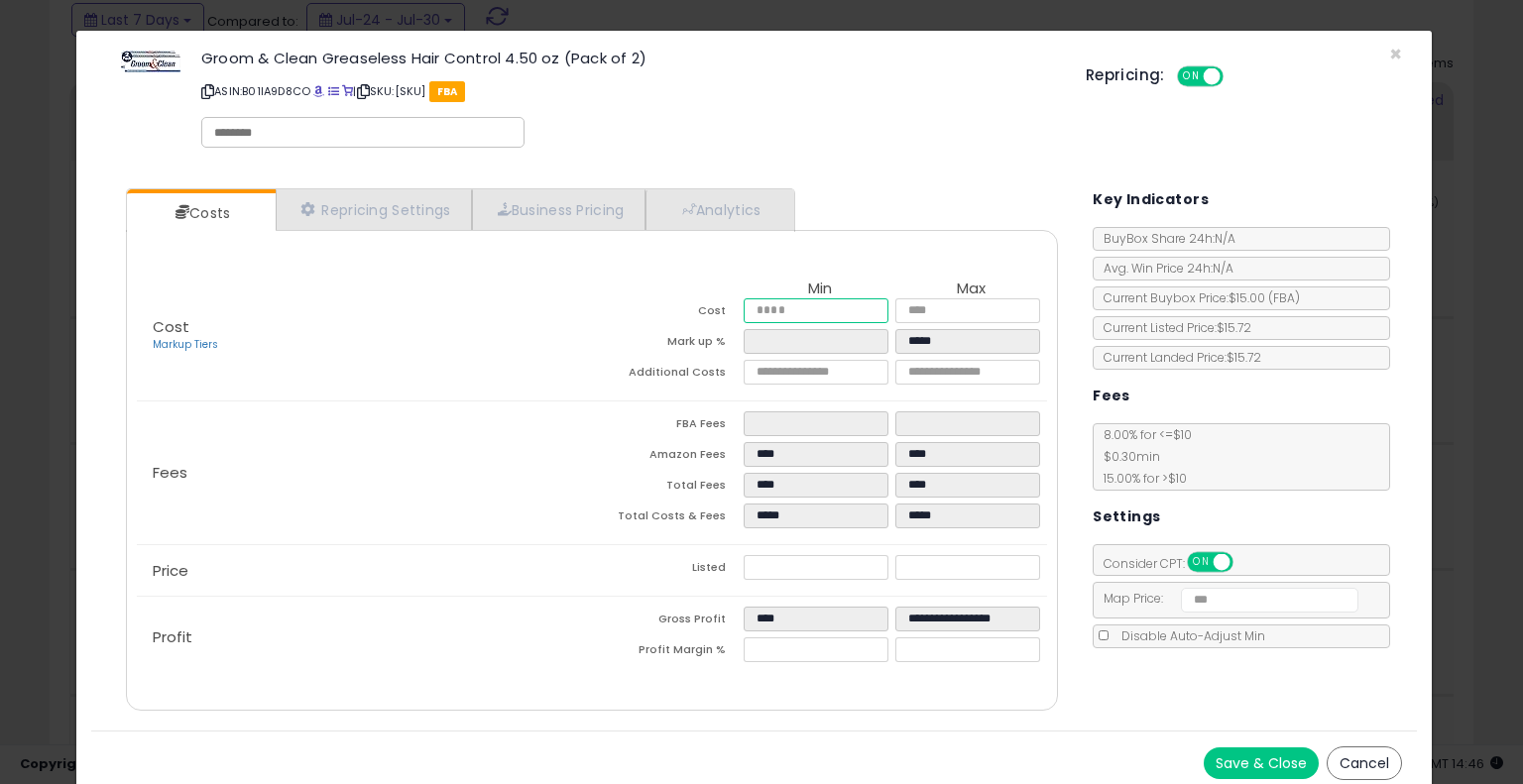 type on "****" 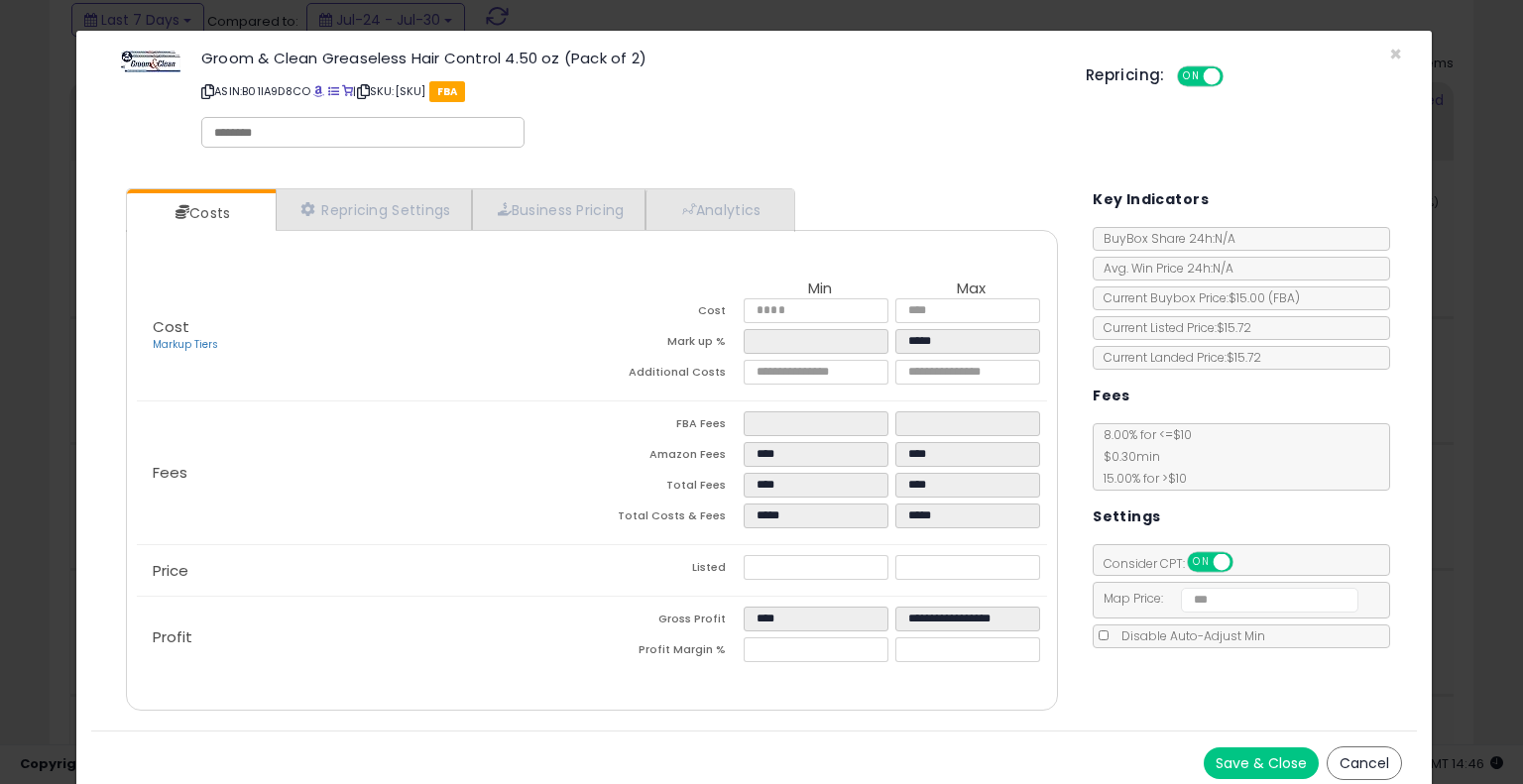type on "*****" 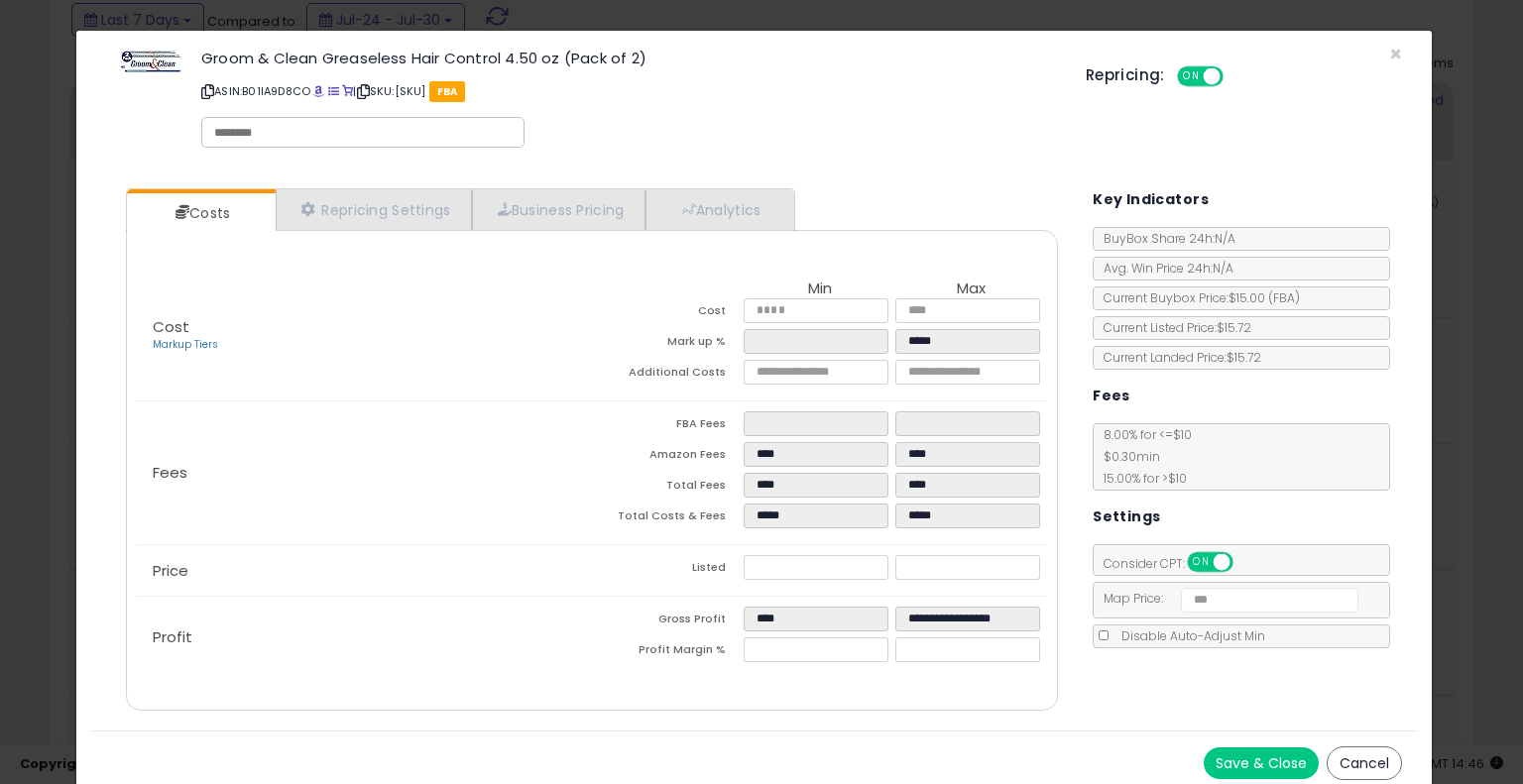 click on "Save & Close" at bounding box center (1261, 763) 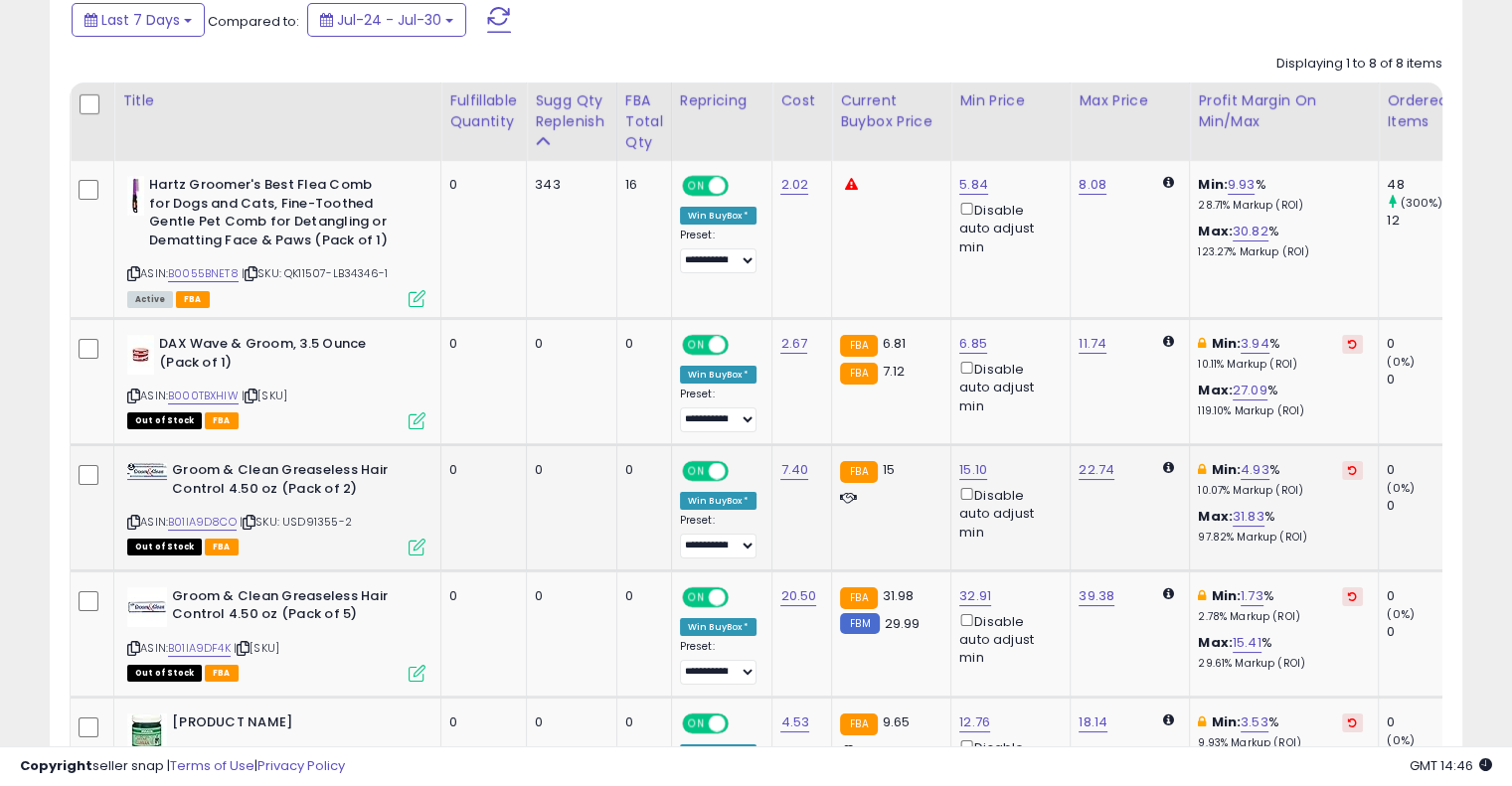 scroll, scrollTop: 406, scrollLeft: 817, axis: both 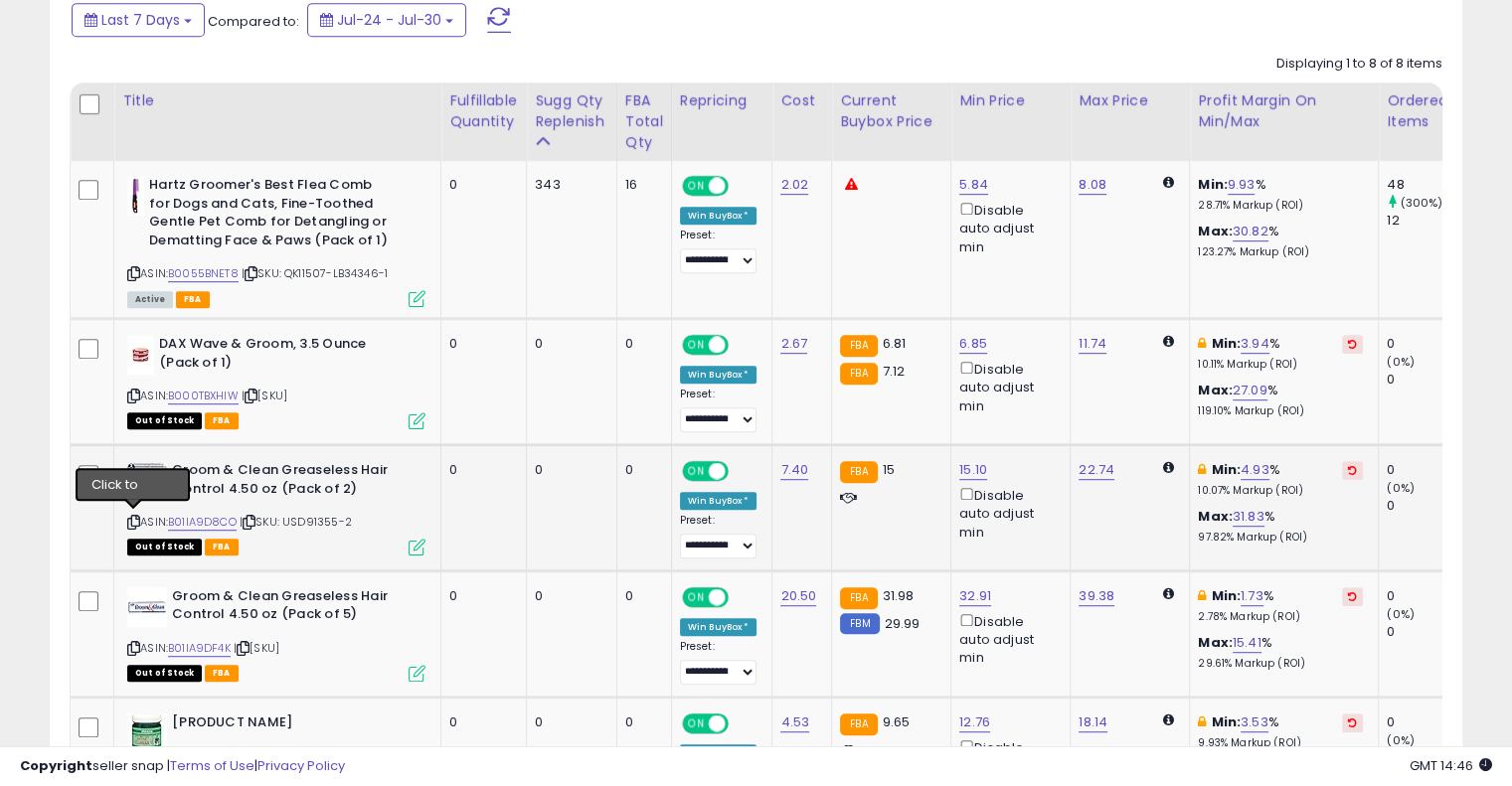 click at bounding box center [133, 522] 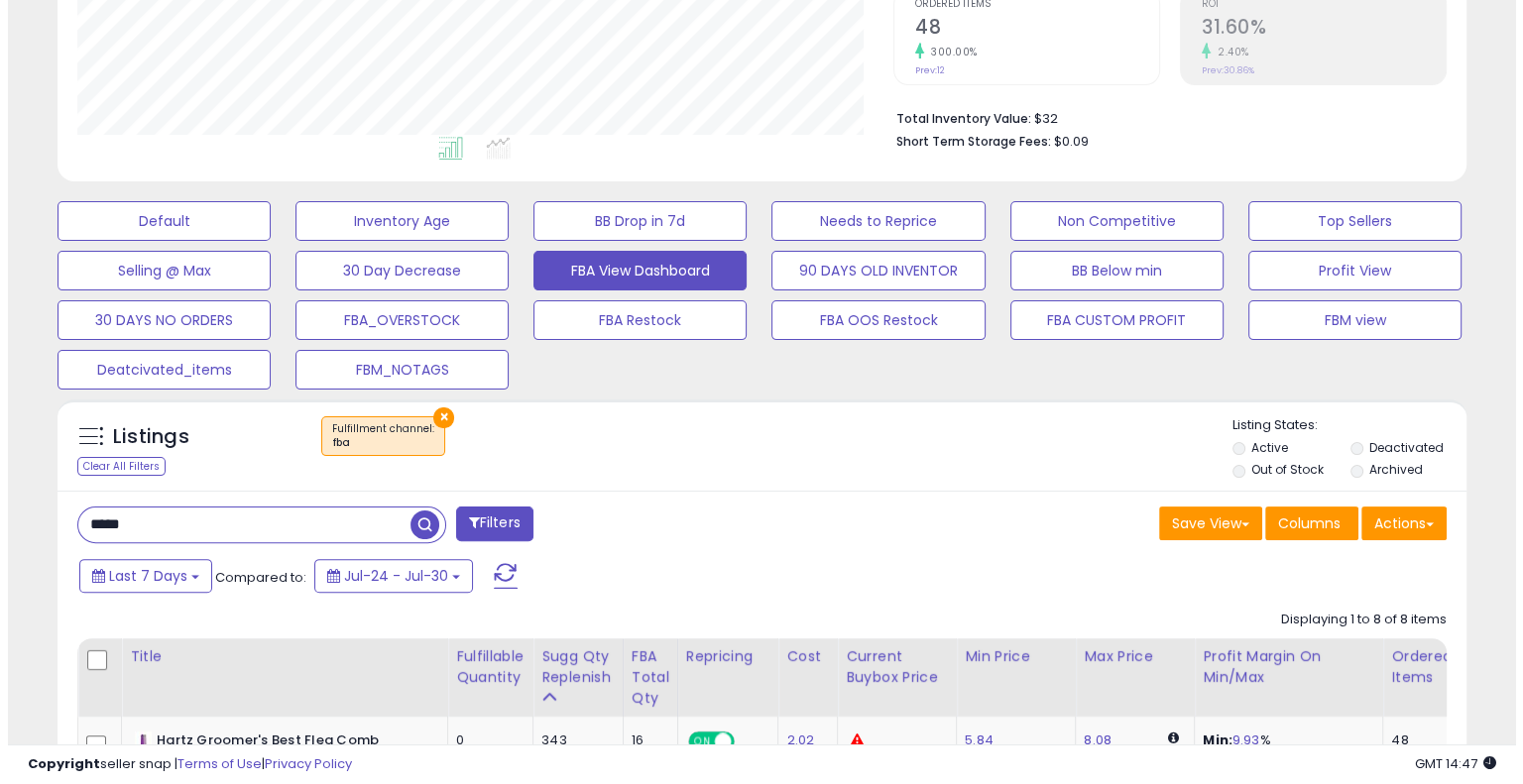 scroll, scrollTop: 420, scrollLeft: 0, axis: vertical 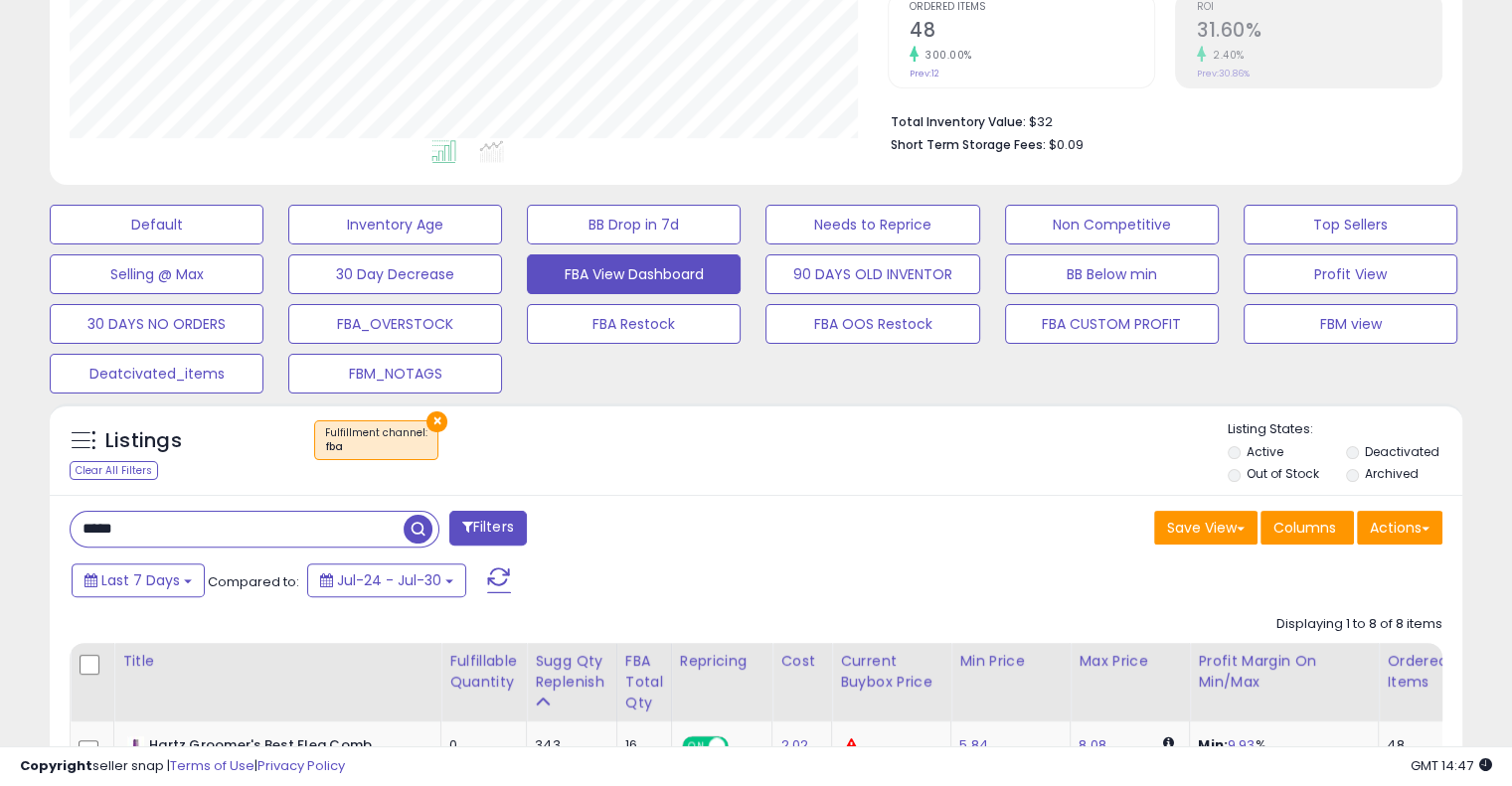 click on "*****" at bounding box center (237, 529) 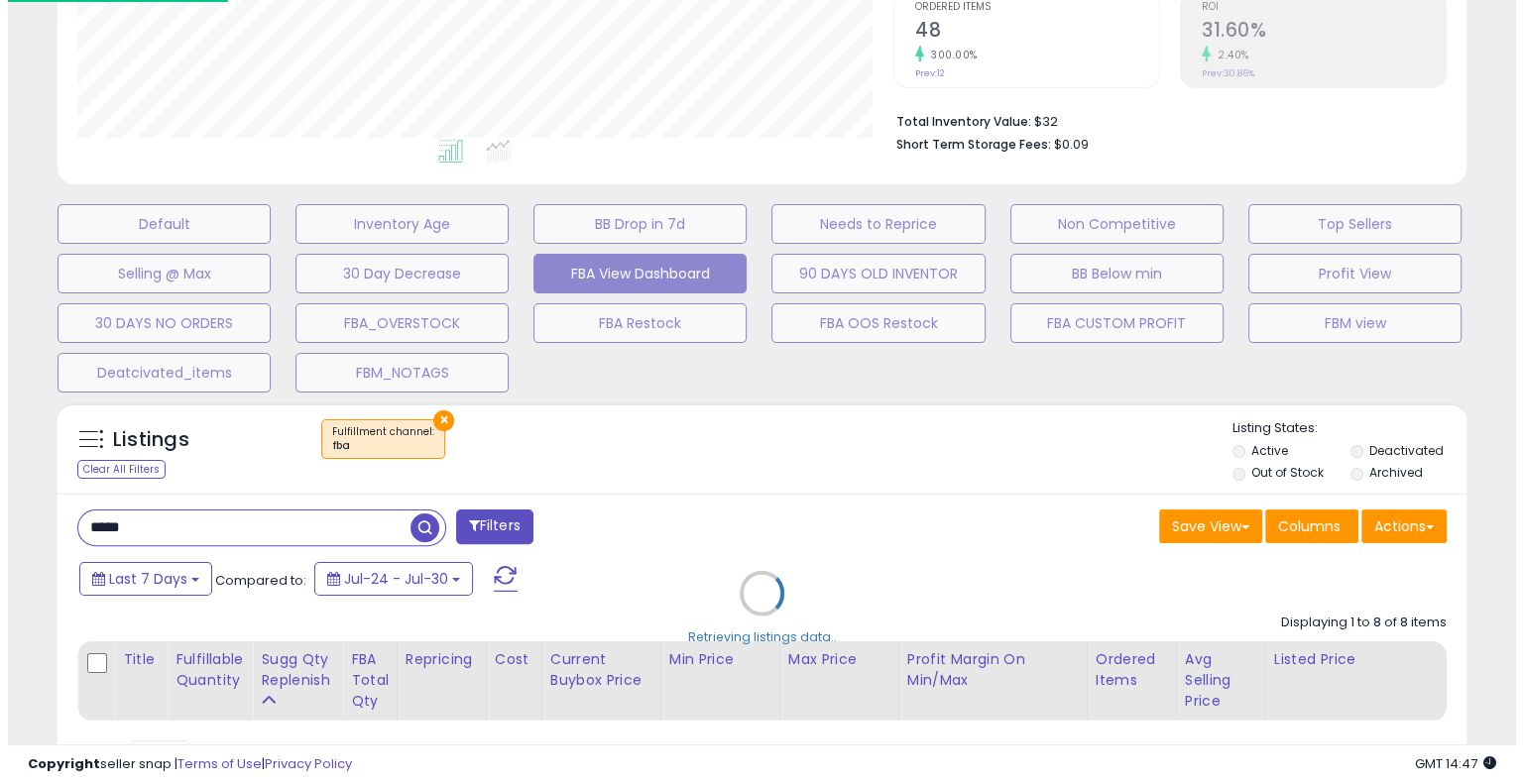 scroll, scrollTop: 990743, scrollLeft: 990712, axis: both 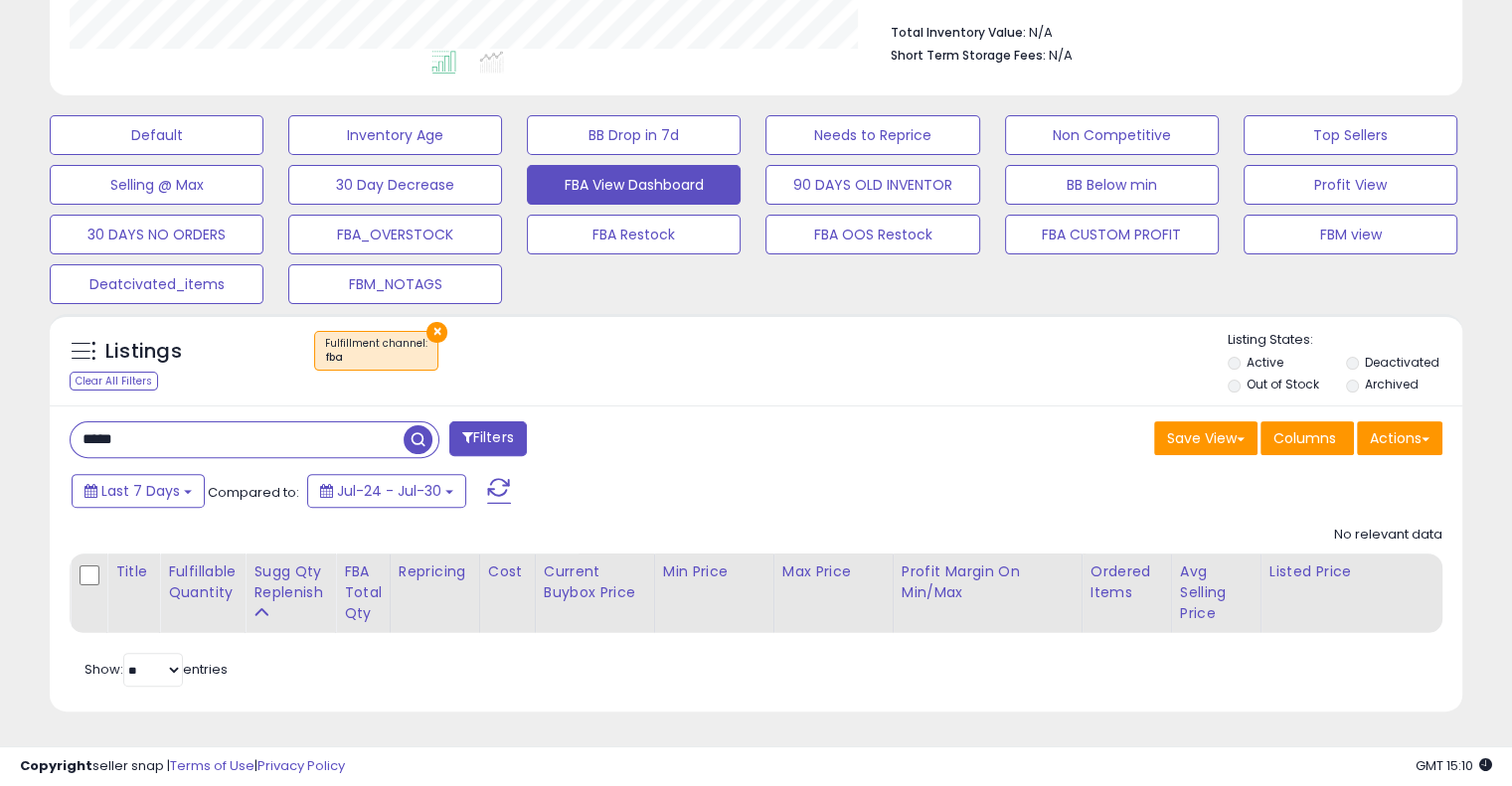 click on "*****" at bounding box center (237, 439) 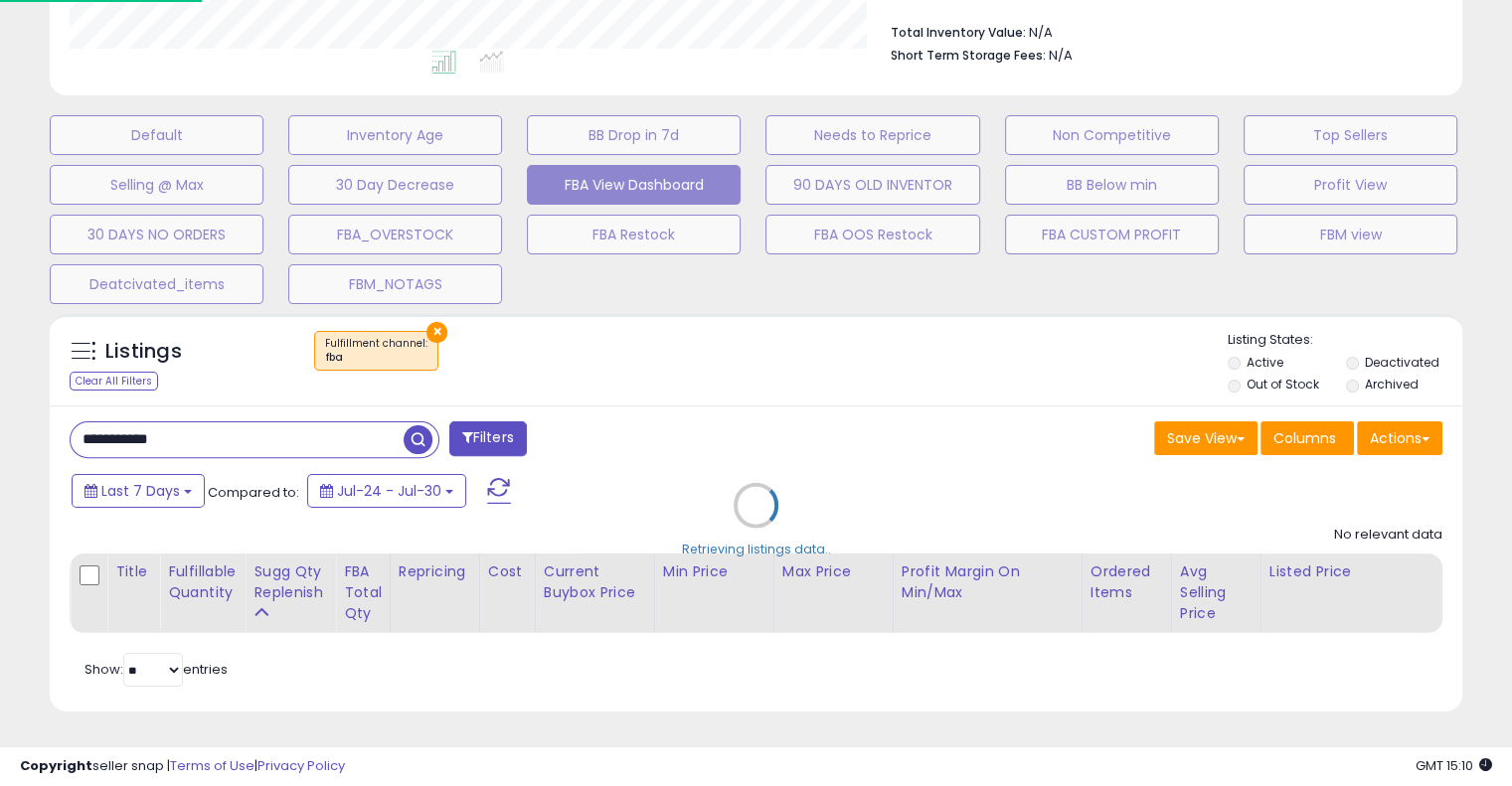 scroll, scrollTop: 993270, scrollLeft: 993256, axis: both 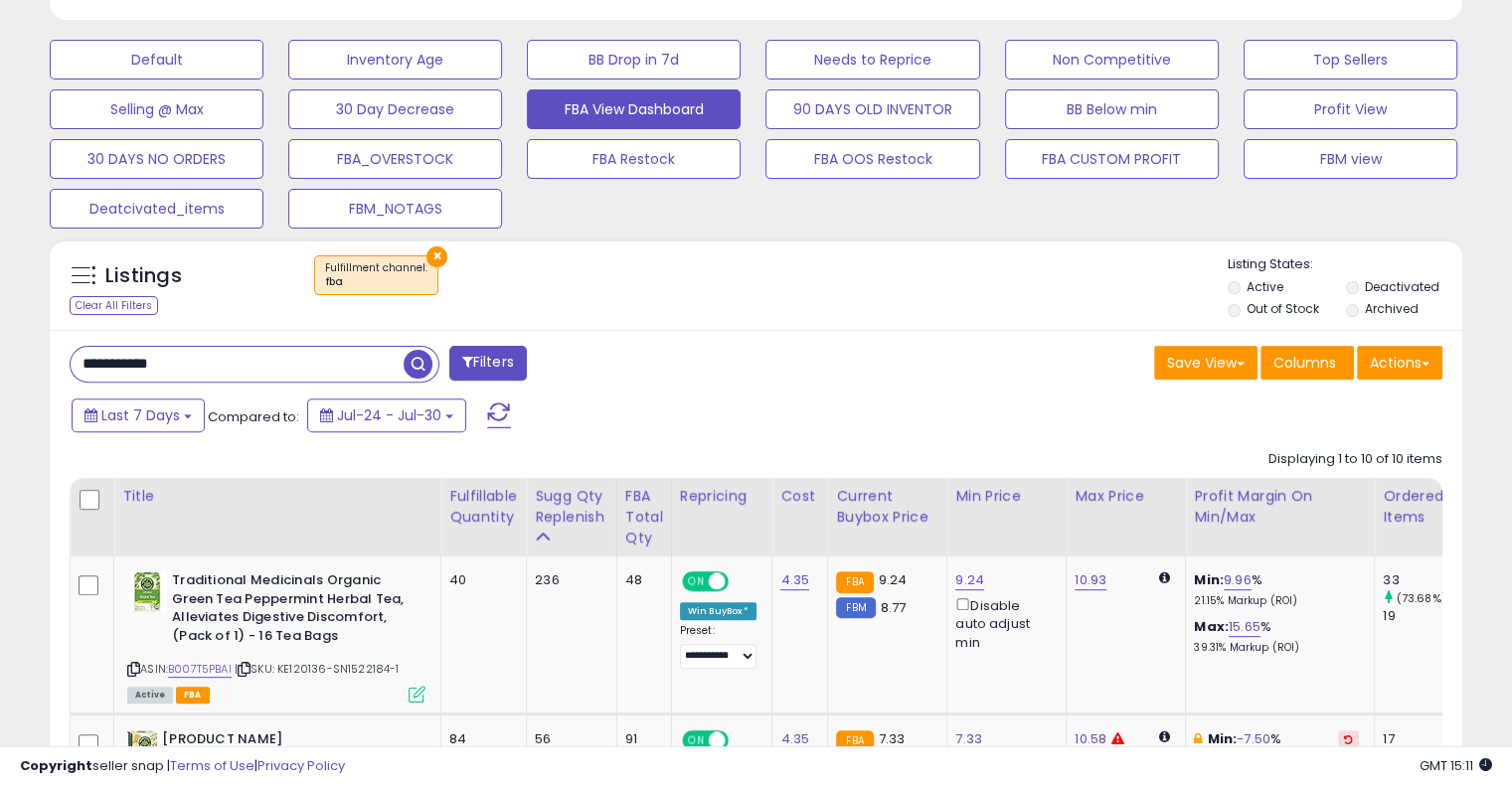 click on "**********" at bounding box center (237, 364) 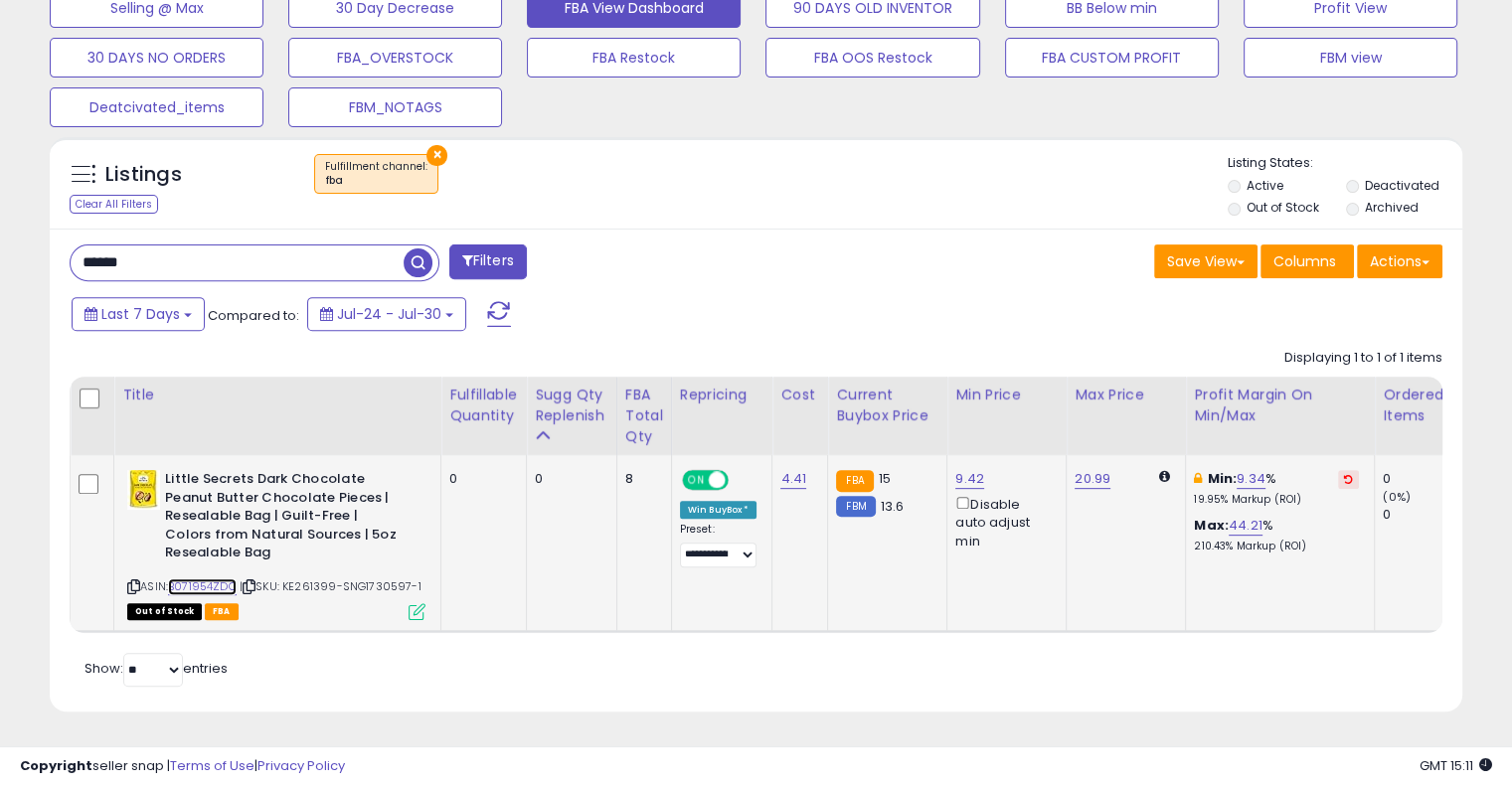 click on "B071954ZDC" at bounding box center (202, 586) 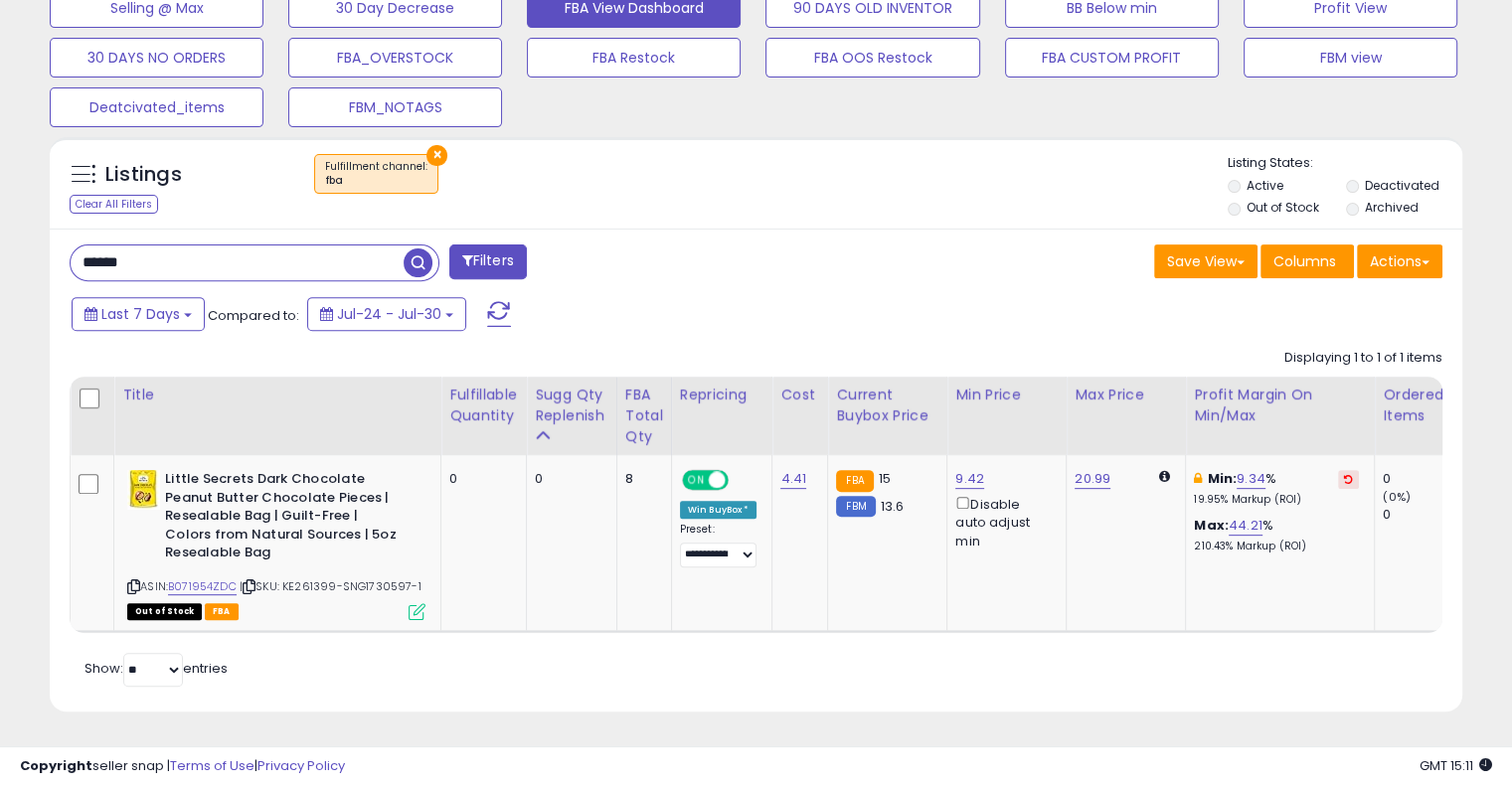 click on "******" at bounding box center (237, 262) 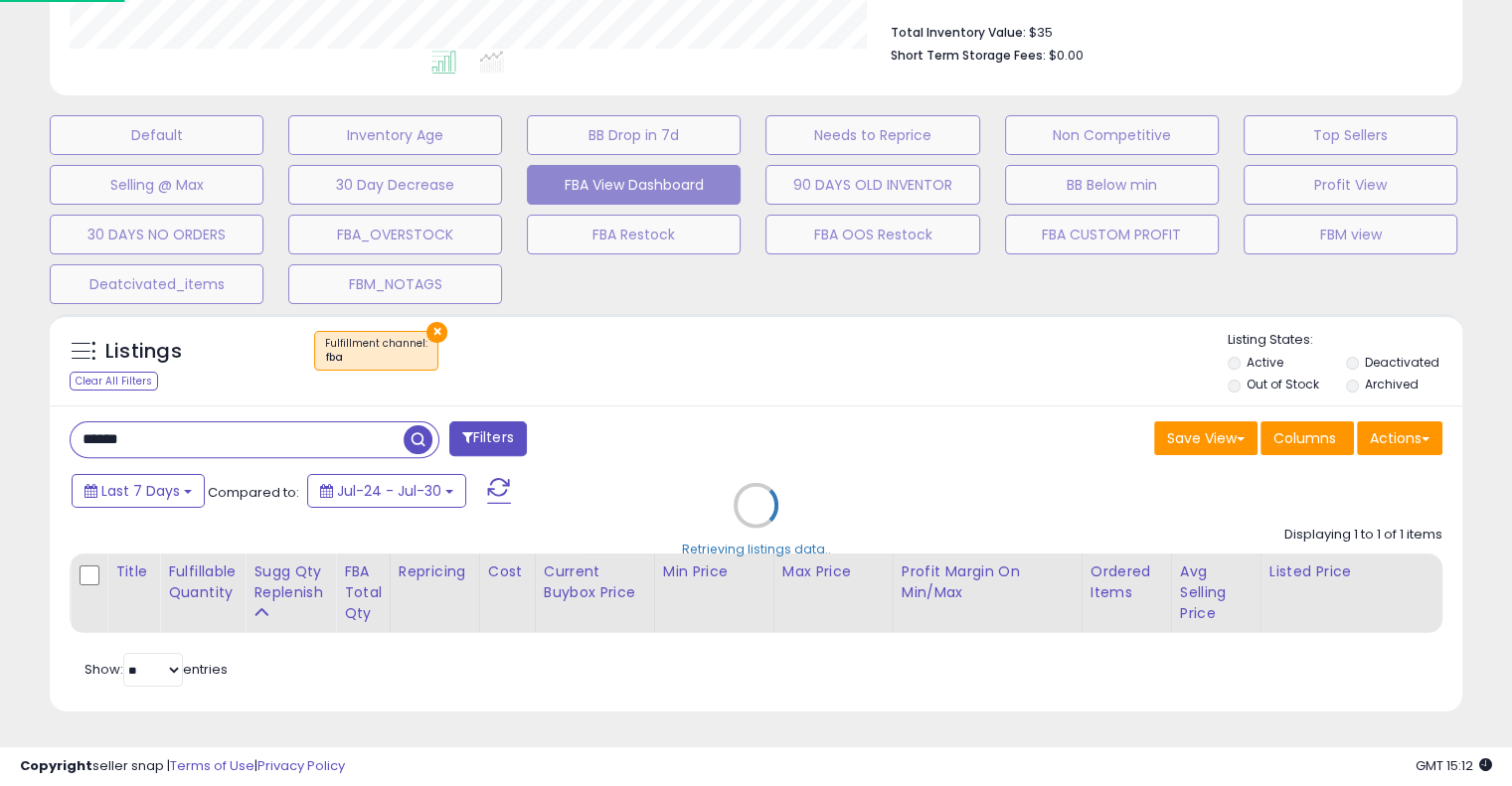 scroll, scrollTop: 993270, scrollLeft: 993256, axis: both 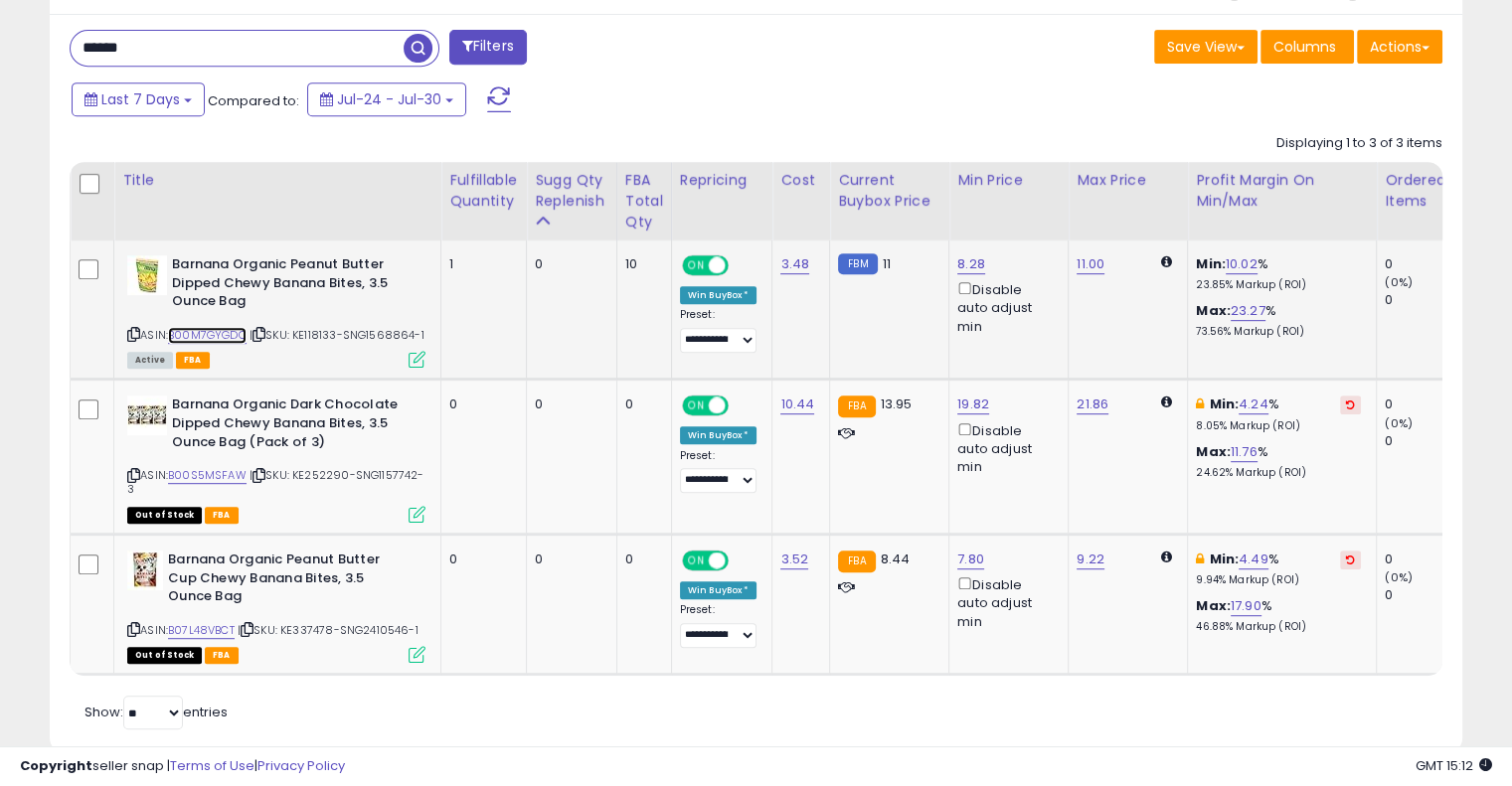 click on "B00M7GYGDC" at bounding box center [207, 335] 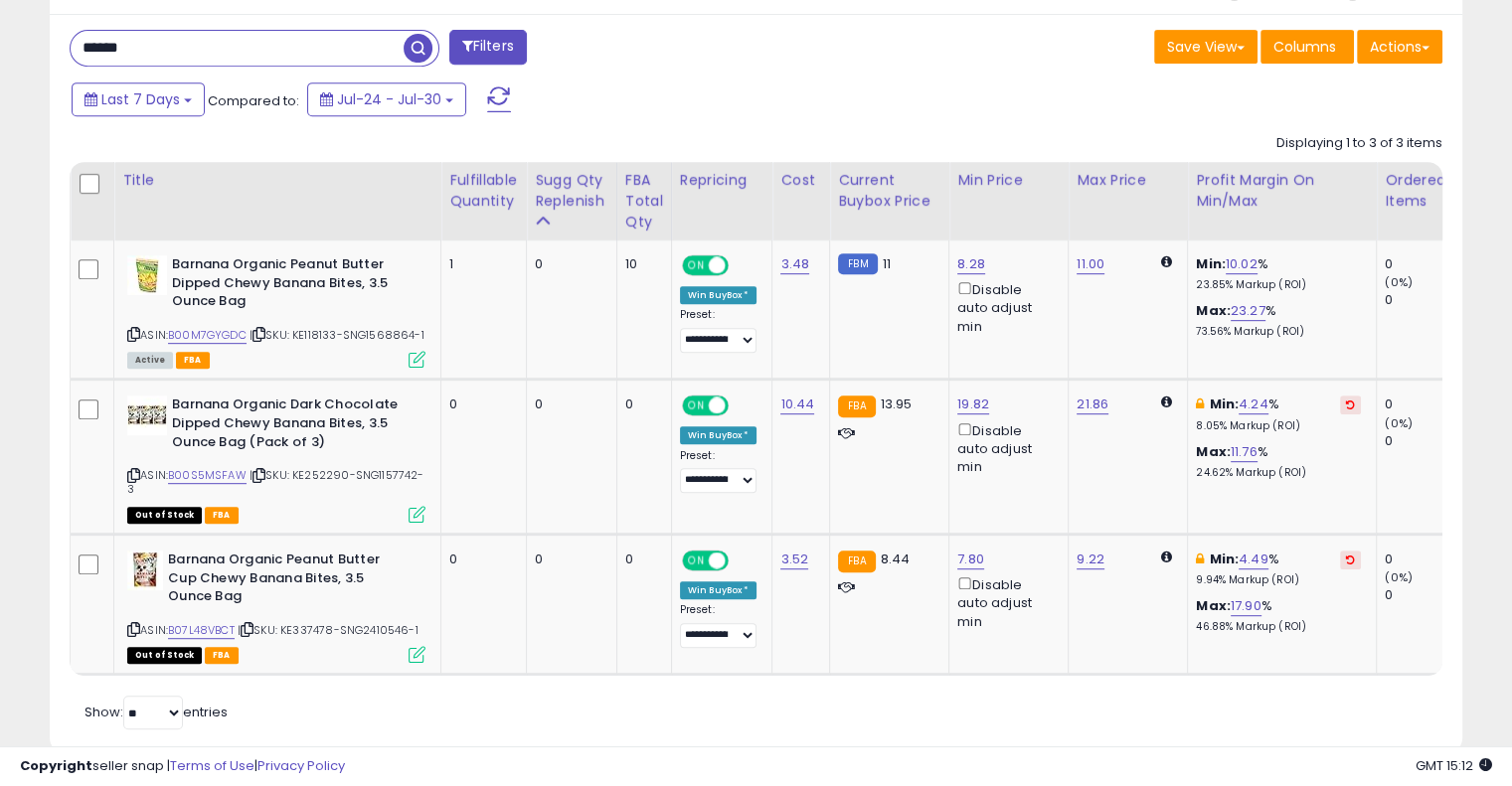 click on "******" at bounding box center (237, 48) 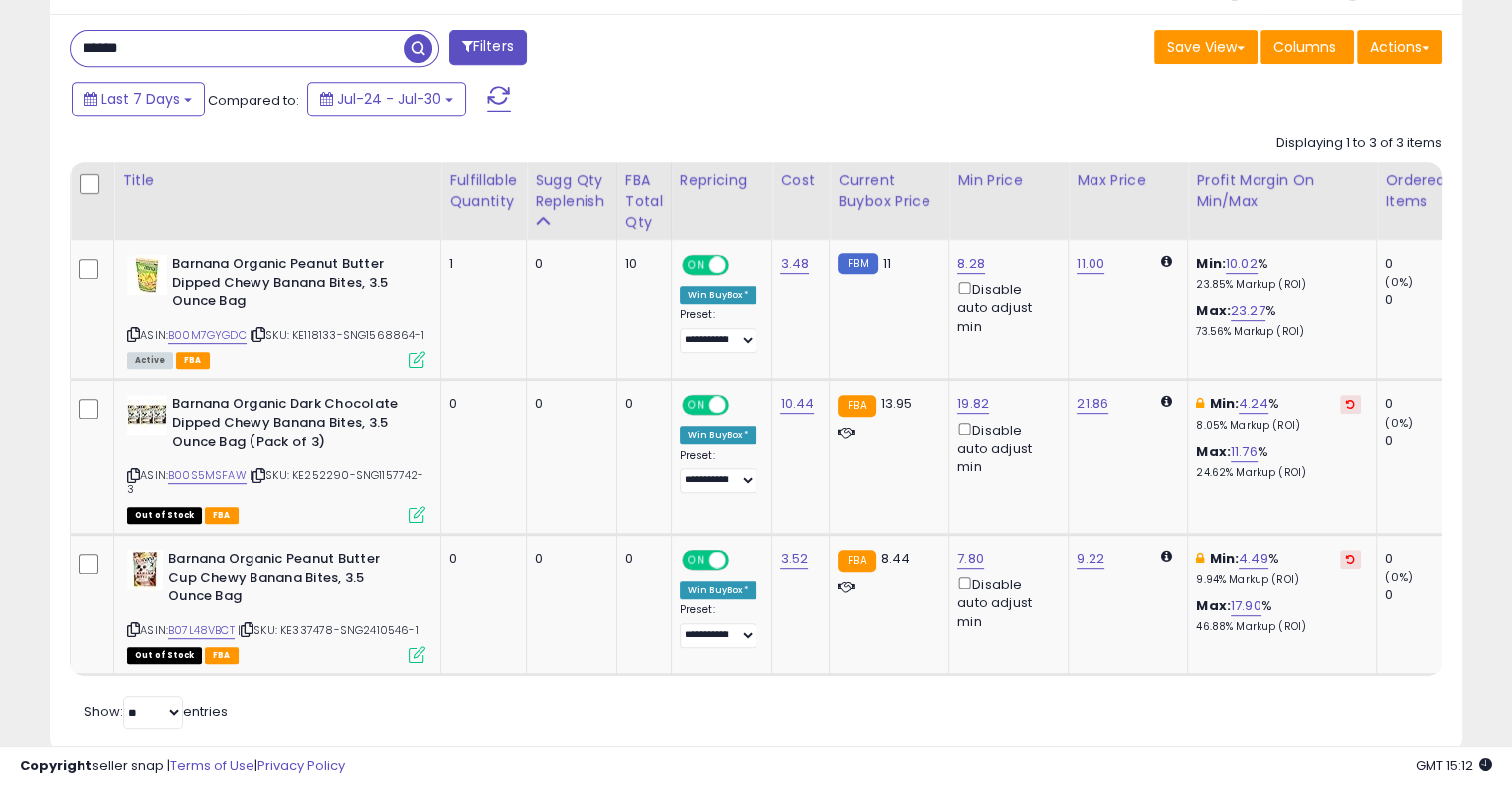 click on "******" at bounding box center [237, 48] 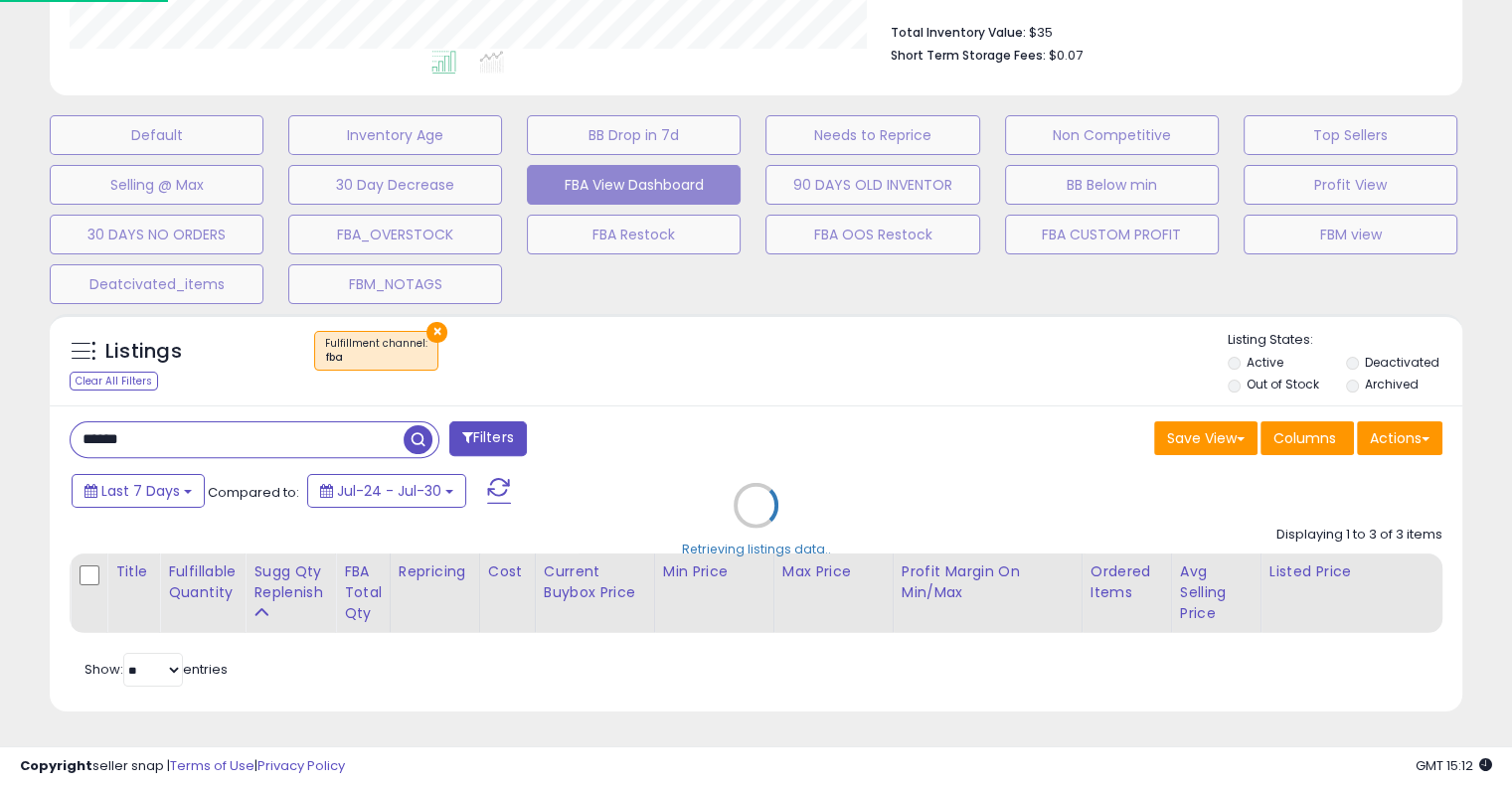 scroll, scrollTop: 993270, scrollLeft: 993256, axis: both 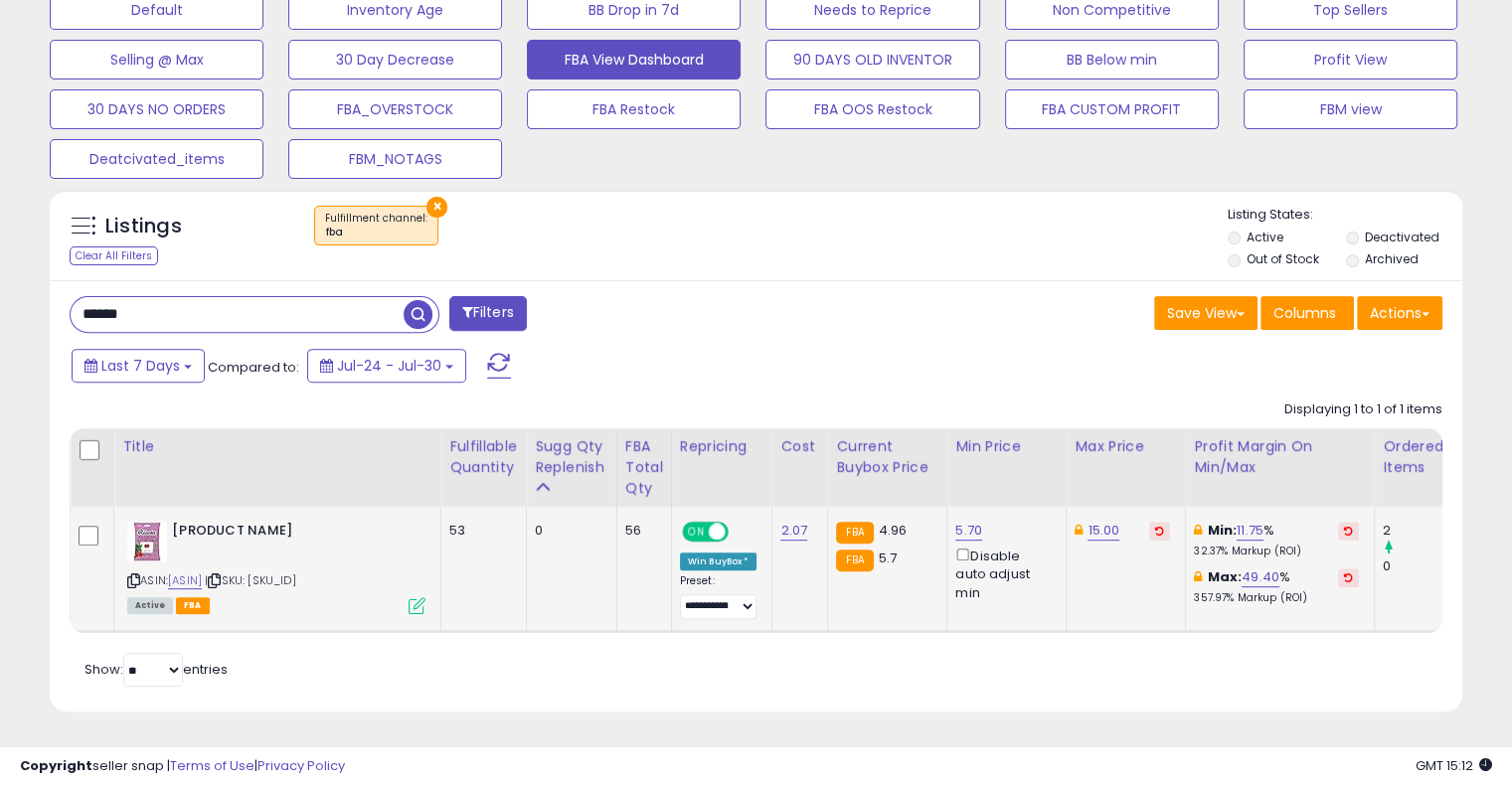 click at bounding box center [417, 605] 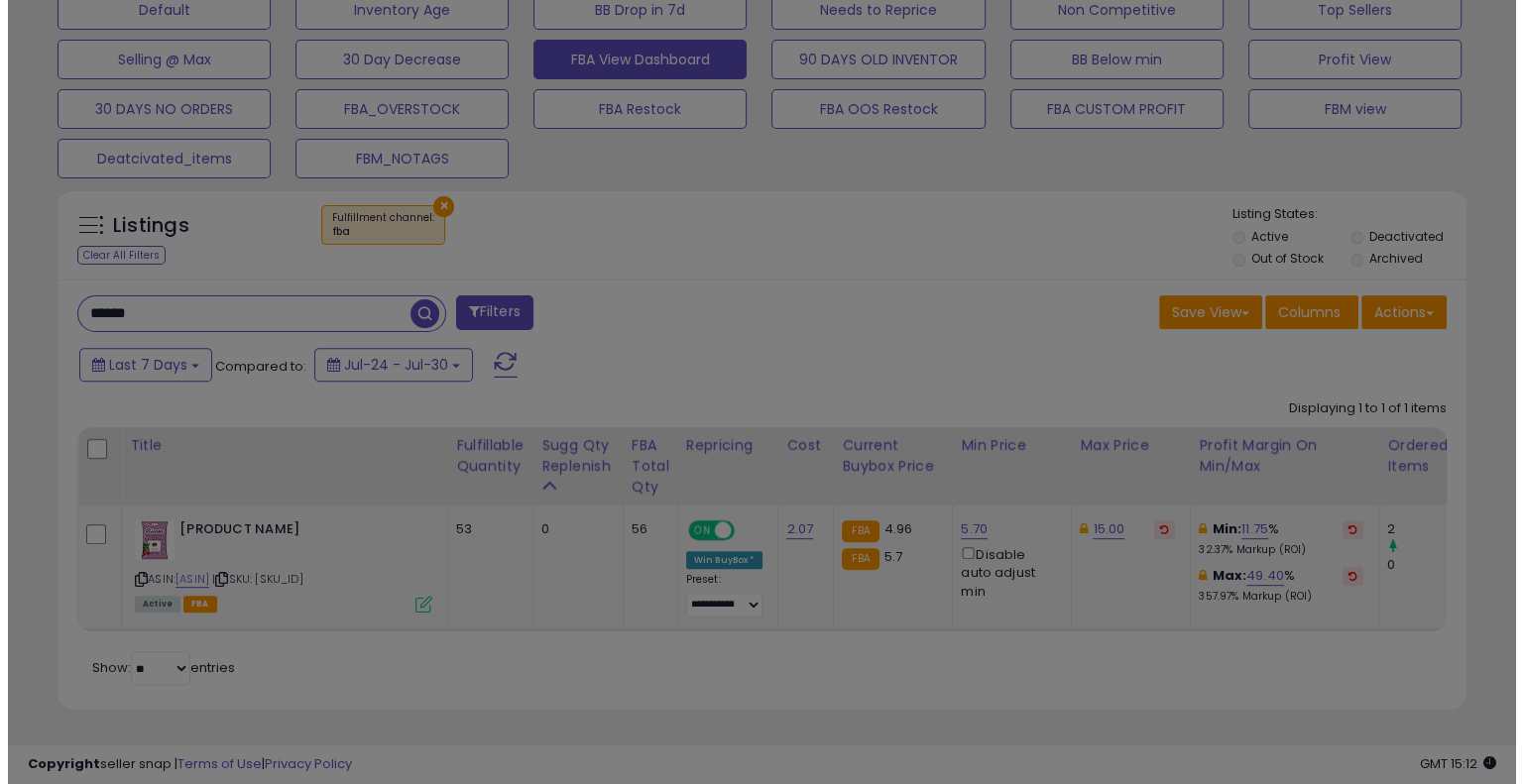 scroll, scrollTop: 990743, scrollLeft: 990712, axis: both 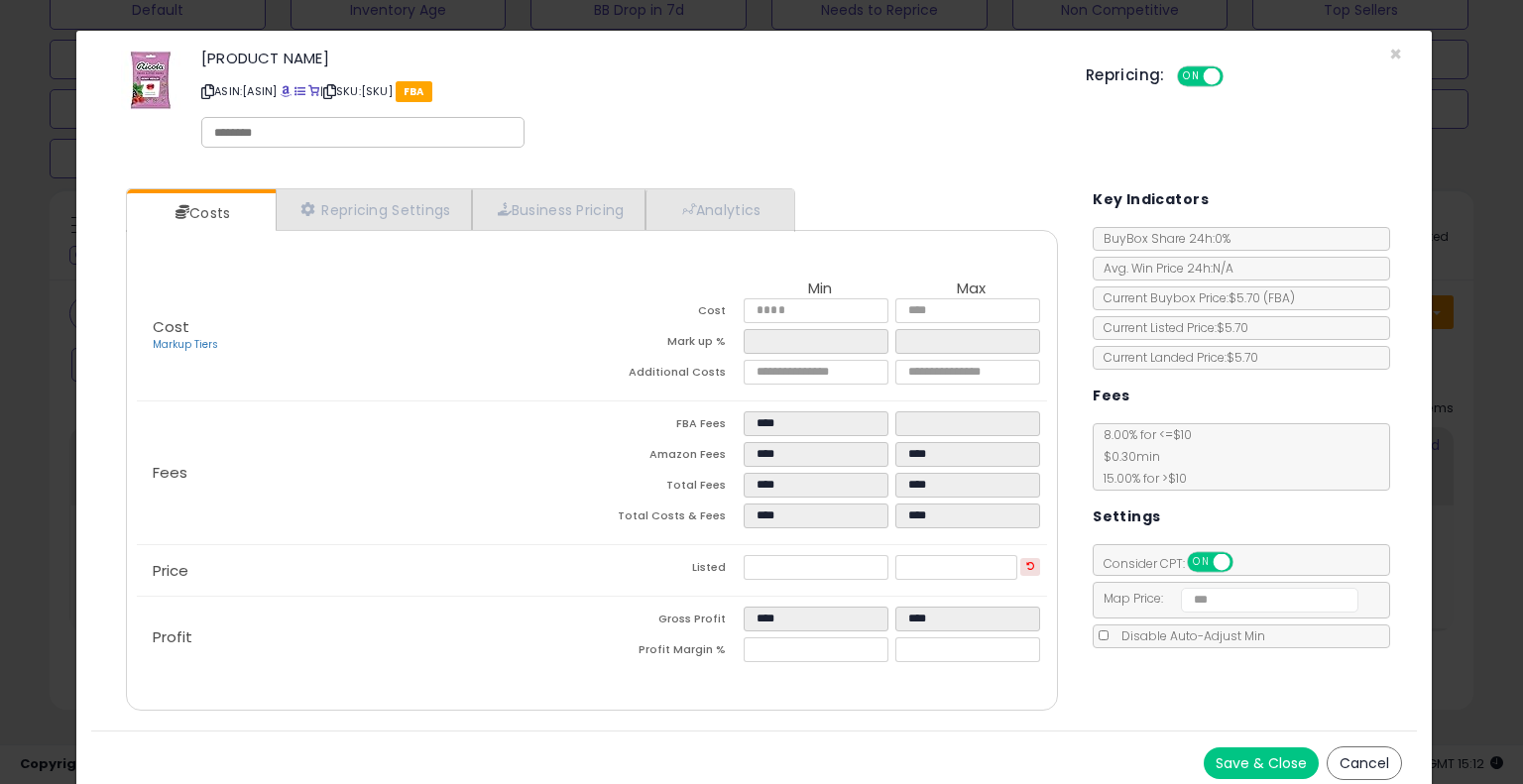 click on "× Close
Ricola Berry Medley Bag | Cough Suppressant Throat Drops | Naturally Soothing Long-Lasting Relief - 19 Count (Pack of 1)
ASIN:  B0947P7J7Q
|
SKU:  KE386578-1
FBA
Repricing:
ON   OFF" 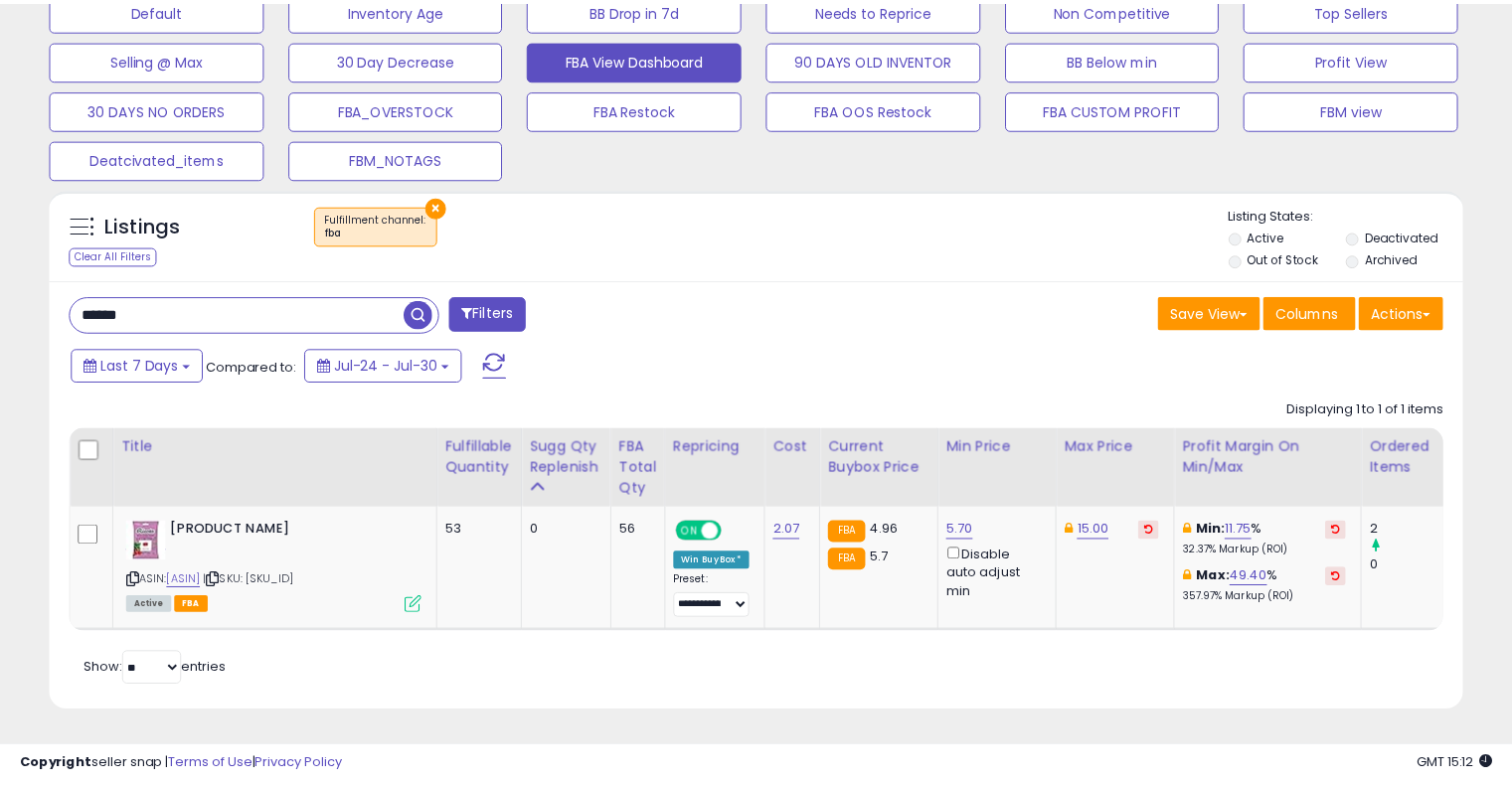 scroll, scrollTop: 406, scrollLeft: 817, axis: both 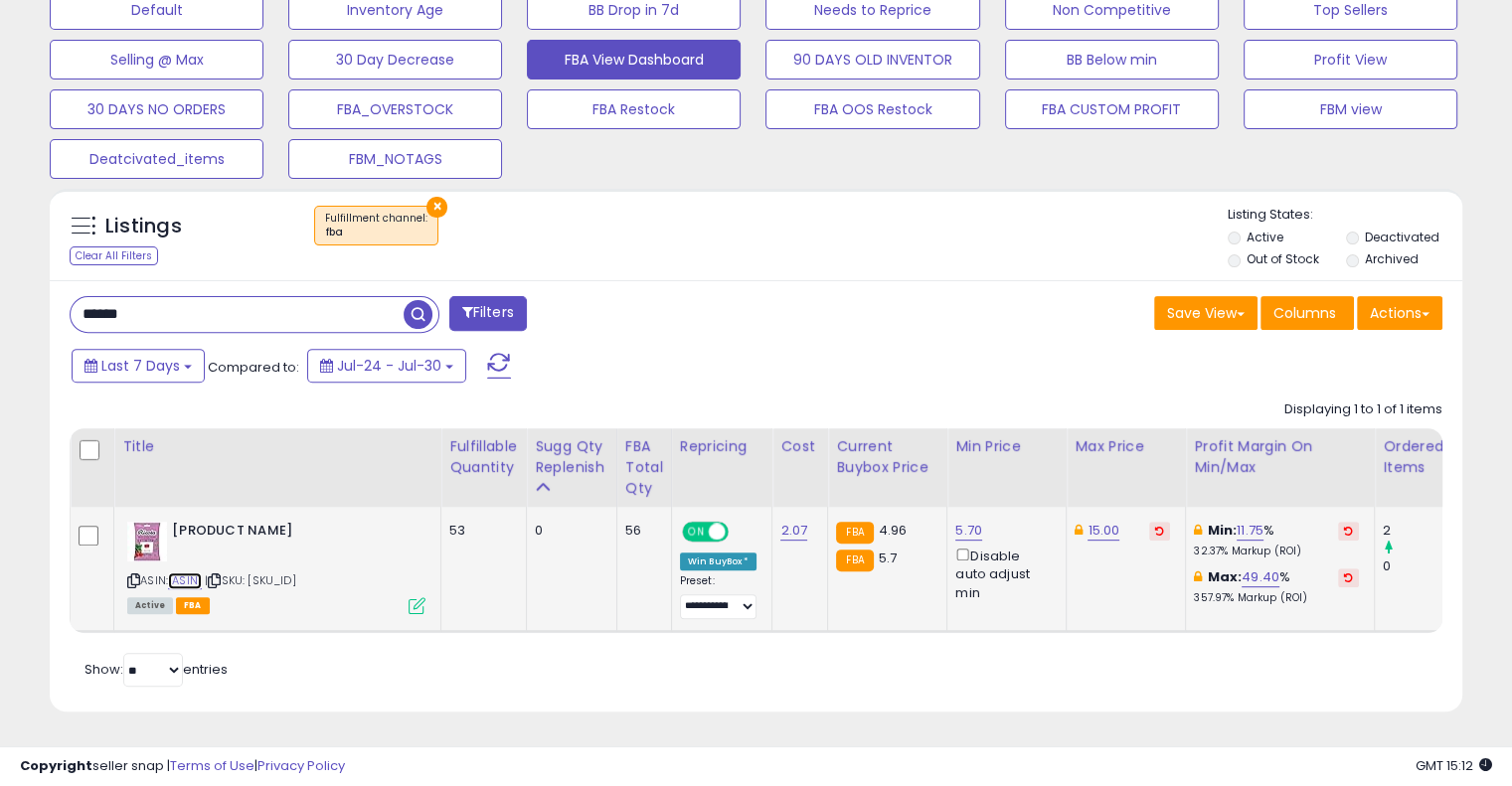 click on "B0947P7J7Q" at bounding box center (185, 580) 